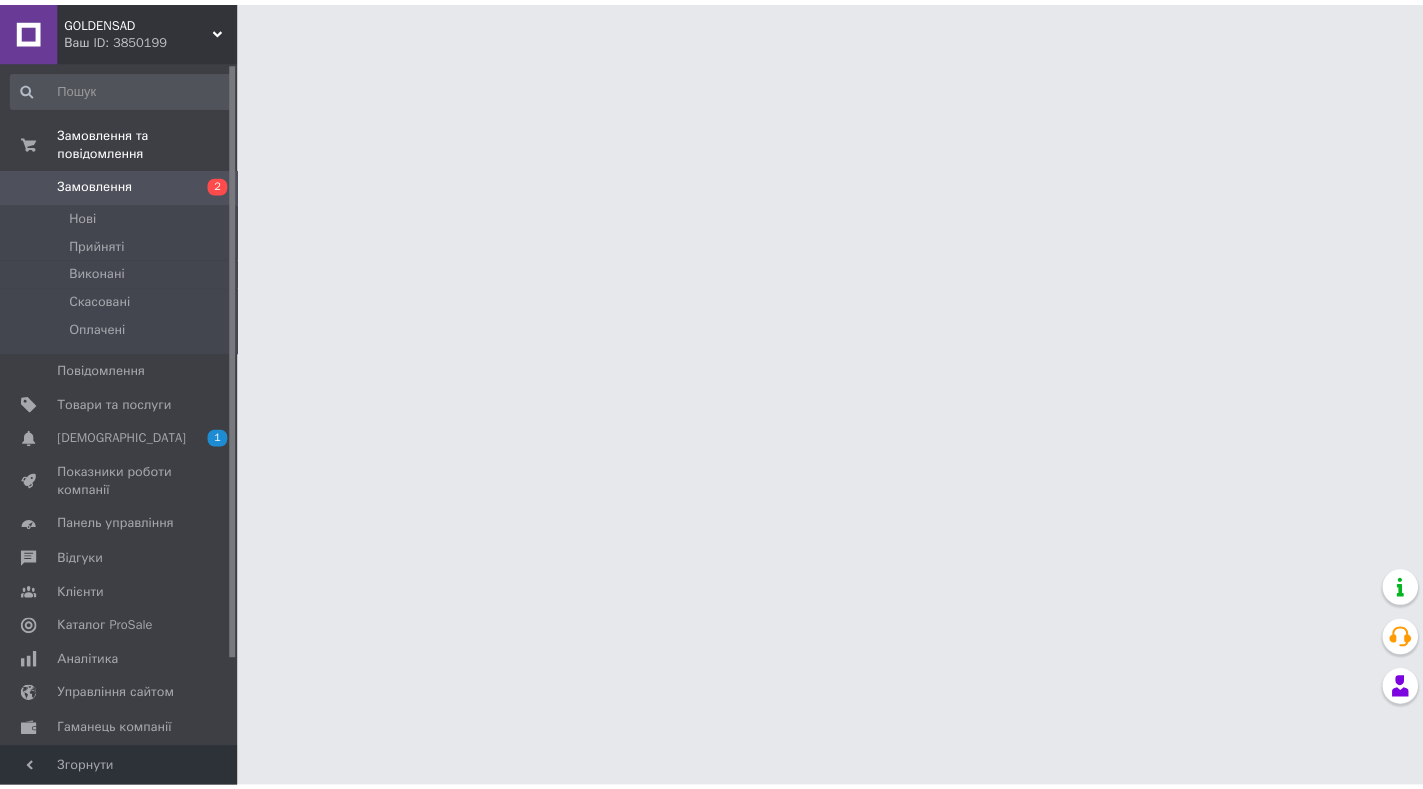 scroll, scrollTop: 0, scrollLeft: 0, axis: both 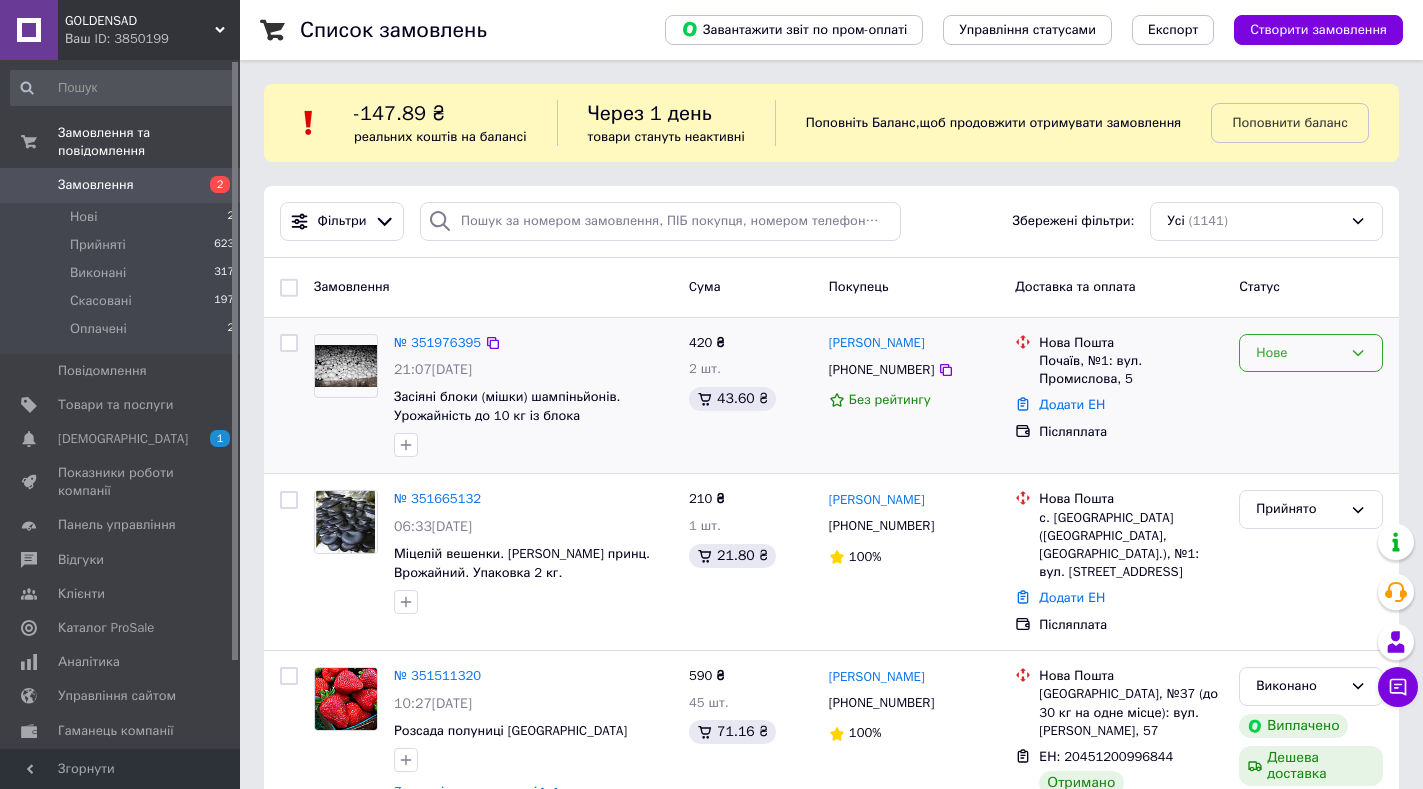 click on "Нове" at bounding box center (1299, 353) 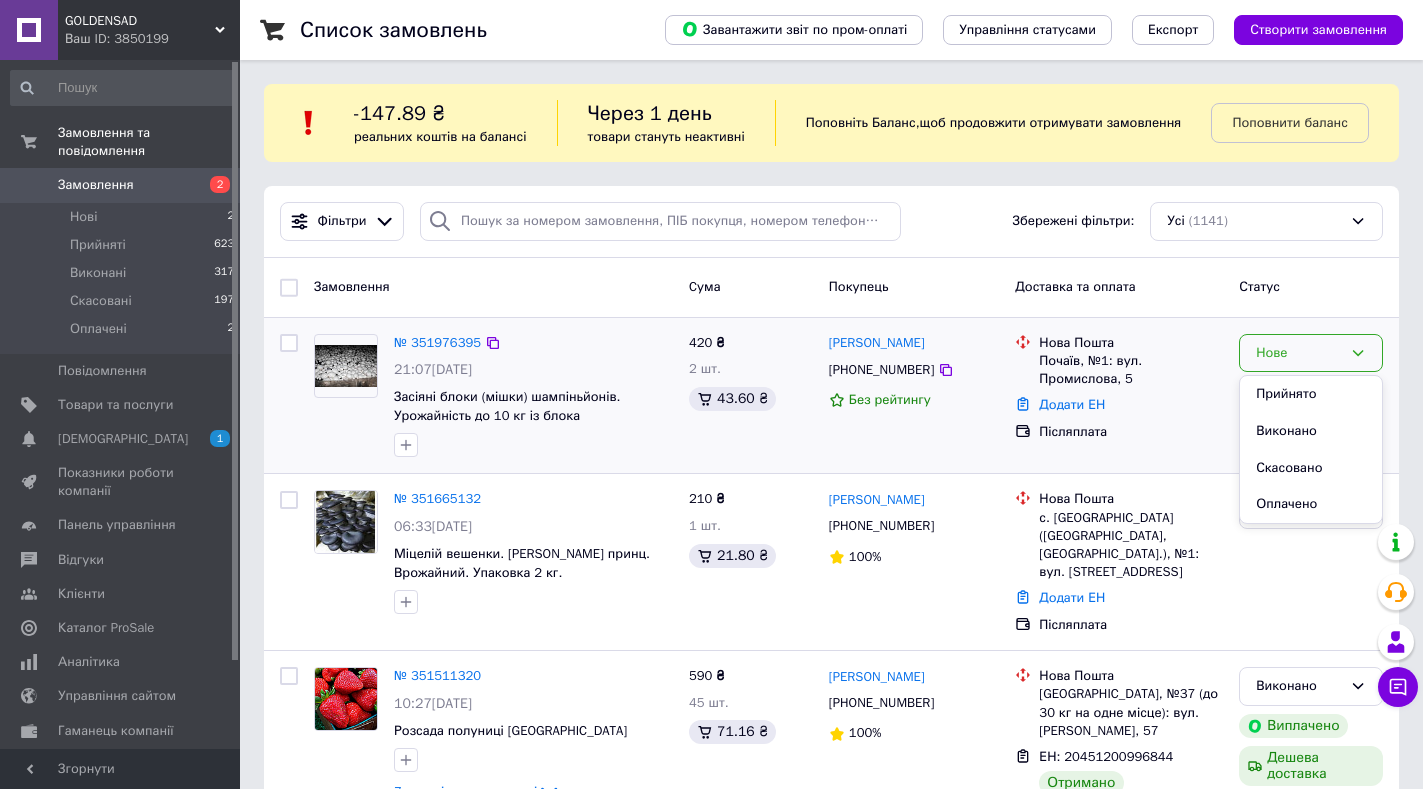 click on "Прийнято" at bounding box center [1311, 394] 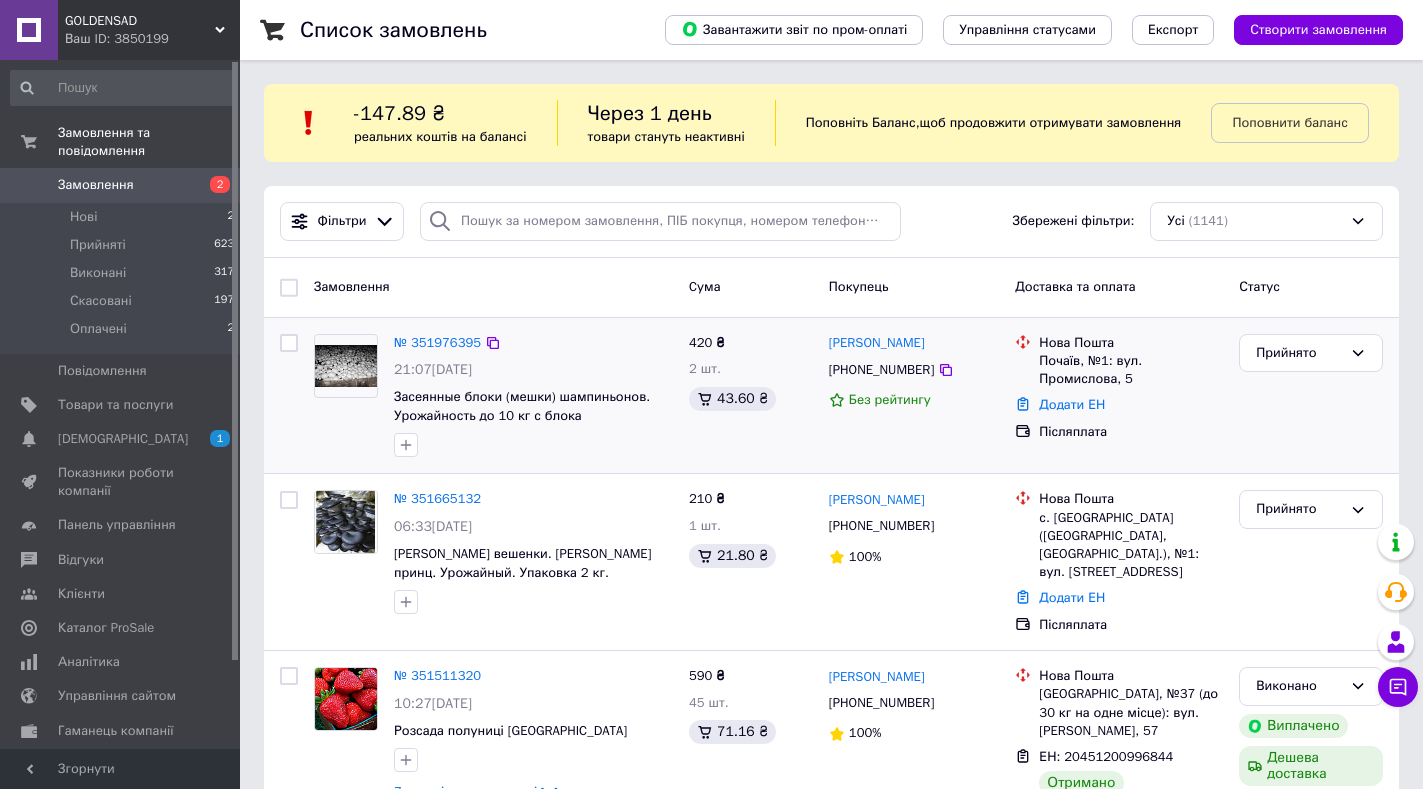 click 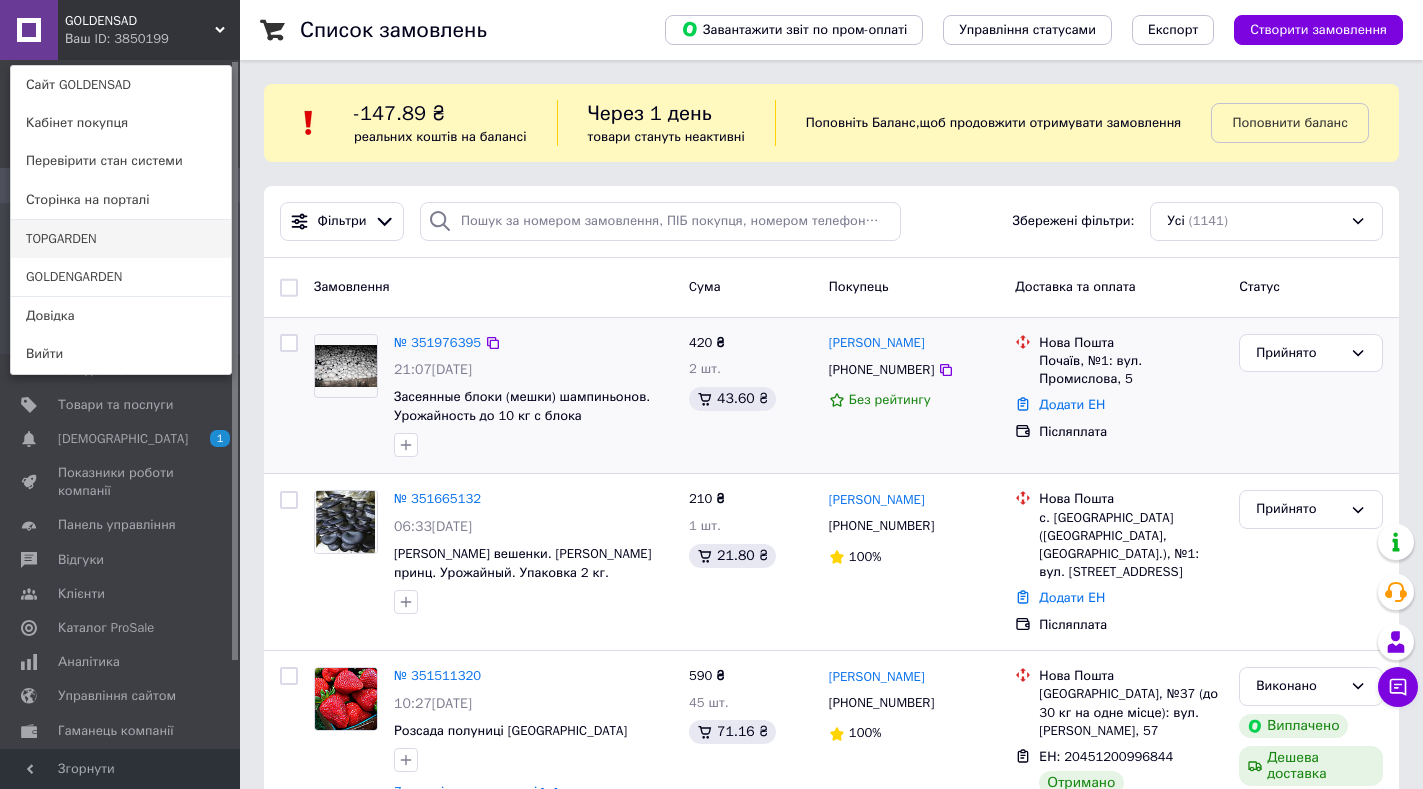 click on "TOPGARDEN" at bounding box center (121, 239) 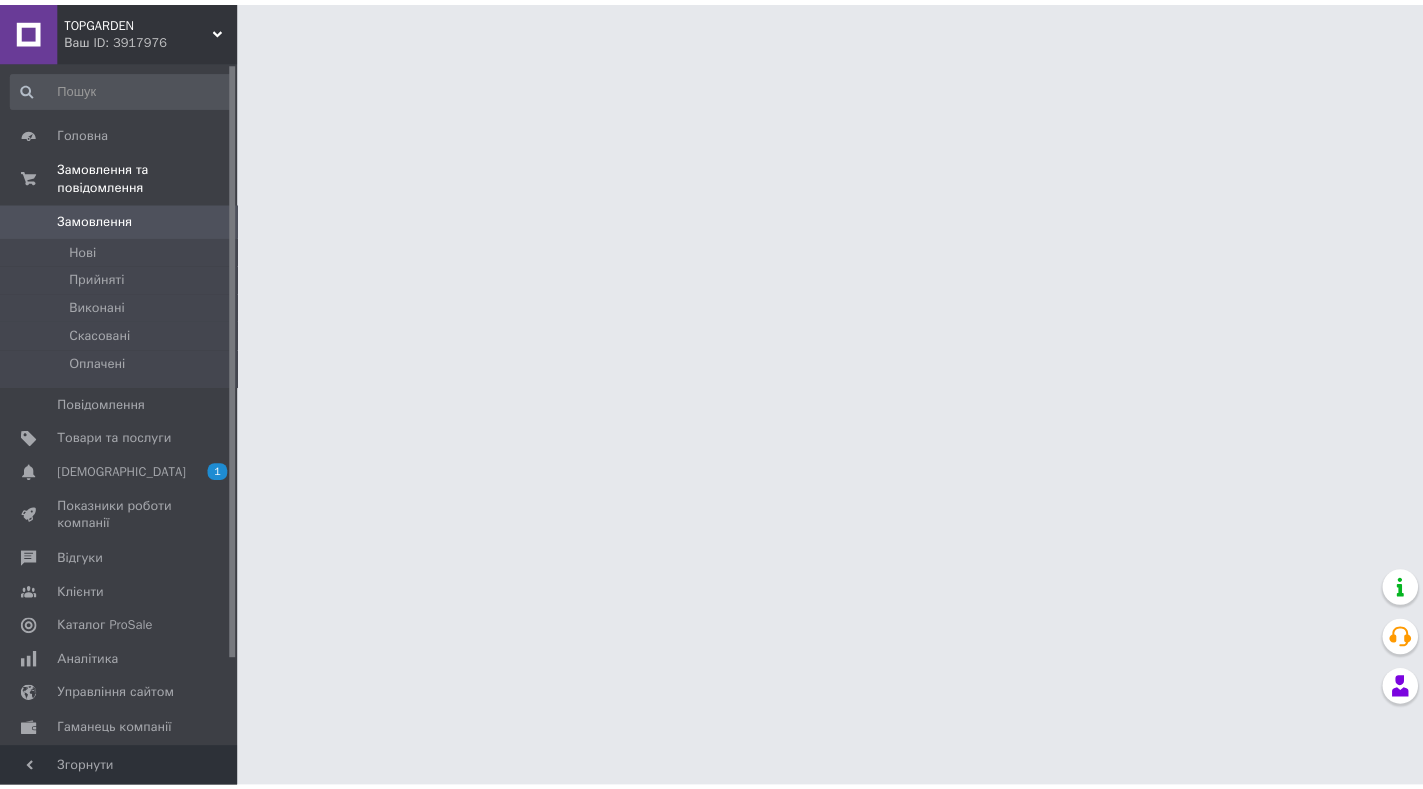 scroll, scrollTop: 0, scrollLeft: 0, axis: both 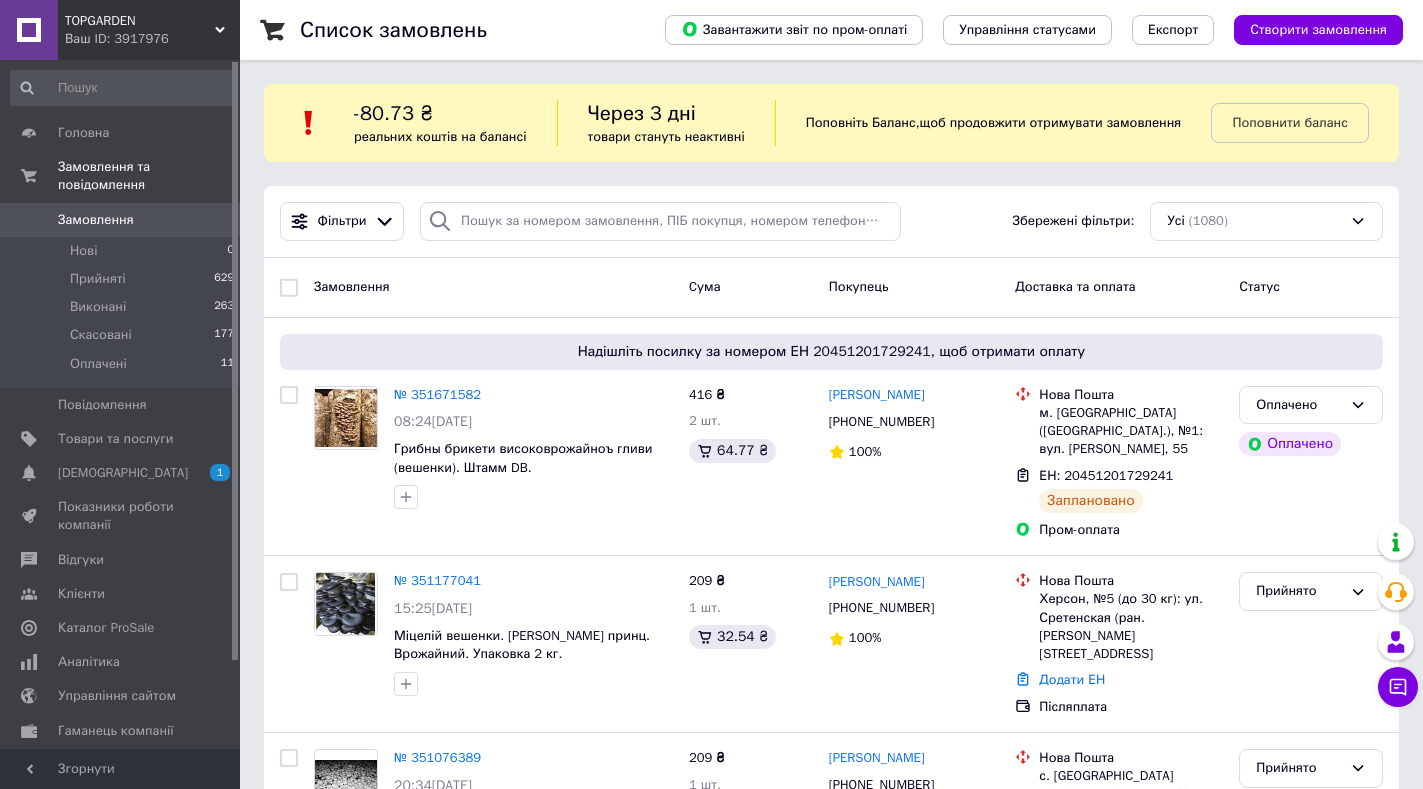 click on "TOPGARDEN" at bounding box center (140, 21) 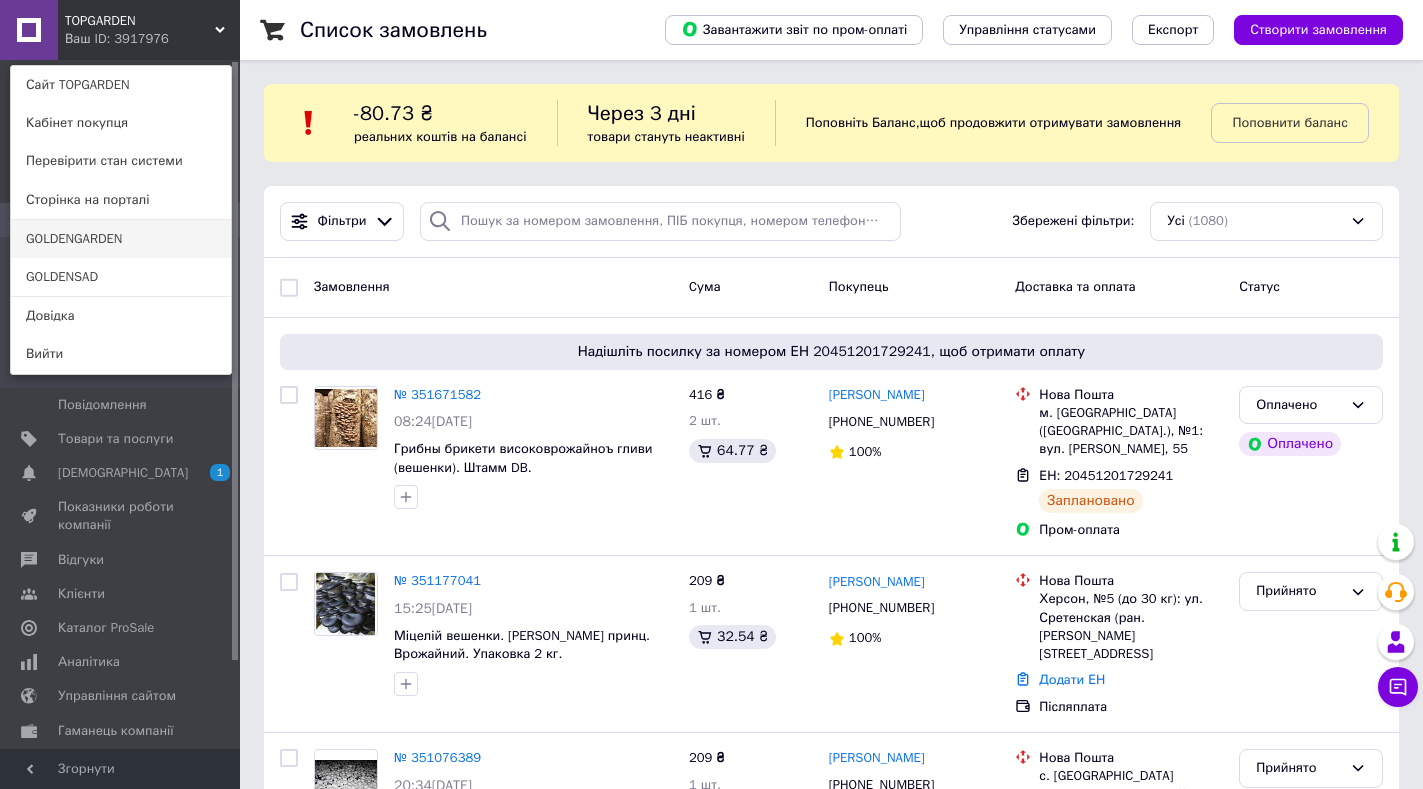 click on "GOLDENGARDEN" at bounding box center [121, 239] 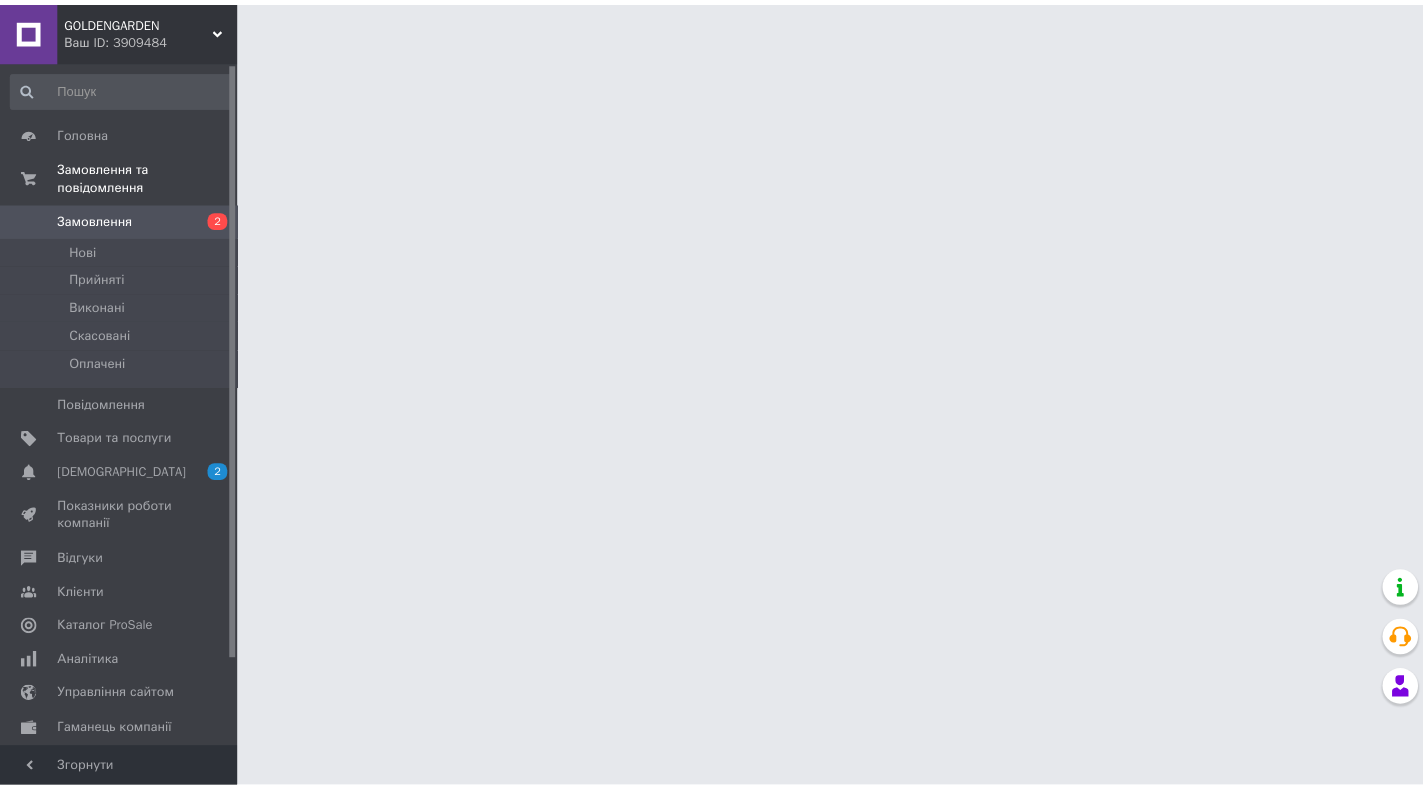 scroll, scrollTop: 0, scrollLeft: 0, axis: both 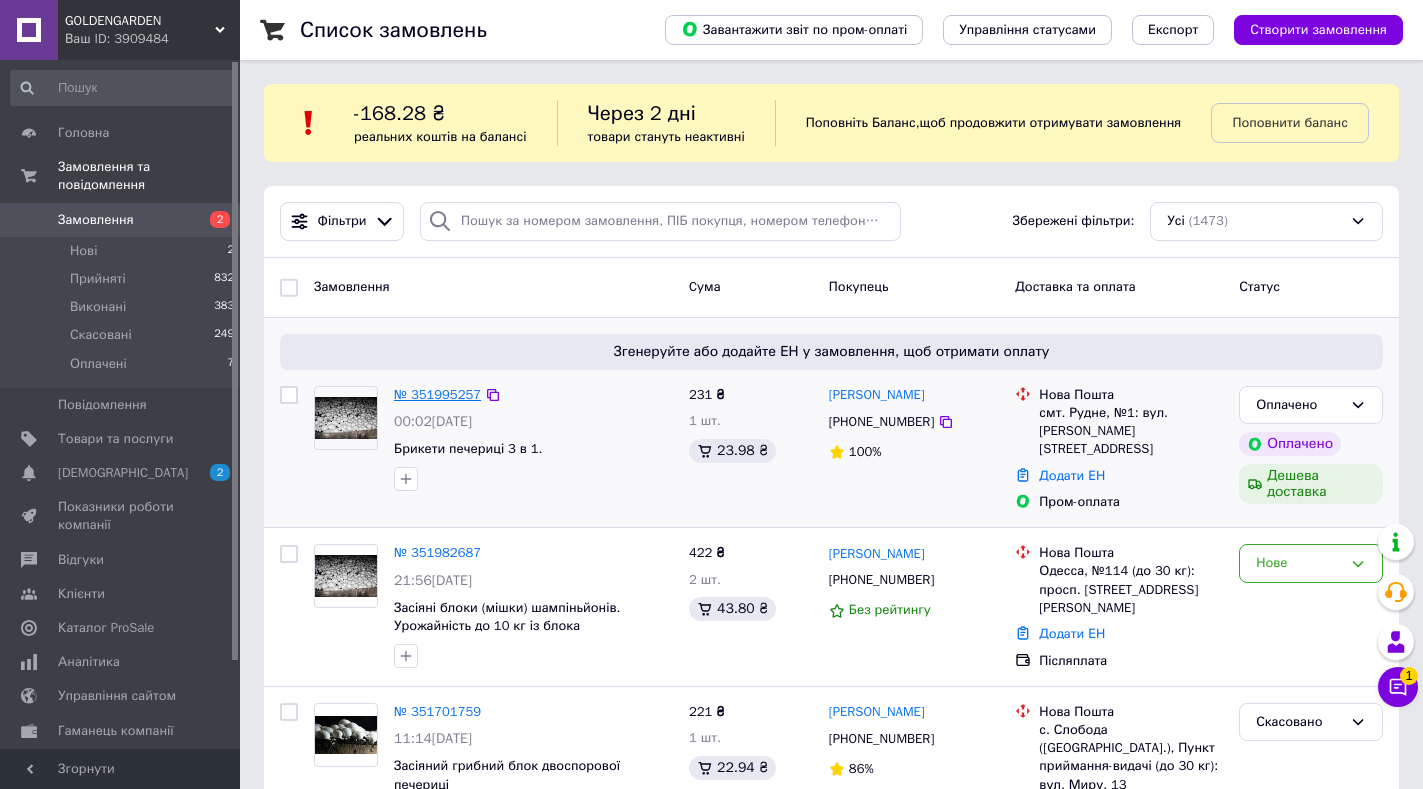 click on "№ 351995257" at bounding box center (437, 394) 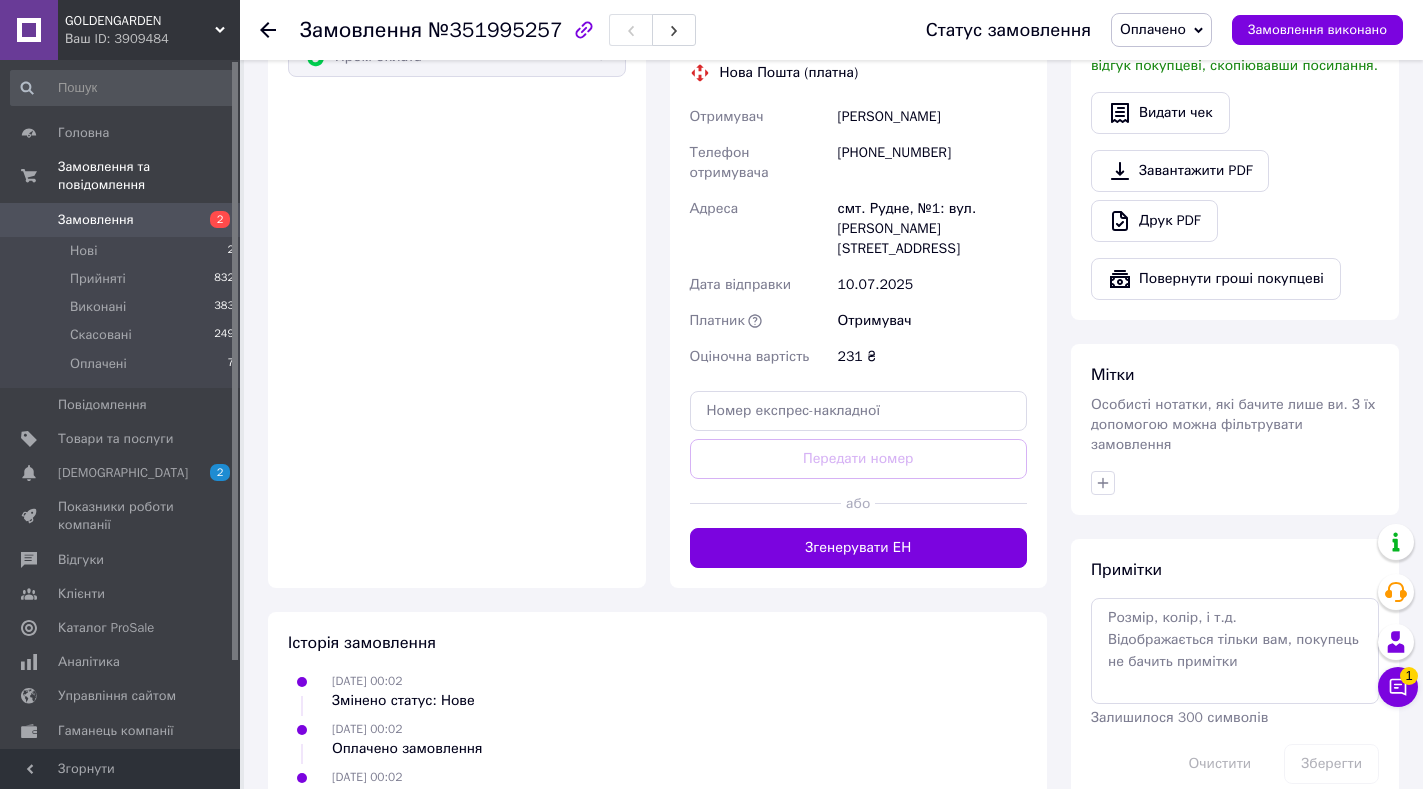 scroll, scrollTop: 1273, scrollLeft: 0, axis: vertical 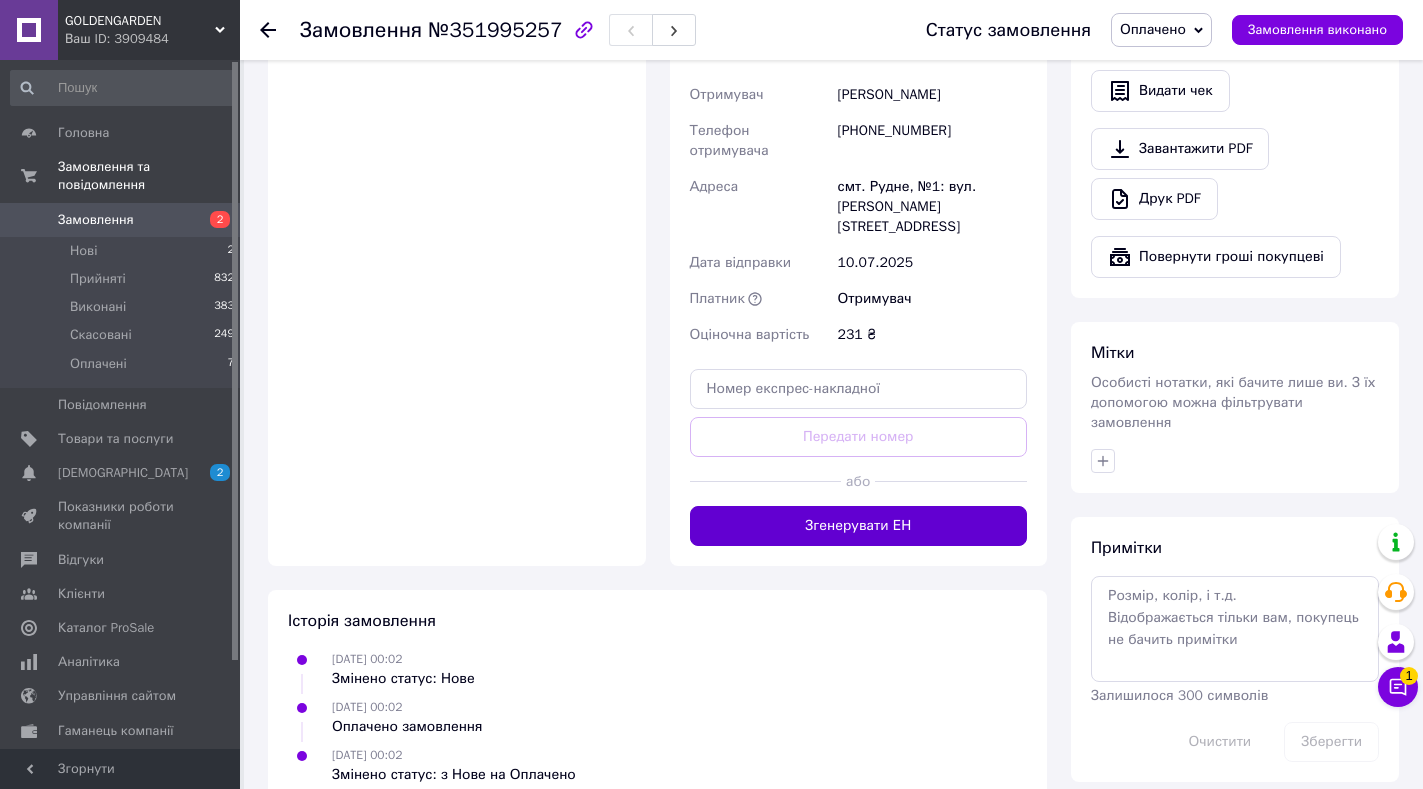 click on "Згенерувати ЕН" at bounding box center [859, 526] 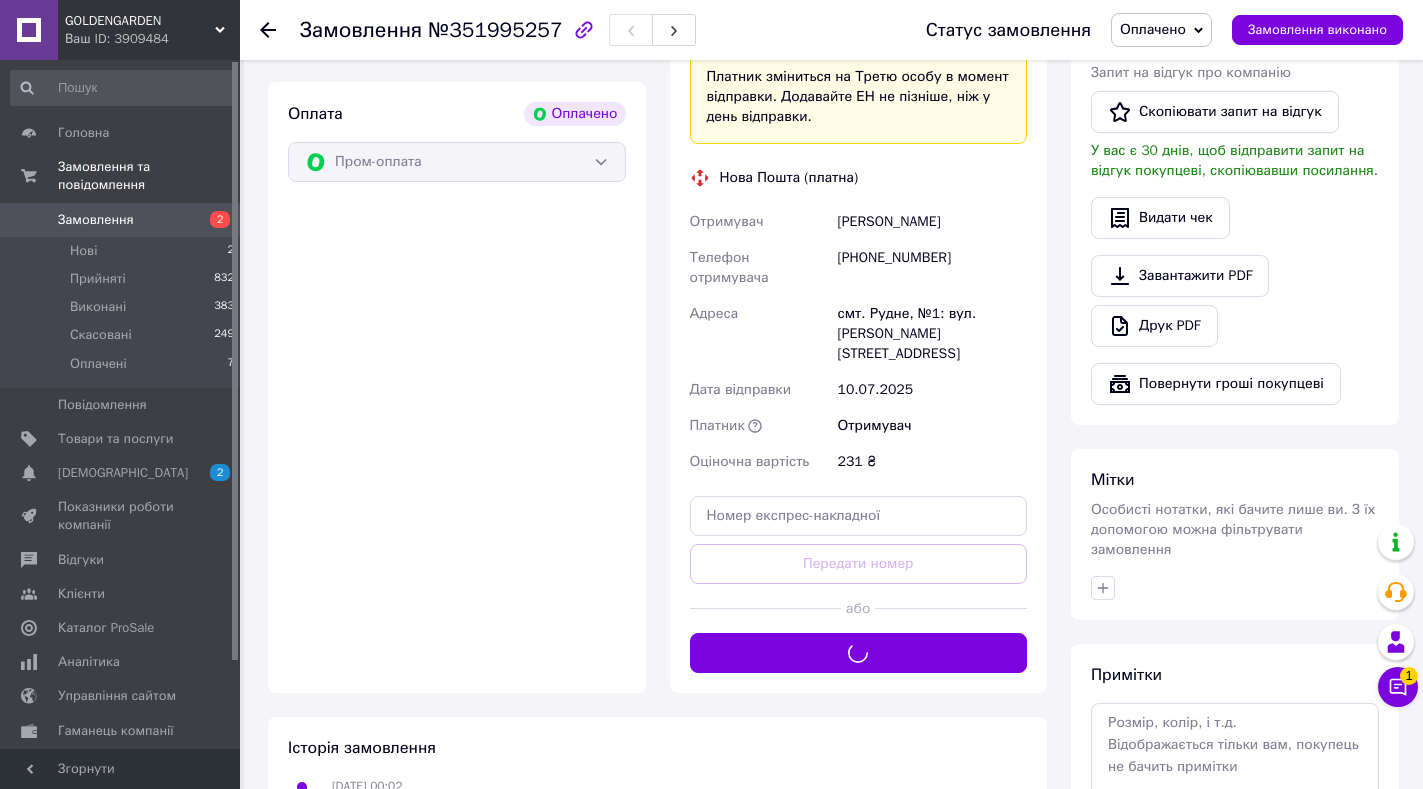 scroll, scrollTop: 773, scrollLeft: 0, axis: vertical 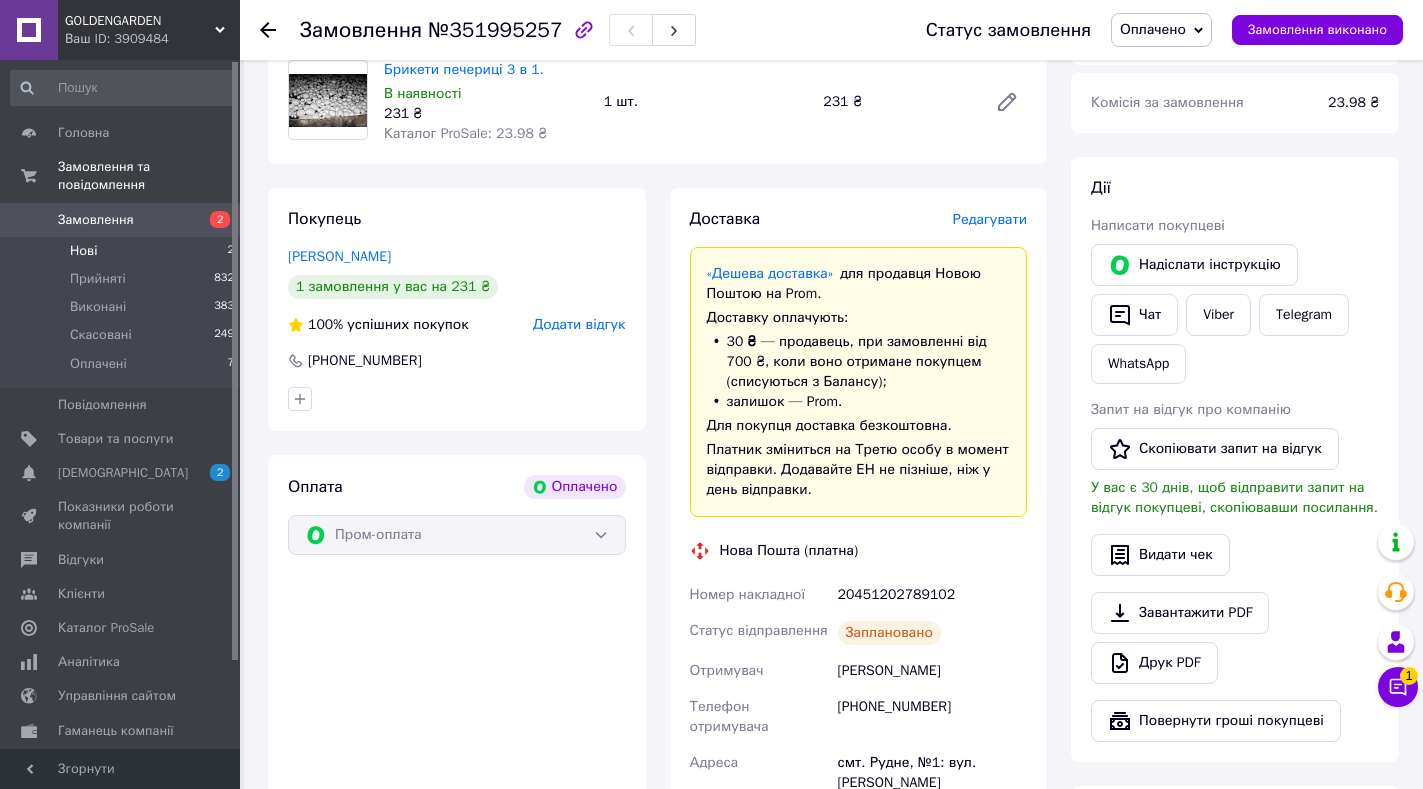 click on "Нові 2" at bounding box center [123, 251] 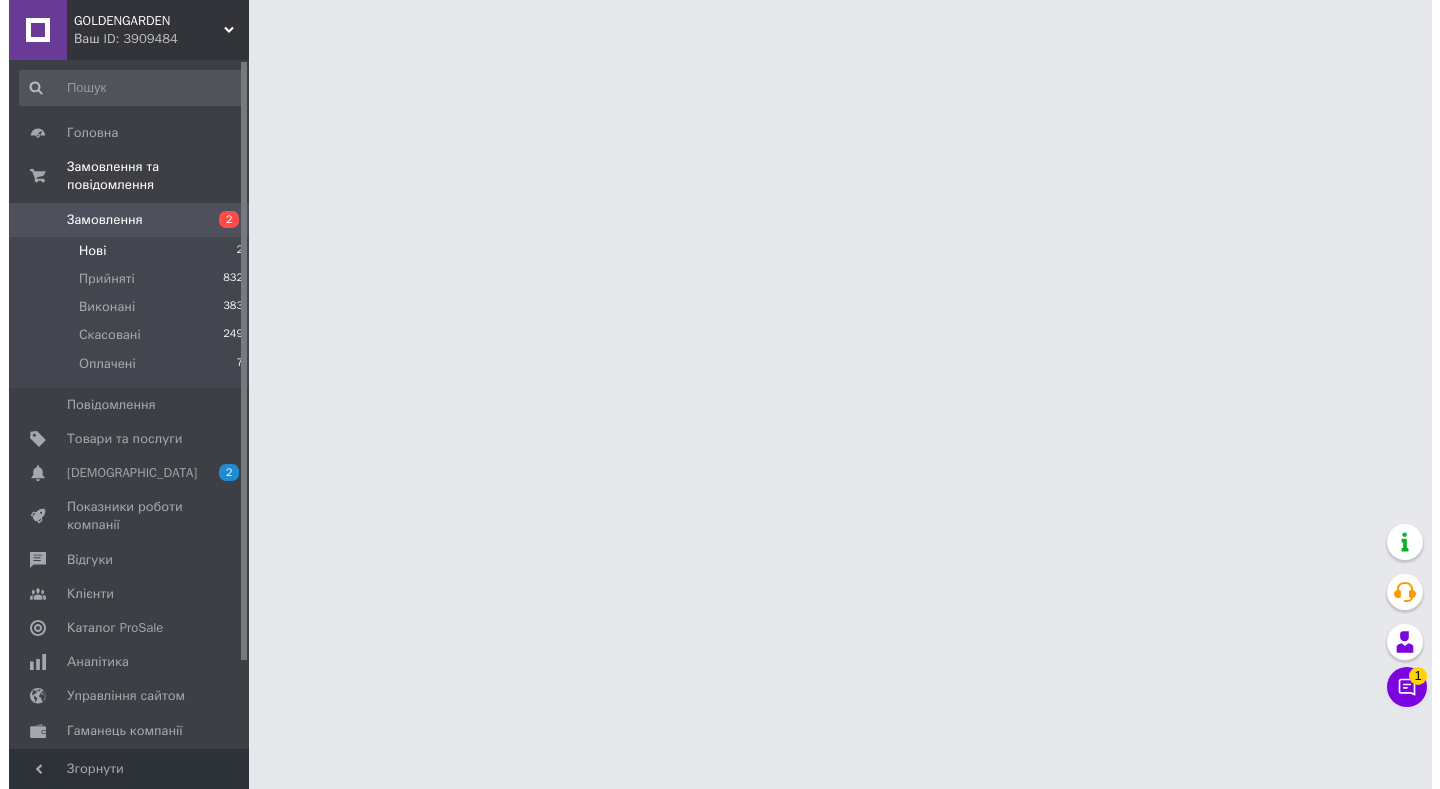 scroll, scrollTop: 0, scrollLeft: 0, axis: both 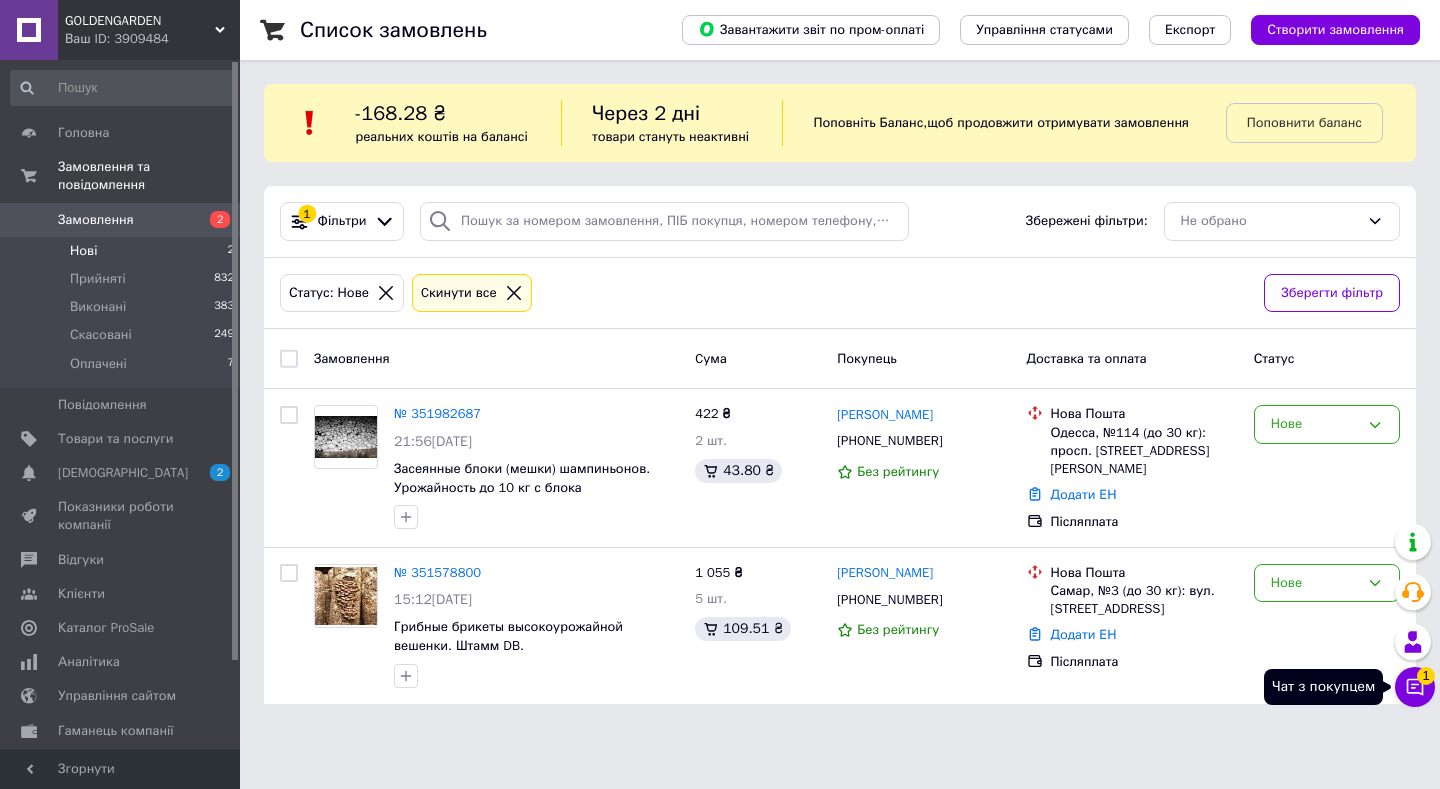 click on "Чат з покупцем 1" at bounding box center (1415, 687) 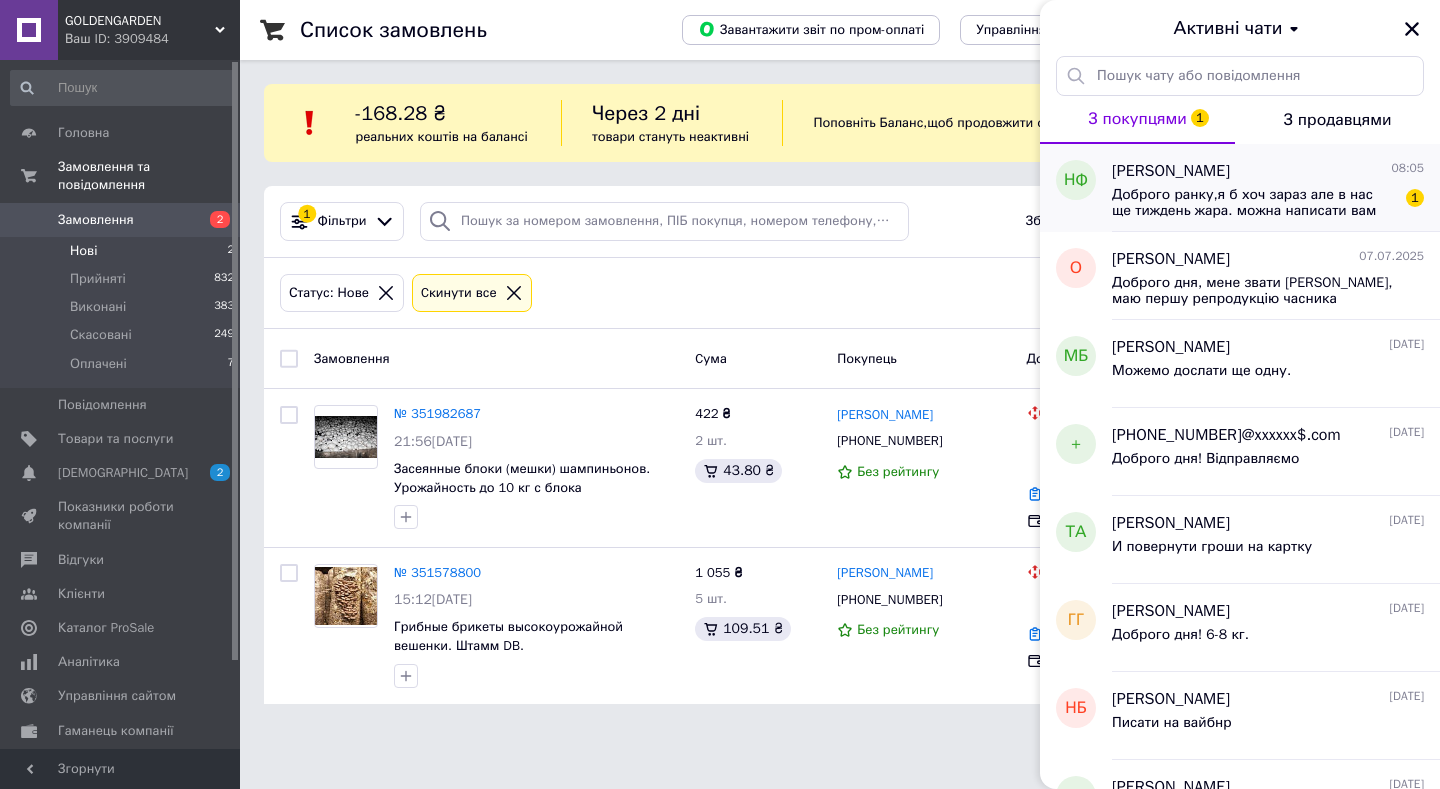 click on "Доброго ранку,я б хоч зараз але в нас ще тиждень жара. можна написати вам протягом тижня чи вам треба її прибирать можу скинуть якусь передопл,щоб не турбувались" at bounding box center (1254, 203) 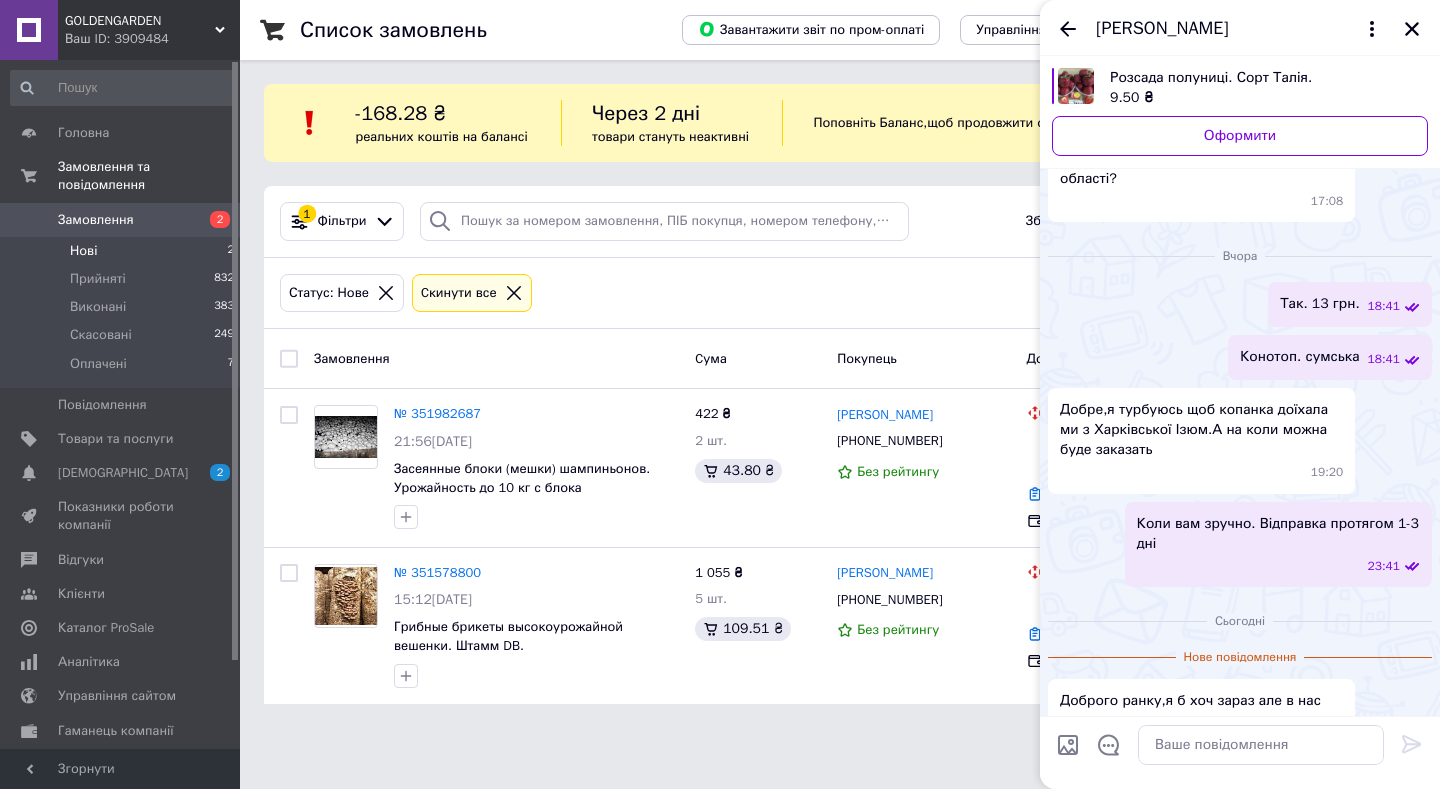scroll, scrollTop: 924, scrollLeft: 0, axis: vertical 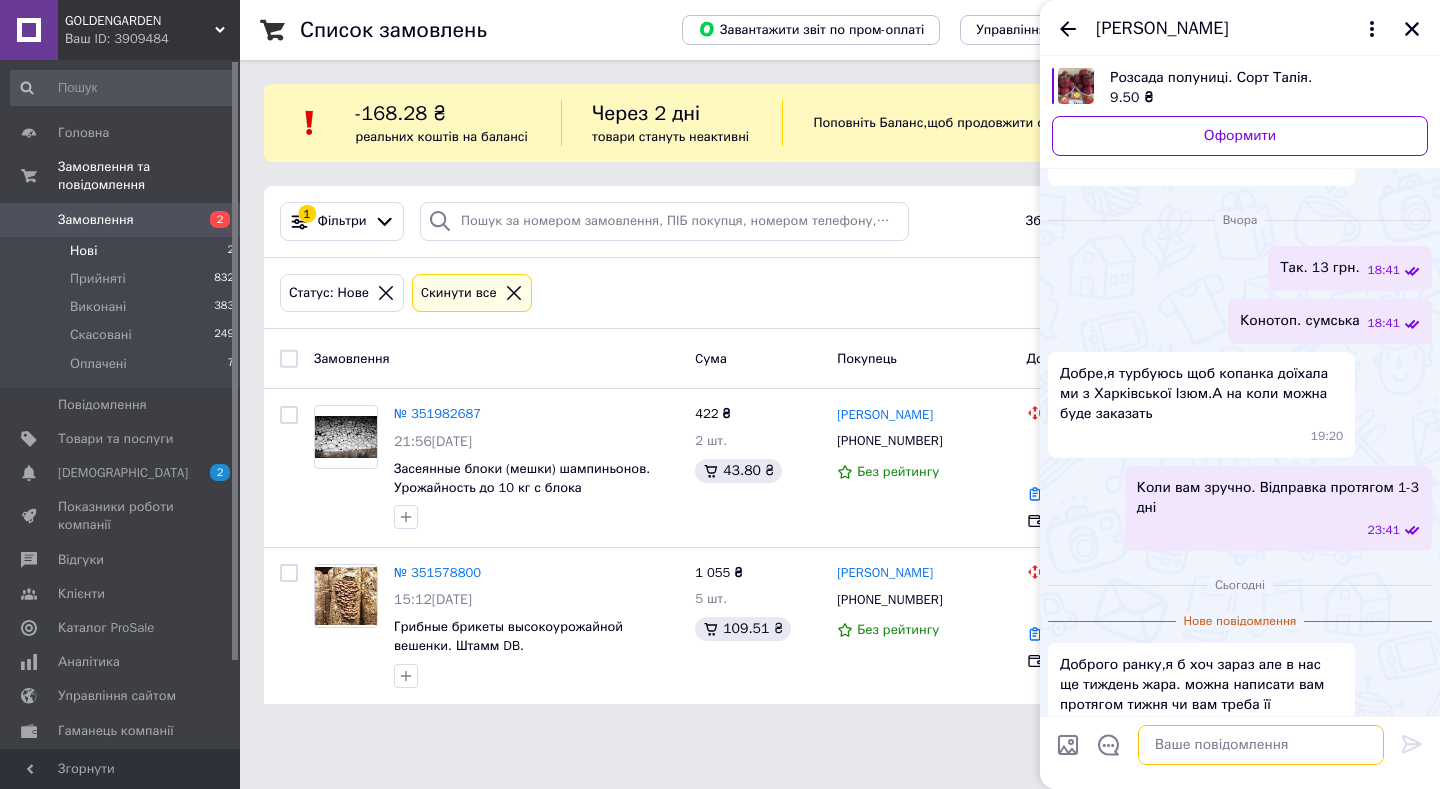 click at bounding box center [1261, 745] 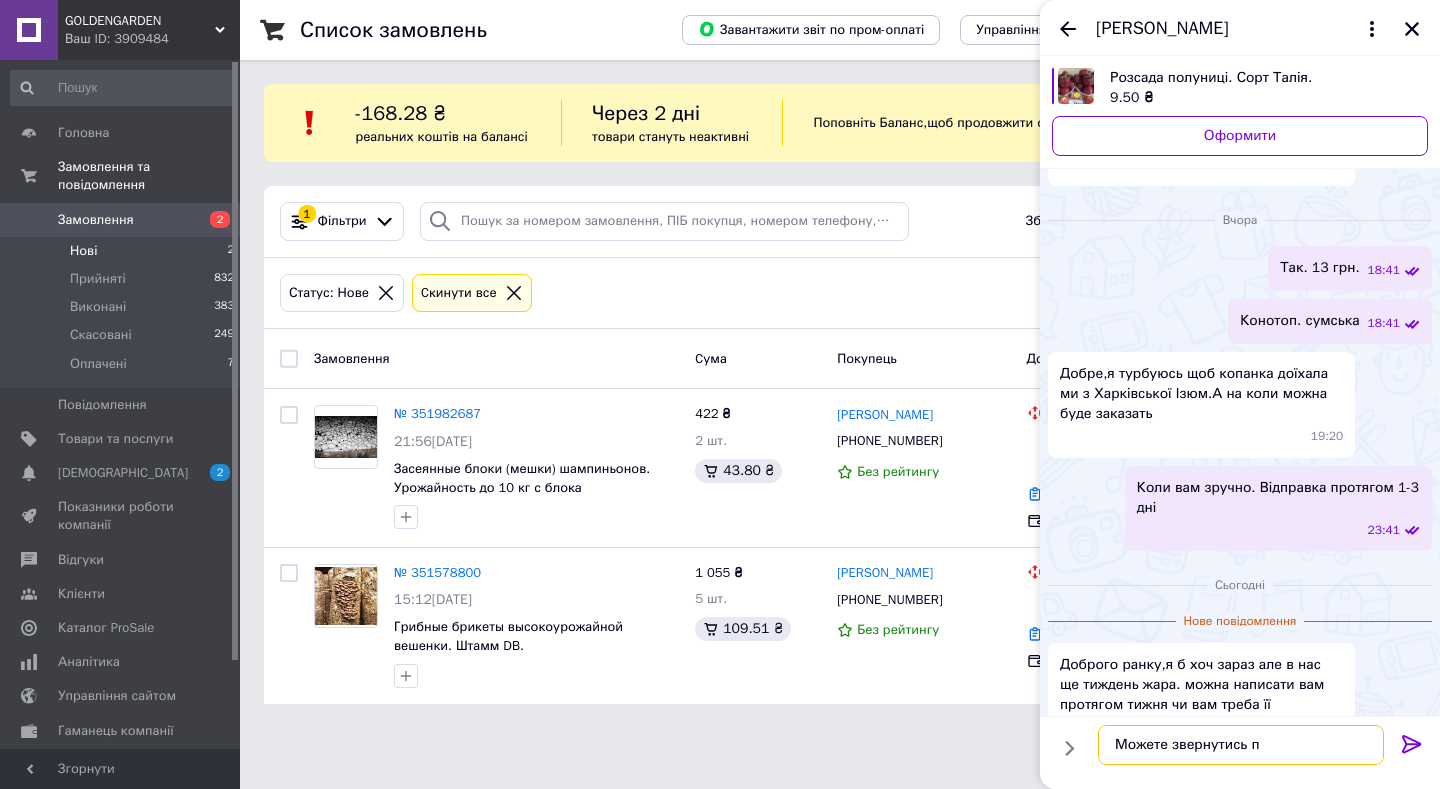 click on "Можете звернутись п" at bounding box center (1241, 745) 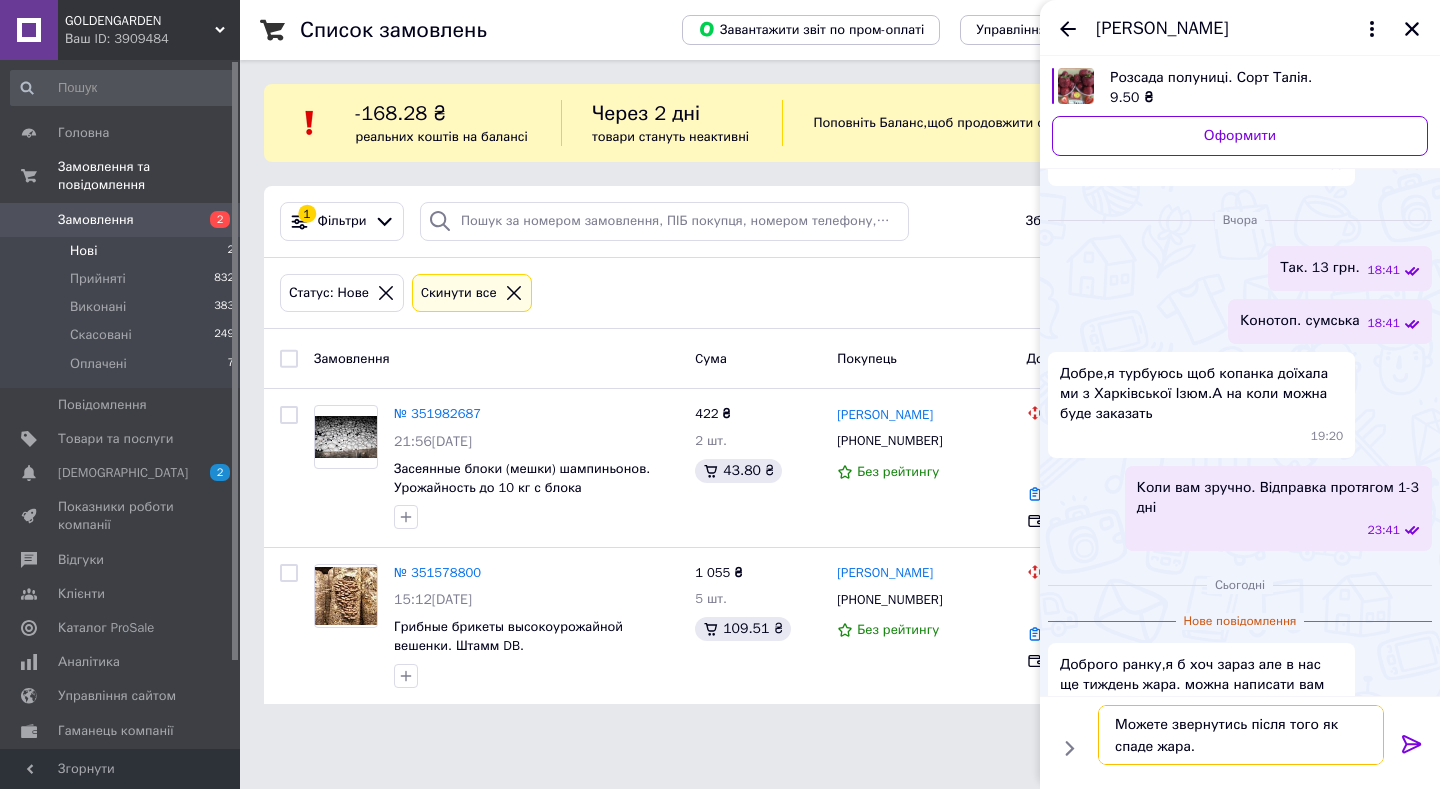 type on "Можете звернутись після того як спаде жара." 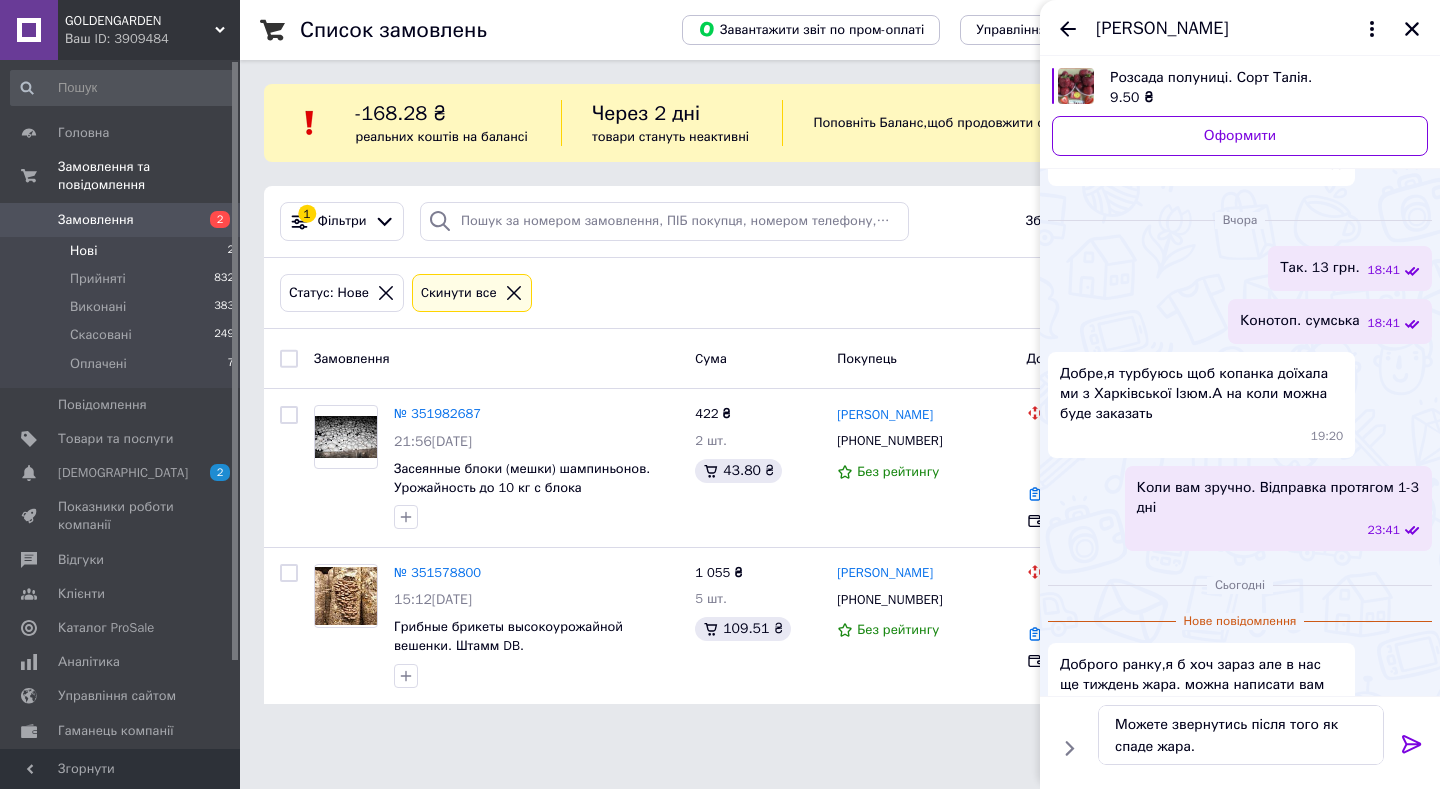 click 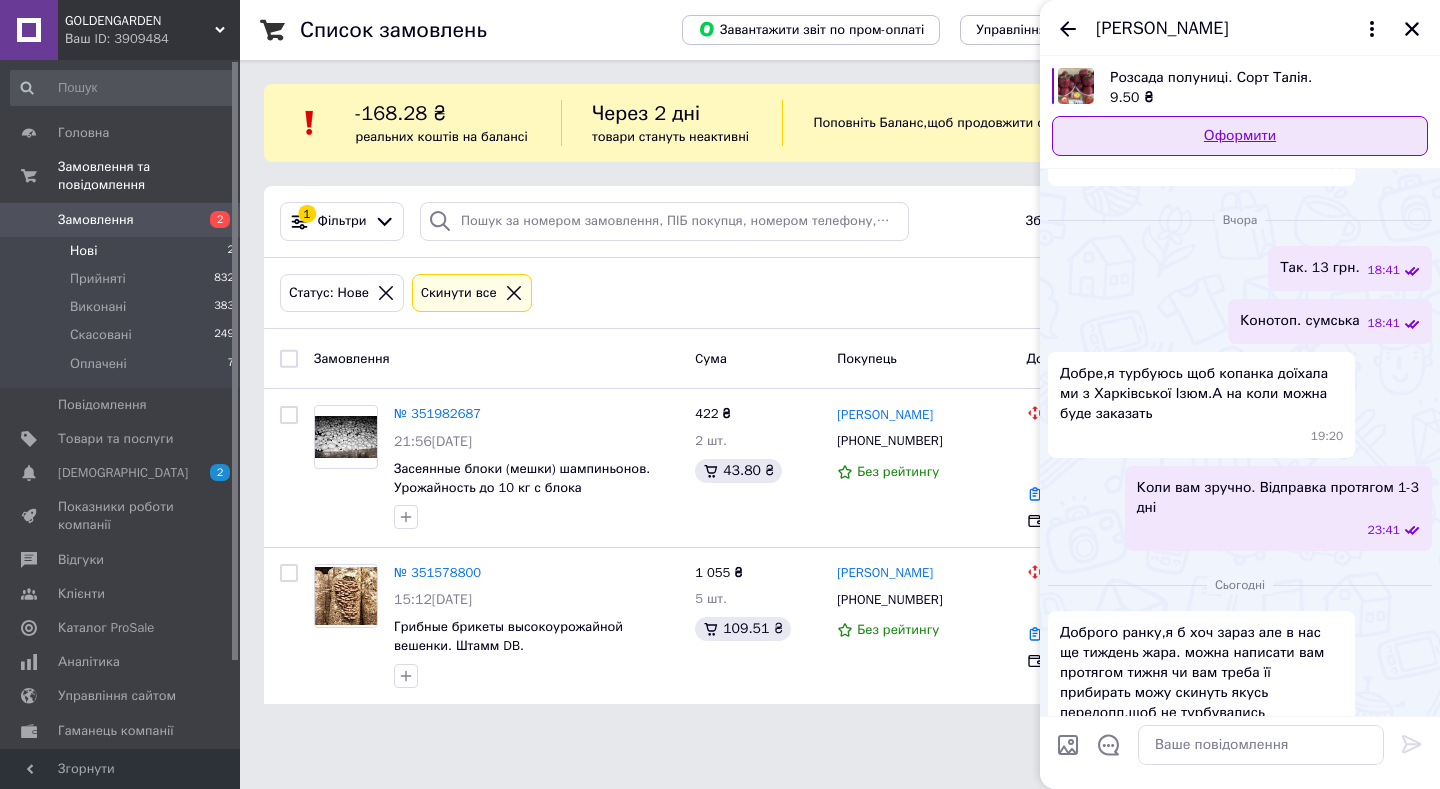 scroll, scrollTop: 985, scrollLeft: 0, axis: vertical 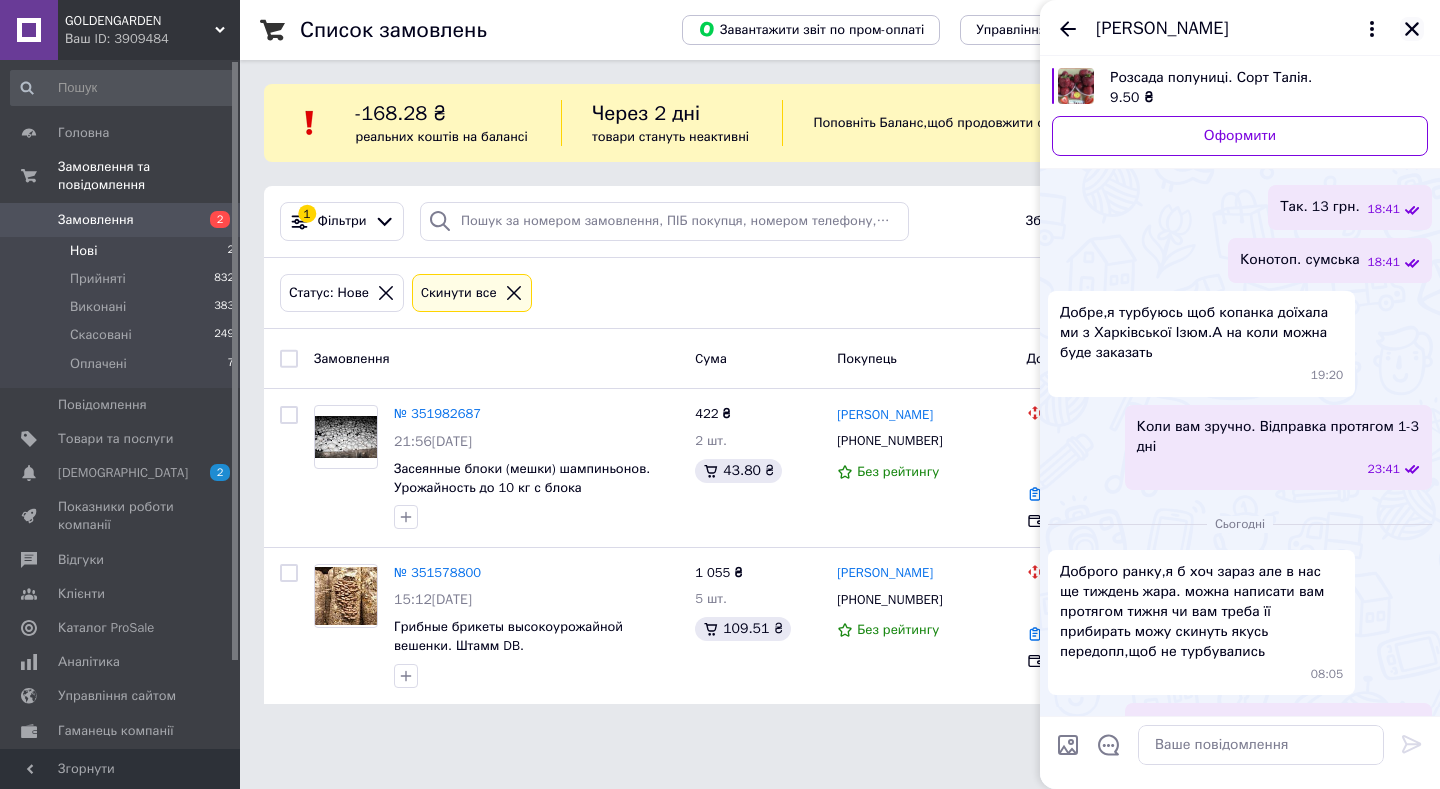 click at bounding box center [1412, 29] 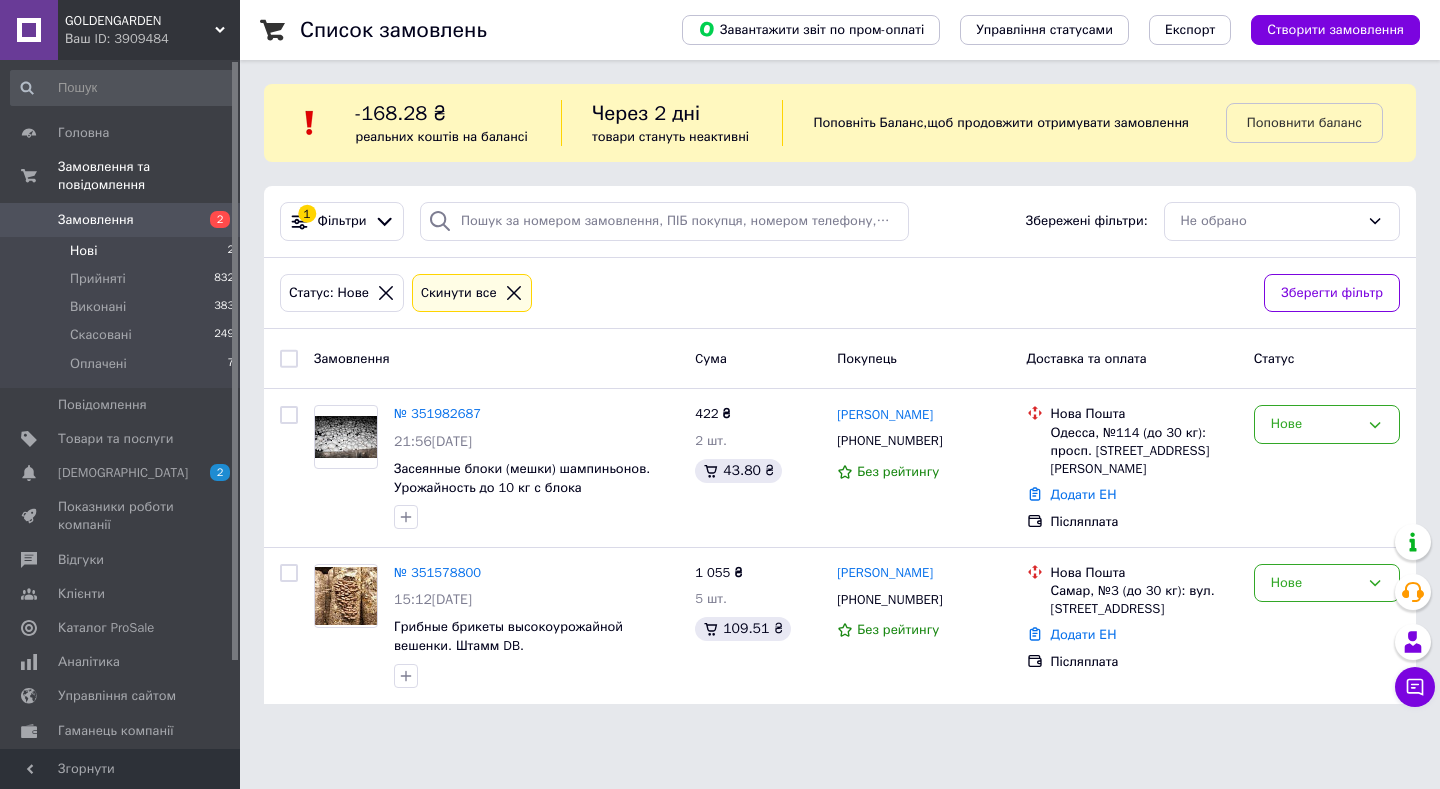click on "Список замовлень   Завантажити звіт по пром-оплаті Управління статусами Експорт Створити замовлення -168.28 ₴ реальних коштів на балансі Через 2 дні товари стануть неактивні Поповніть Баланс ,  щоб продовжити отримувати замовлення Поповнити баланс 1 Фільтри Збережені фільтри: Не обрано Статус: Нове Cкинути все Зберегти фільтр Замовлення Cума Покупець Доставка та оплата Статус № 351982687 21:56, 09.07.2025 Засеянные блоки (мешки) шампиньонов. Урожайность до 10 кг с блока 422 ₴ 2 шт. 43.80 ₴ евгений толмак +380503907580 Без рейтингу Нова Пошта Додати ЕН Післяплата Нове № 351578800 5 шт." at bounding box center (840, 364) 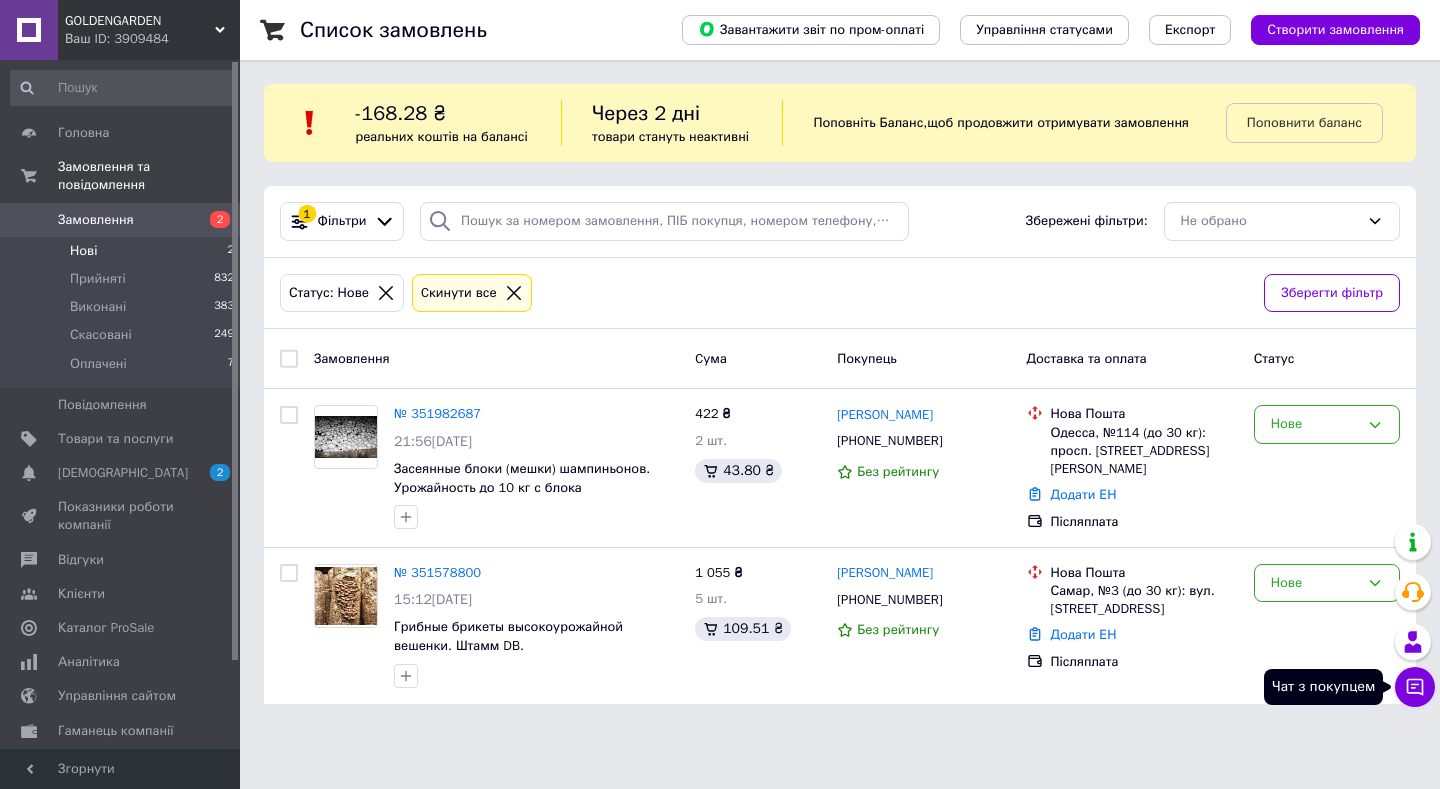 click 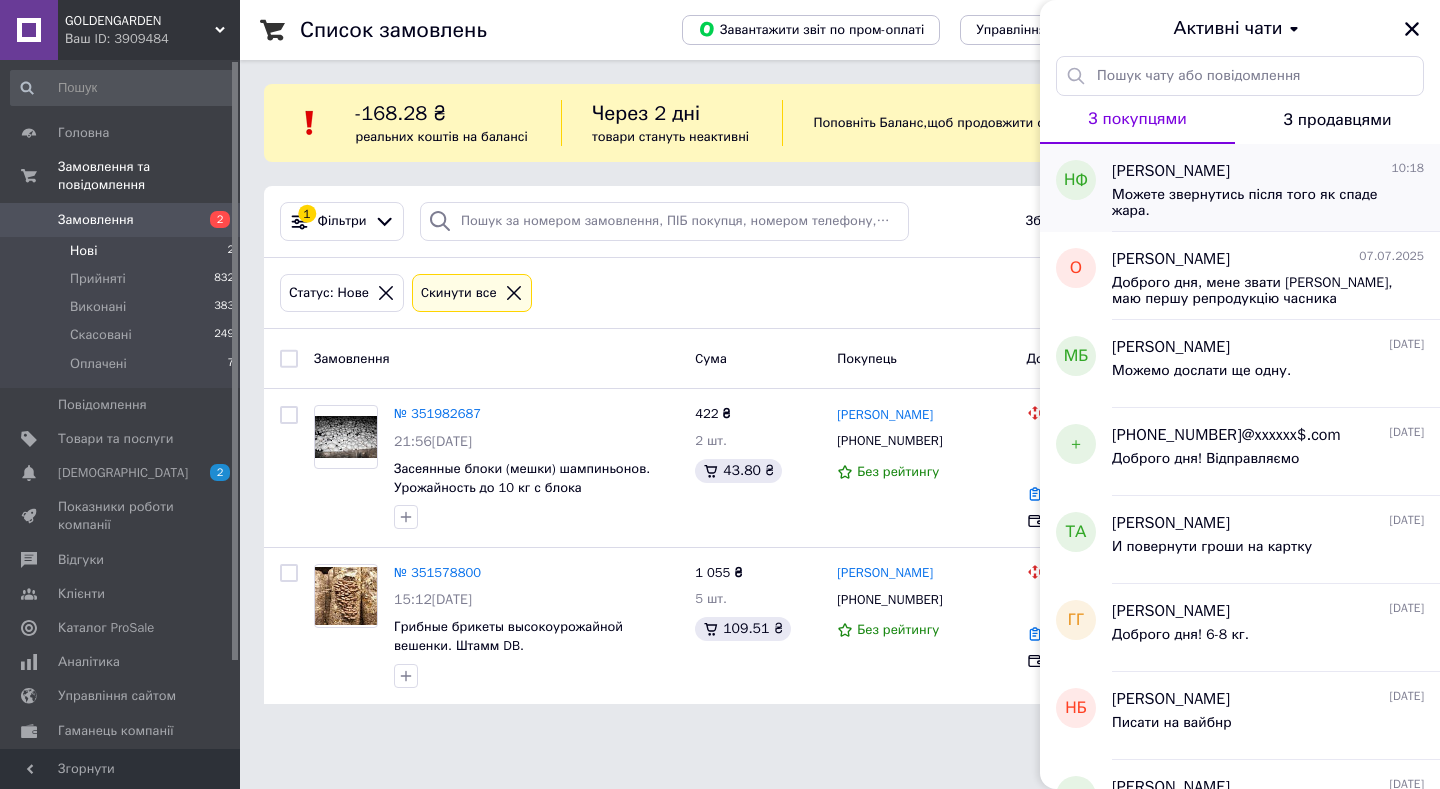 click on "Наталья Филонова" at bounding box center (1171, 171) 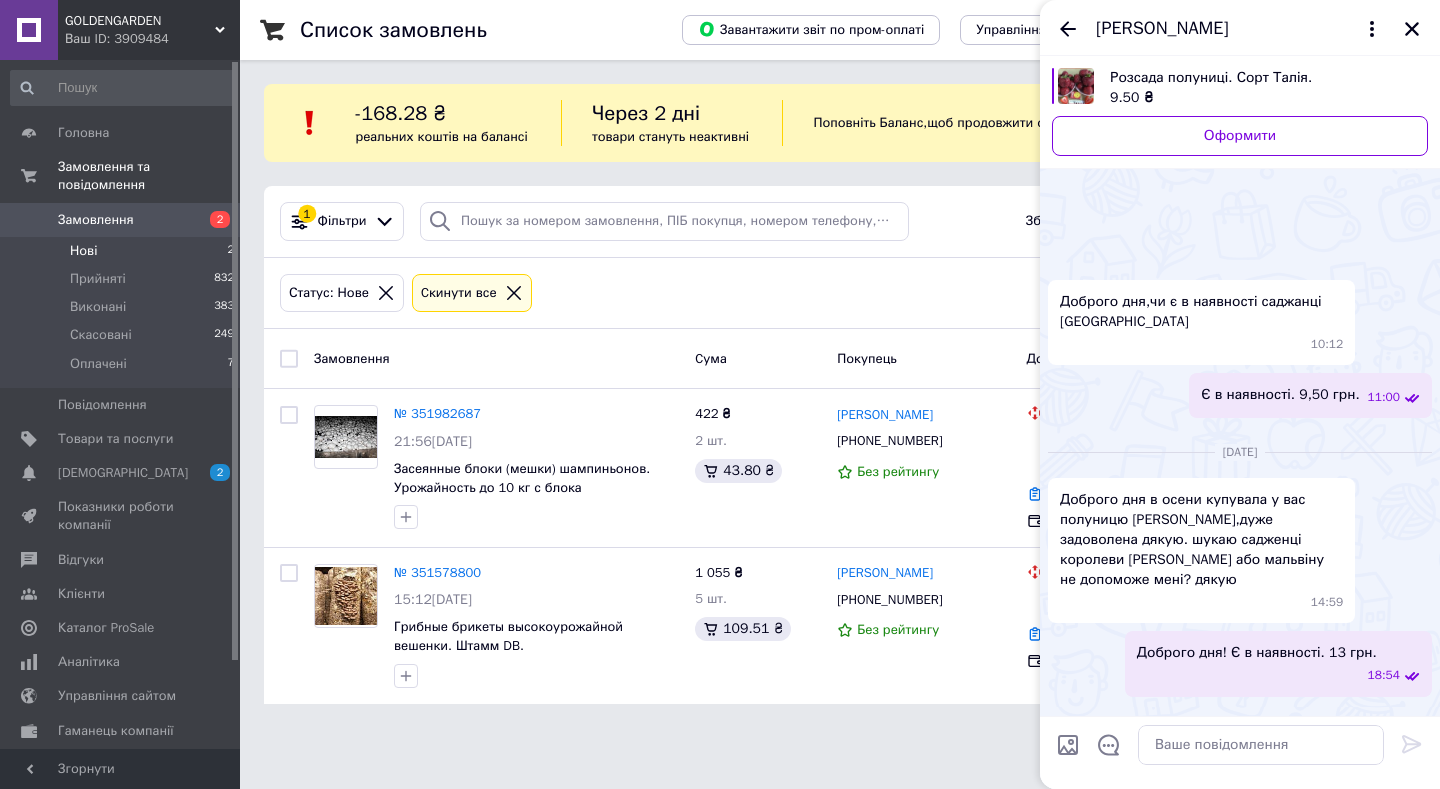 scroll, scrollTop: 1036, scrollLeft: 0, axis: vertical 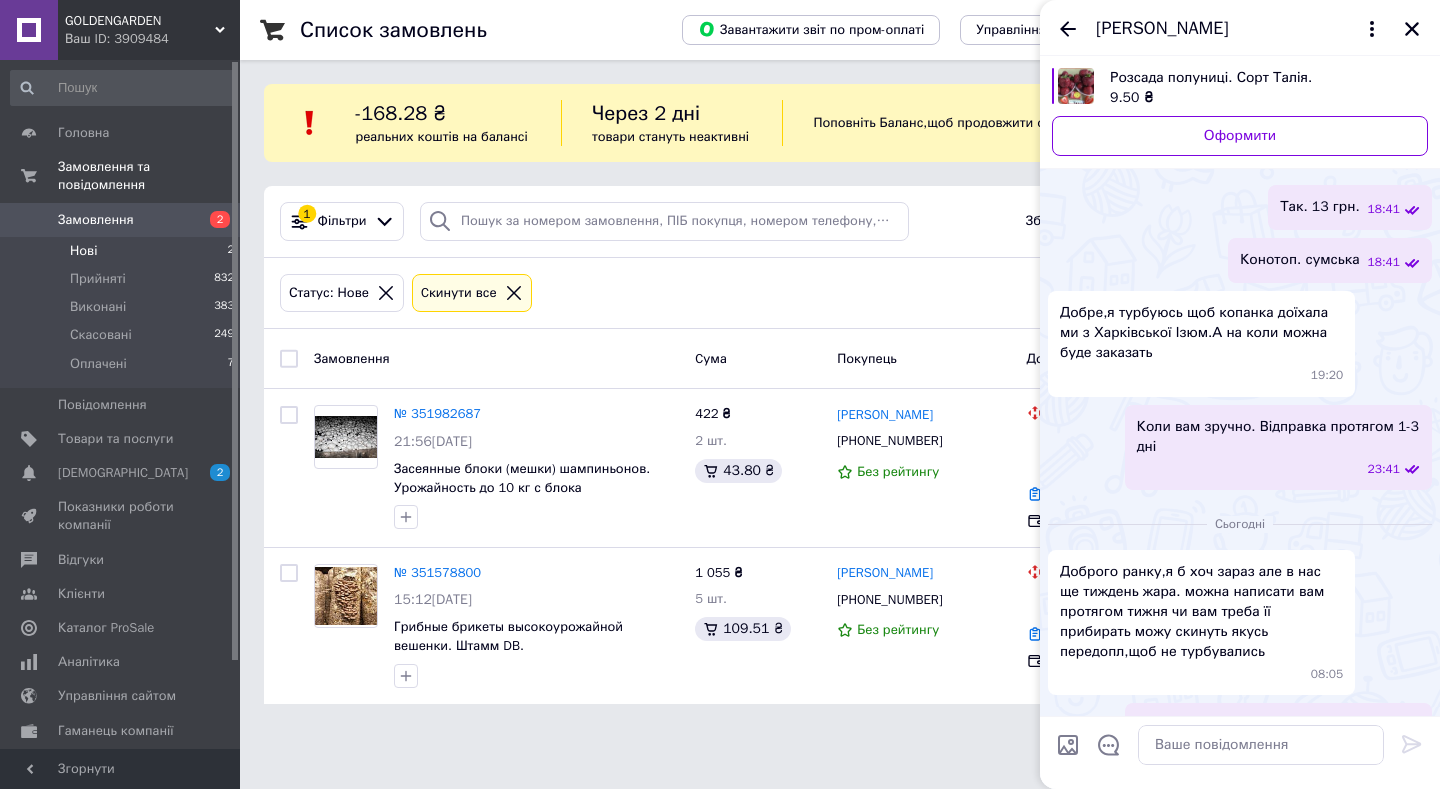 click on "Можете звернутись після того як спаде жара." at bounding box center [1278, 735] 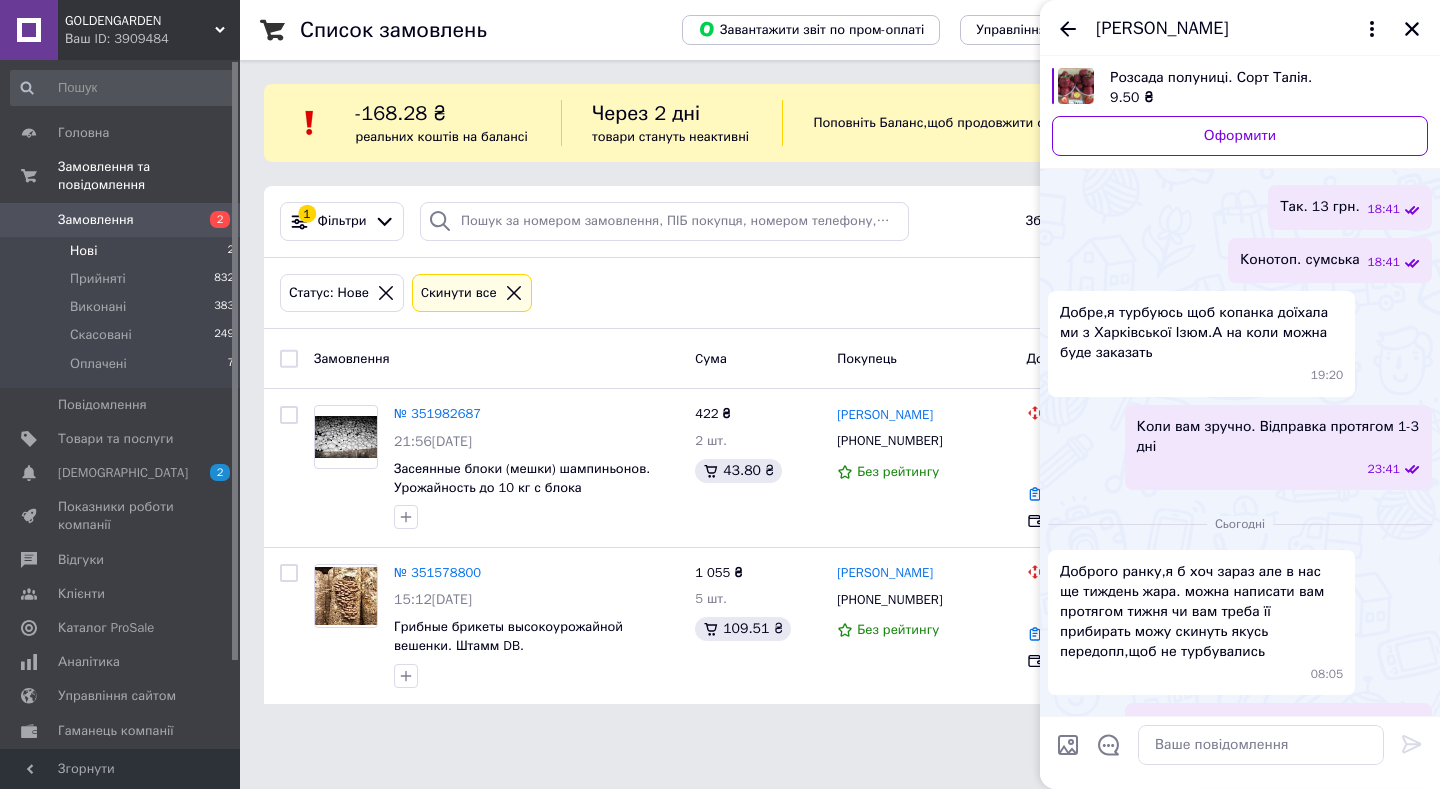 click on "Редагувати" at bounding box center (1312, 820) 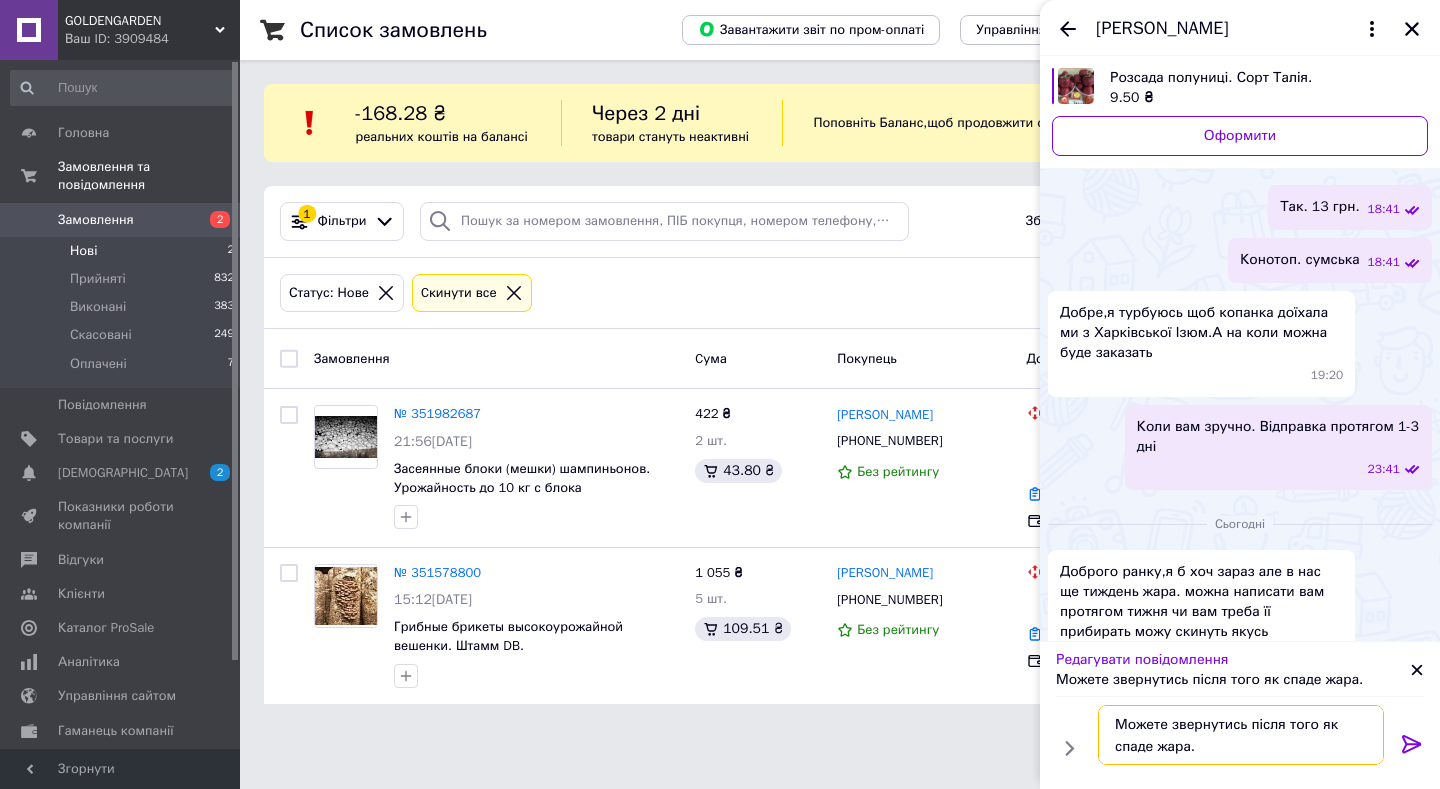 click on "Можете звернутись після того як спаде жара." at bounding box center [1241, 735] 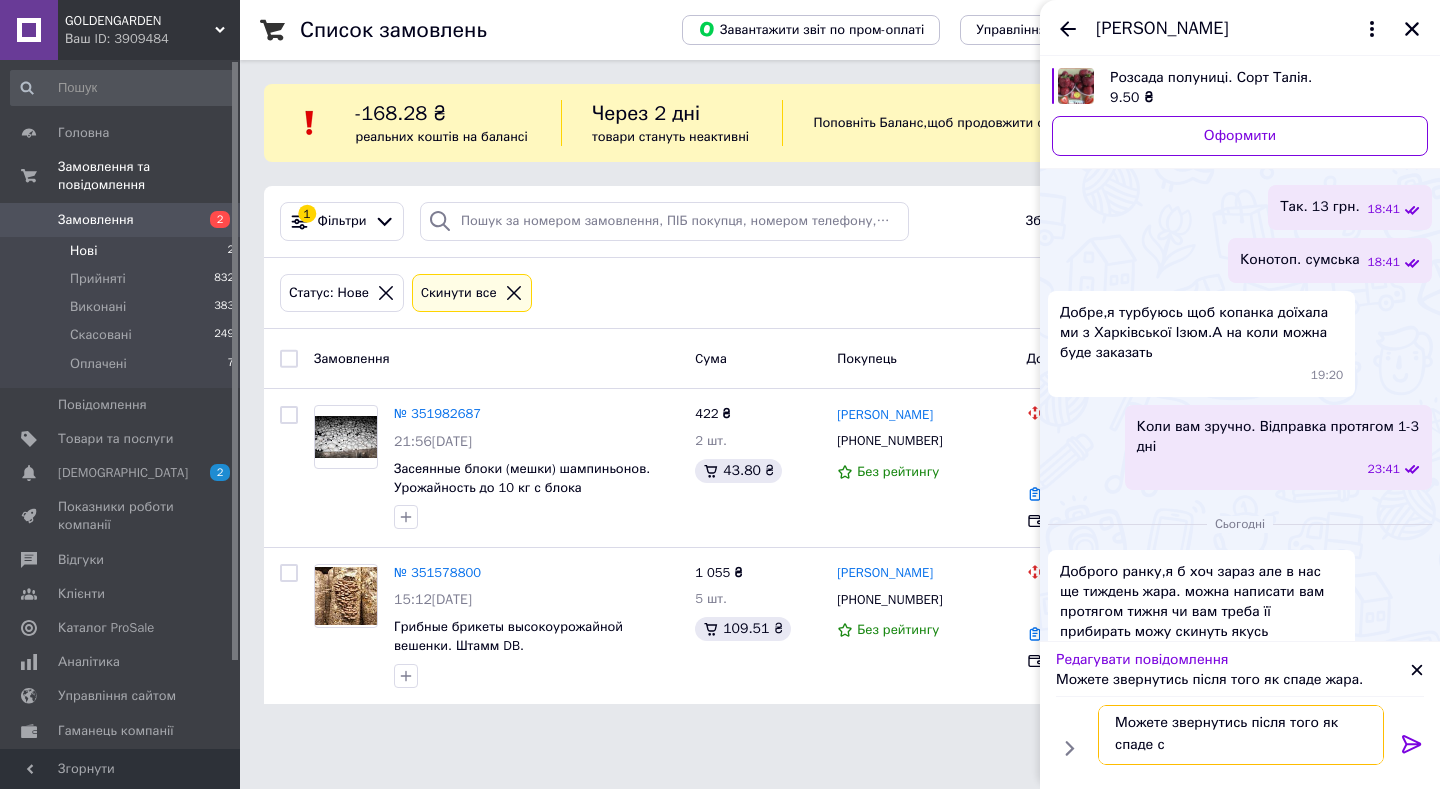scroll, scrollTop: 2, scrollLeft: 0, axis: vertical 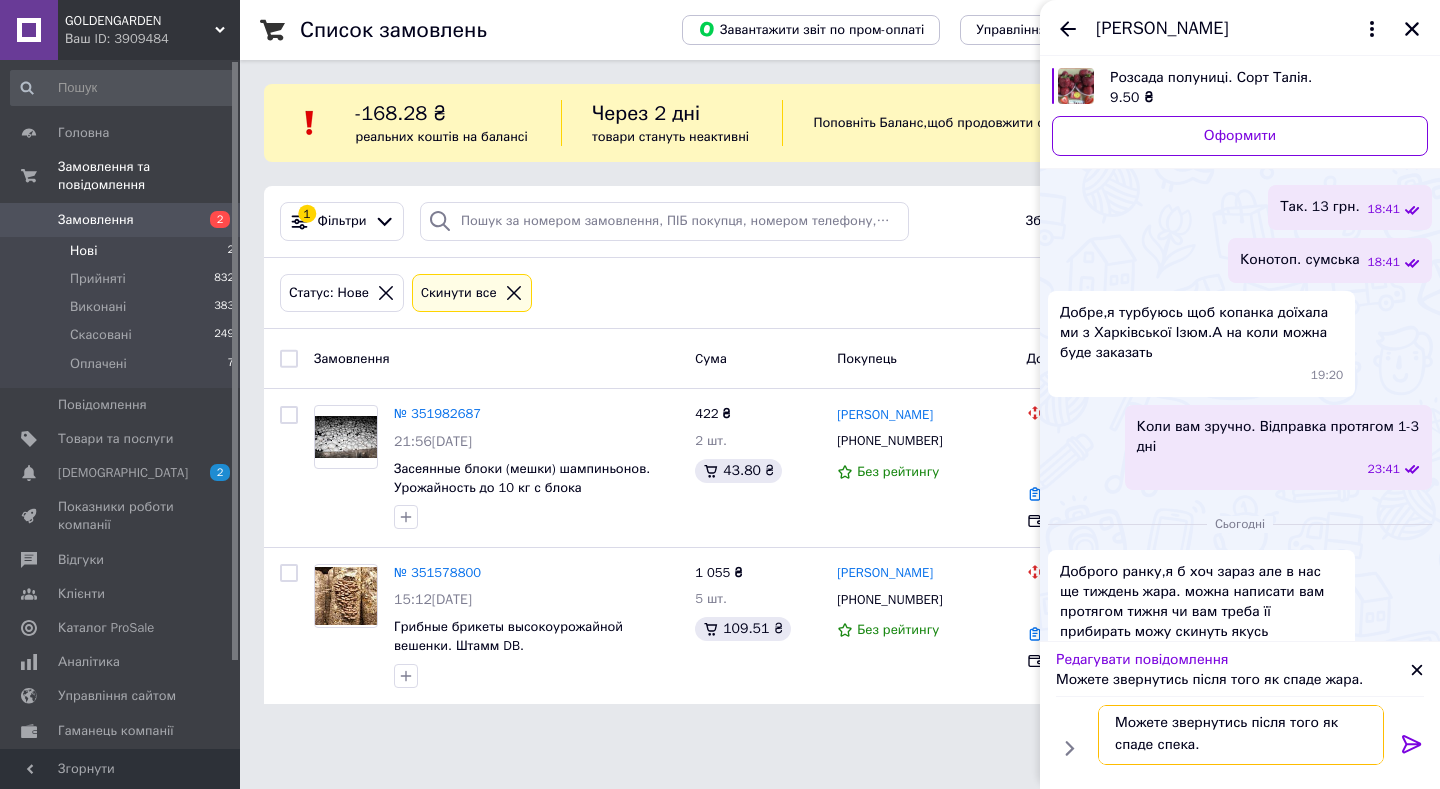 type on "Можете звернутись після того як спаде спека." 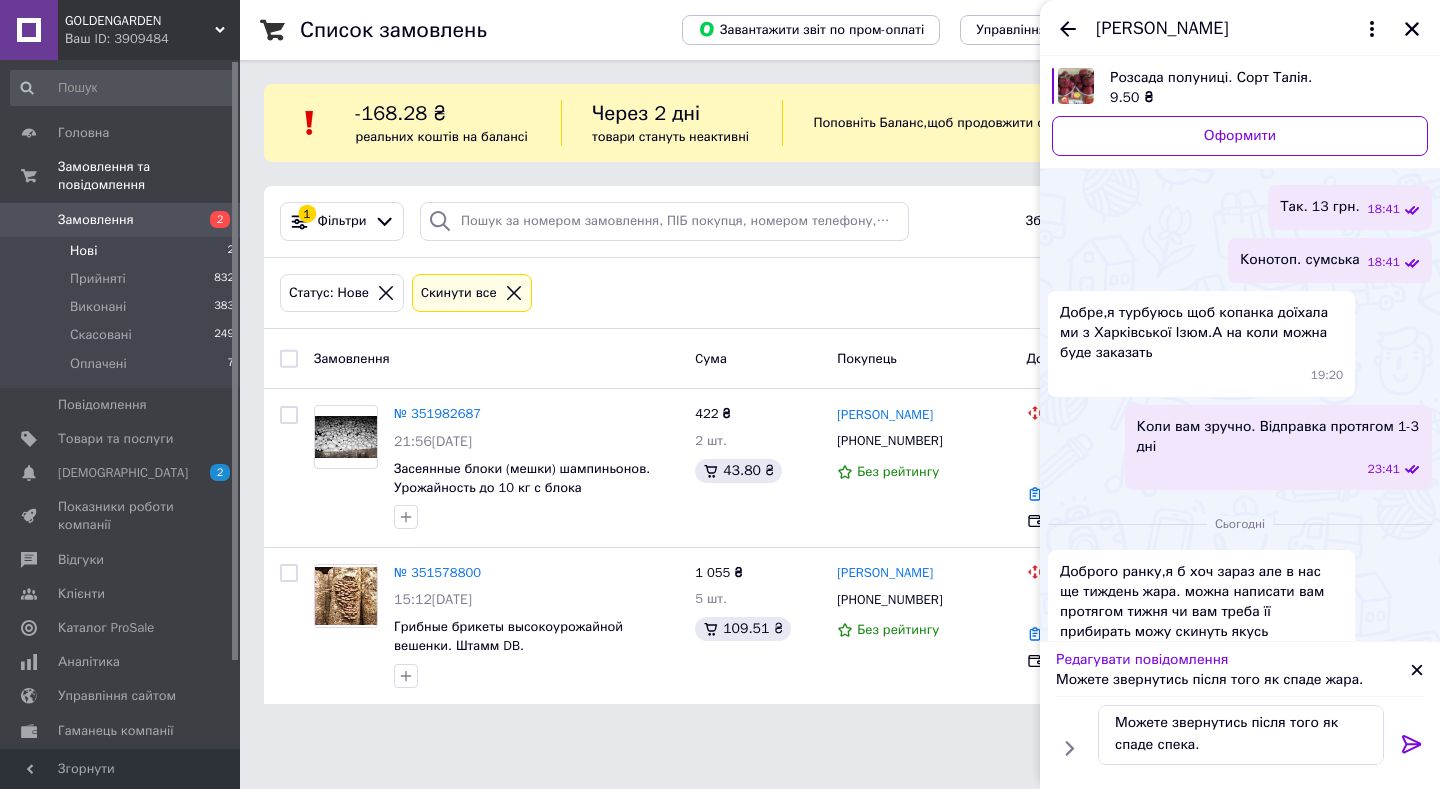 click 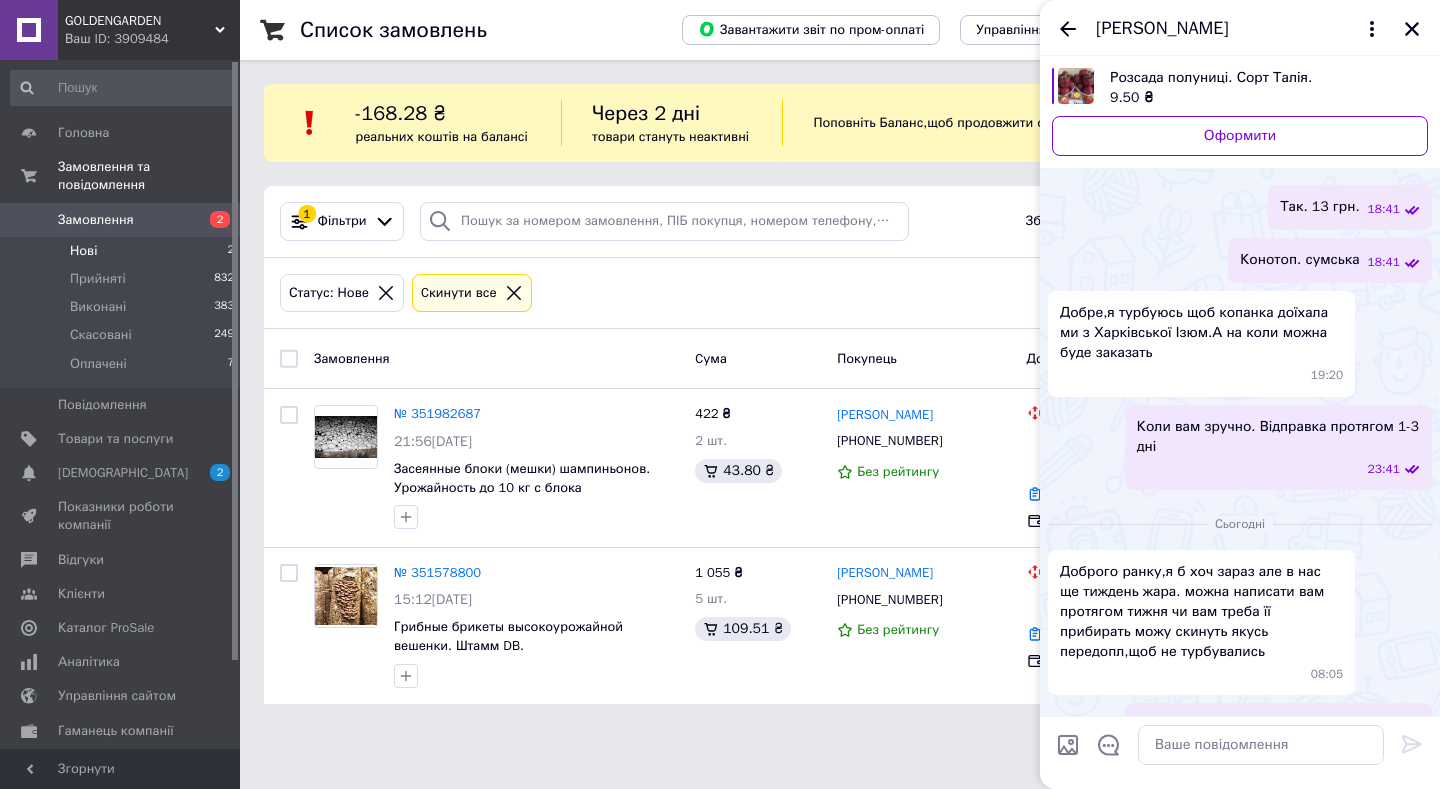 scroll, scrollTop: 0, scrollLeft: 0, axis: both 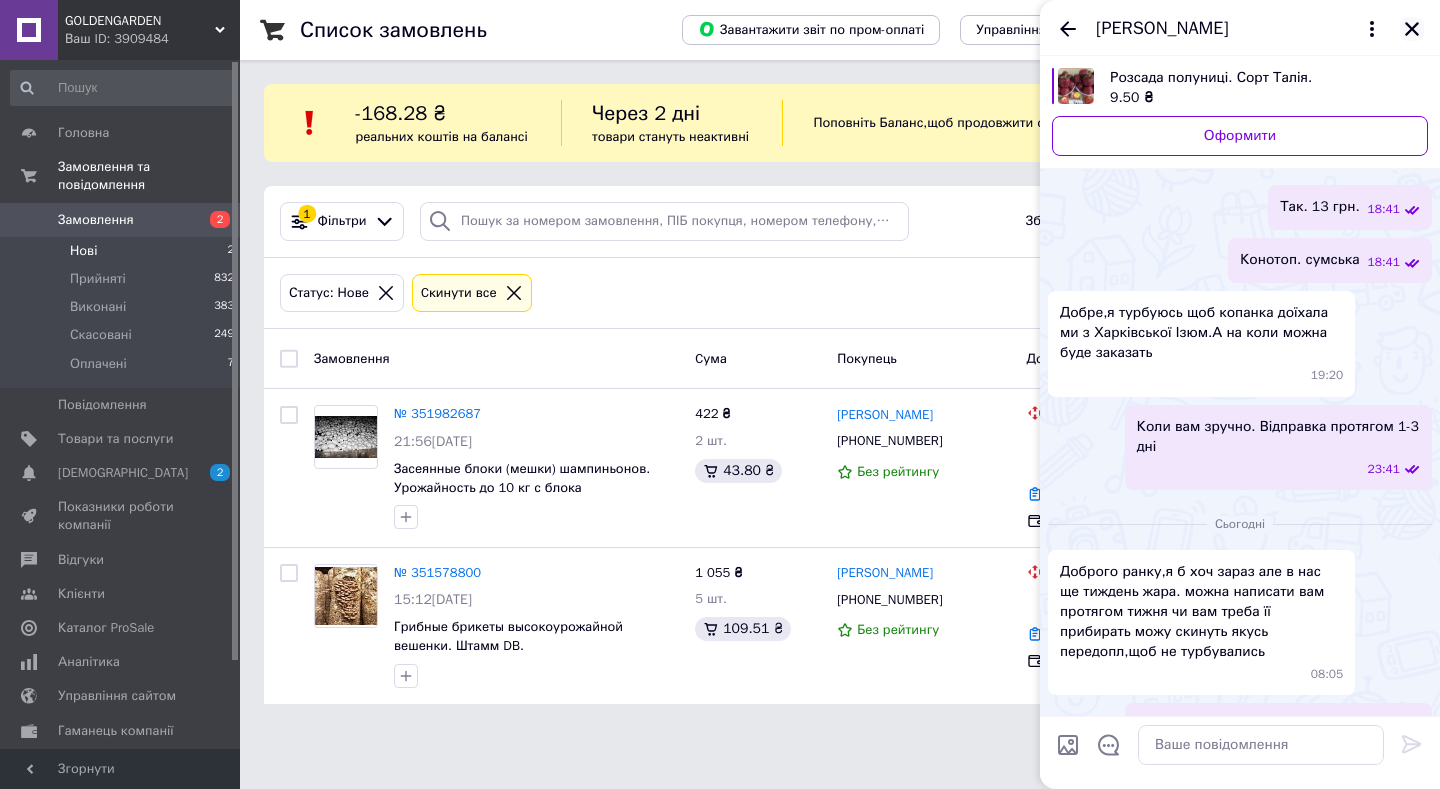 click 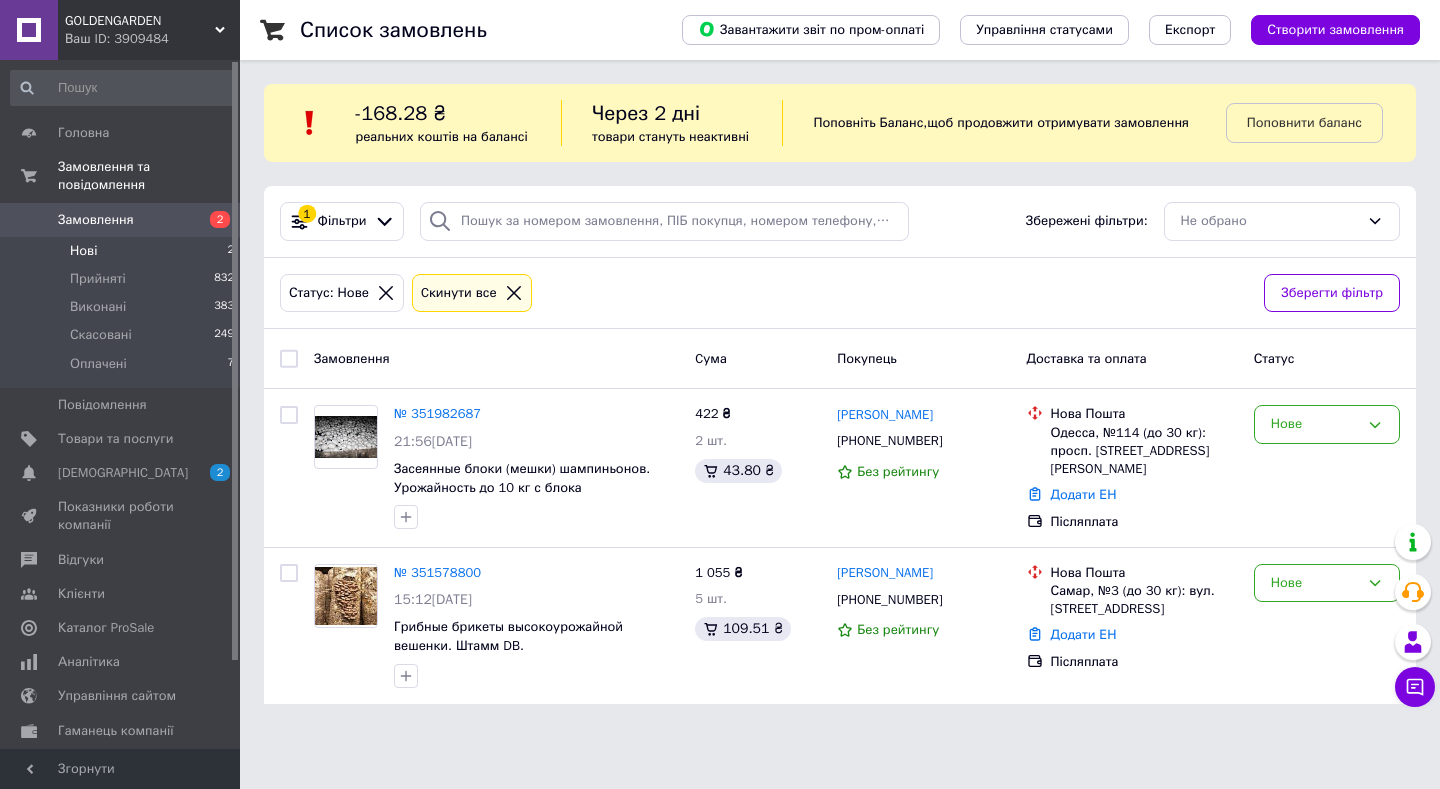 click on "GOLDENGARDEN" at bounding box center [140, 21] 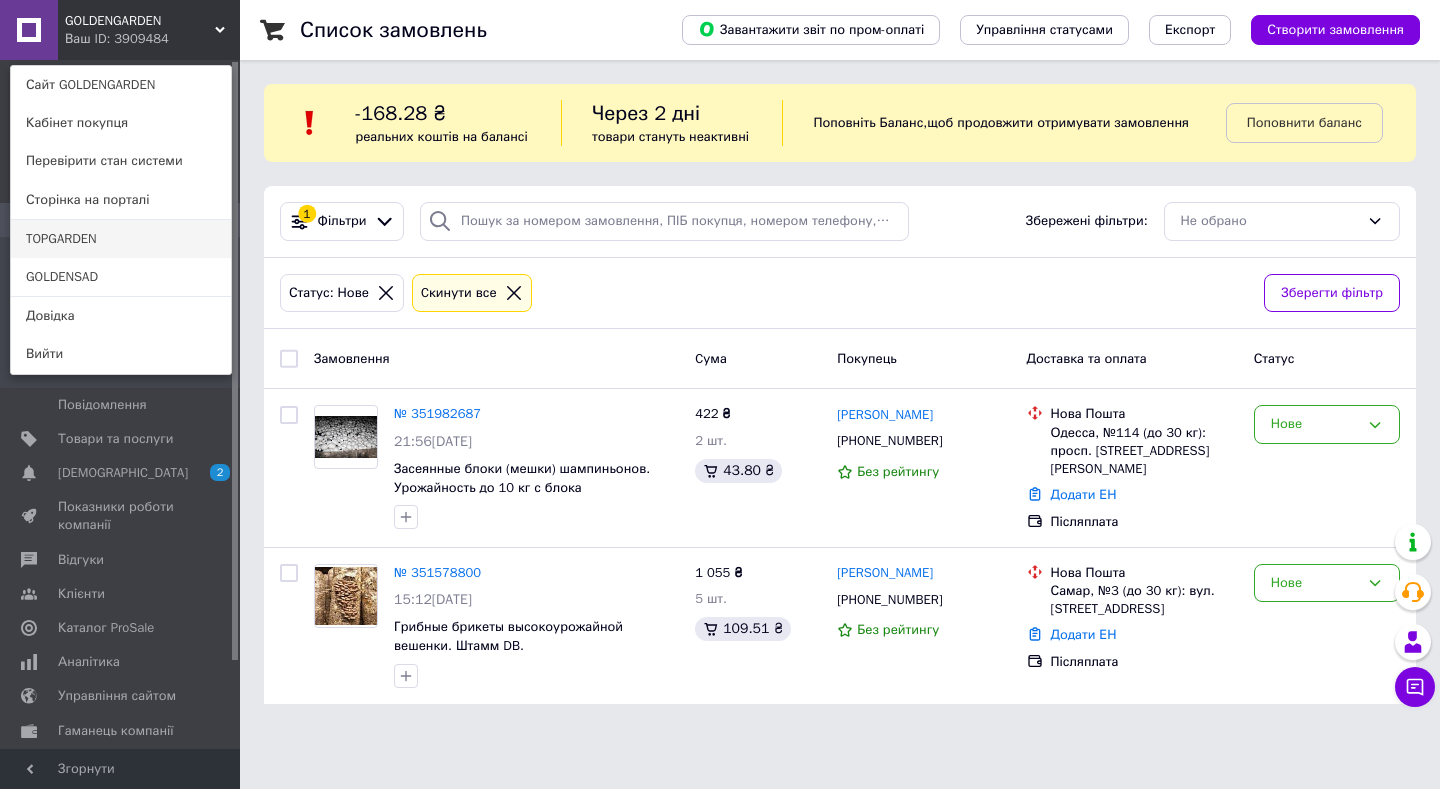 click on "TOPGARDEN" at bounding box center [121, 239] 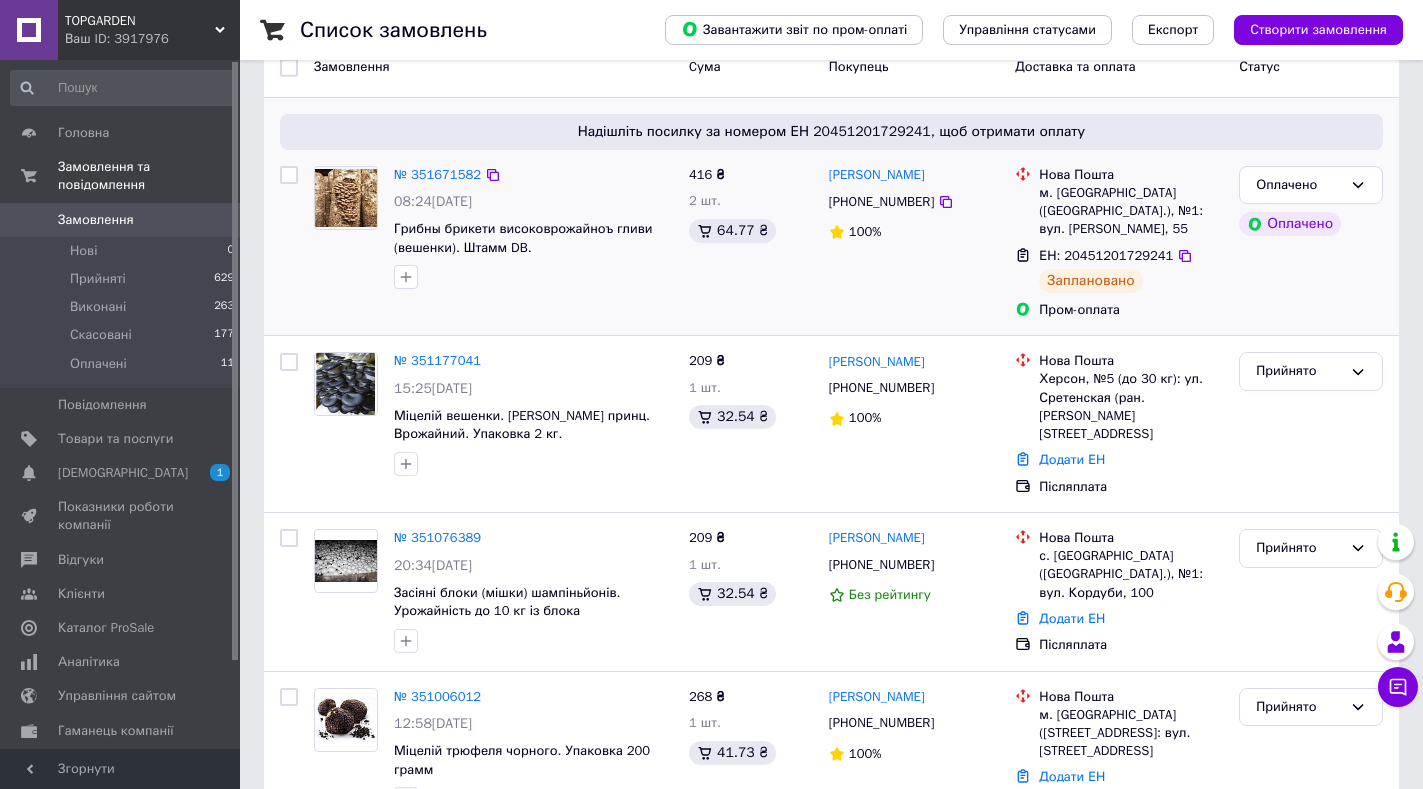 scroll, scrollTop: 300, scrollLeft: 0, axis: vertical 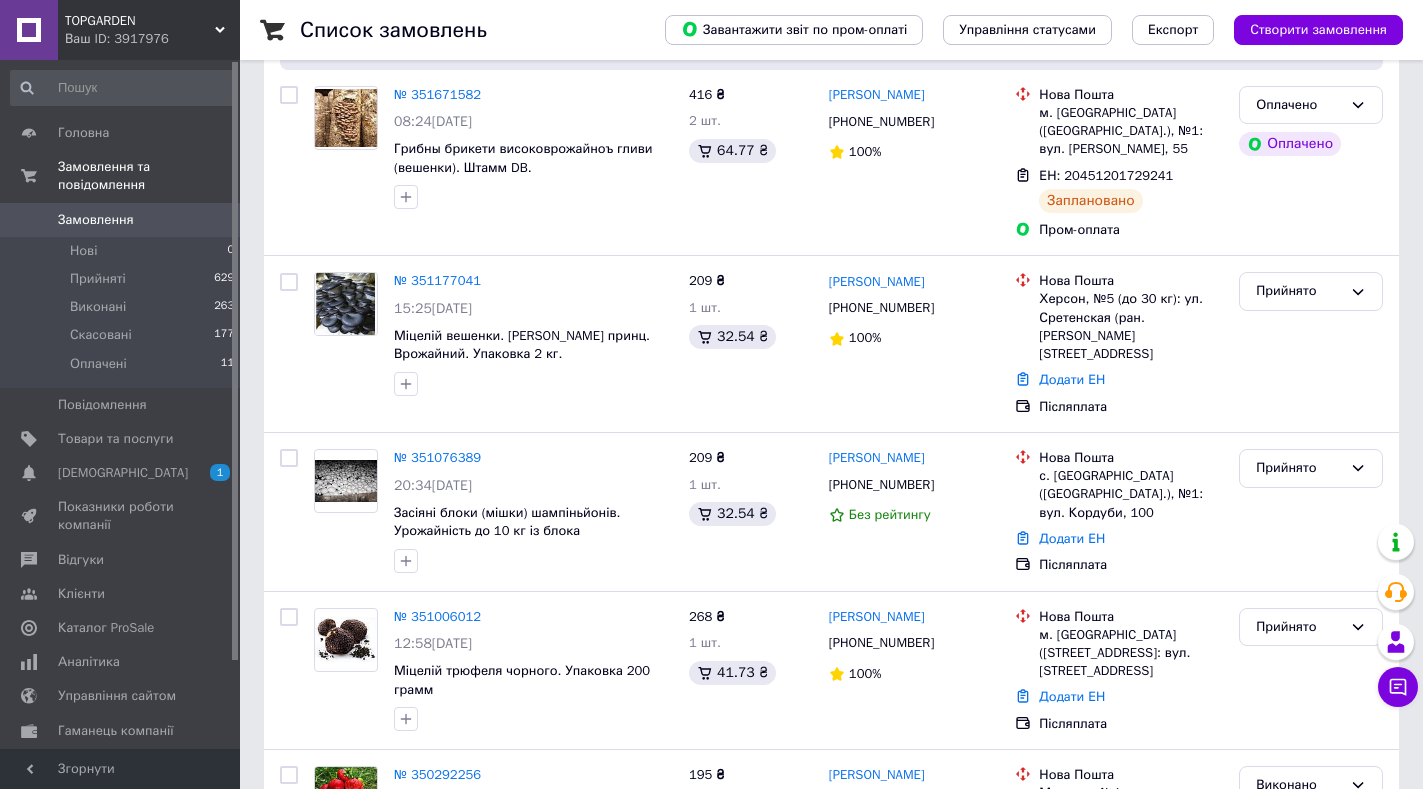 click on "TOPGARDEN" at bounding box center (140, 21) 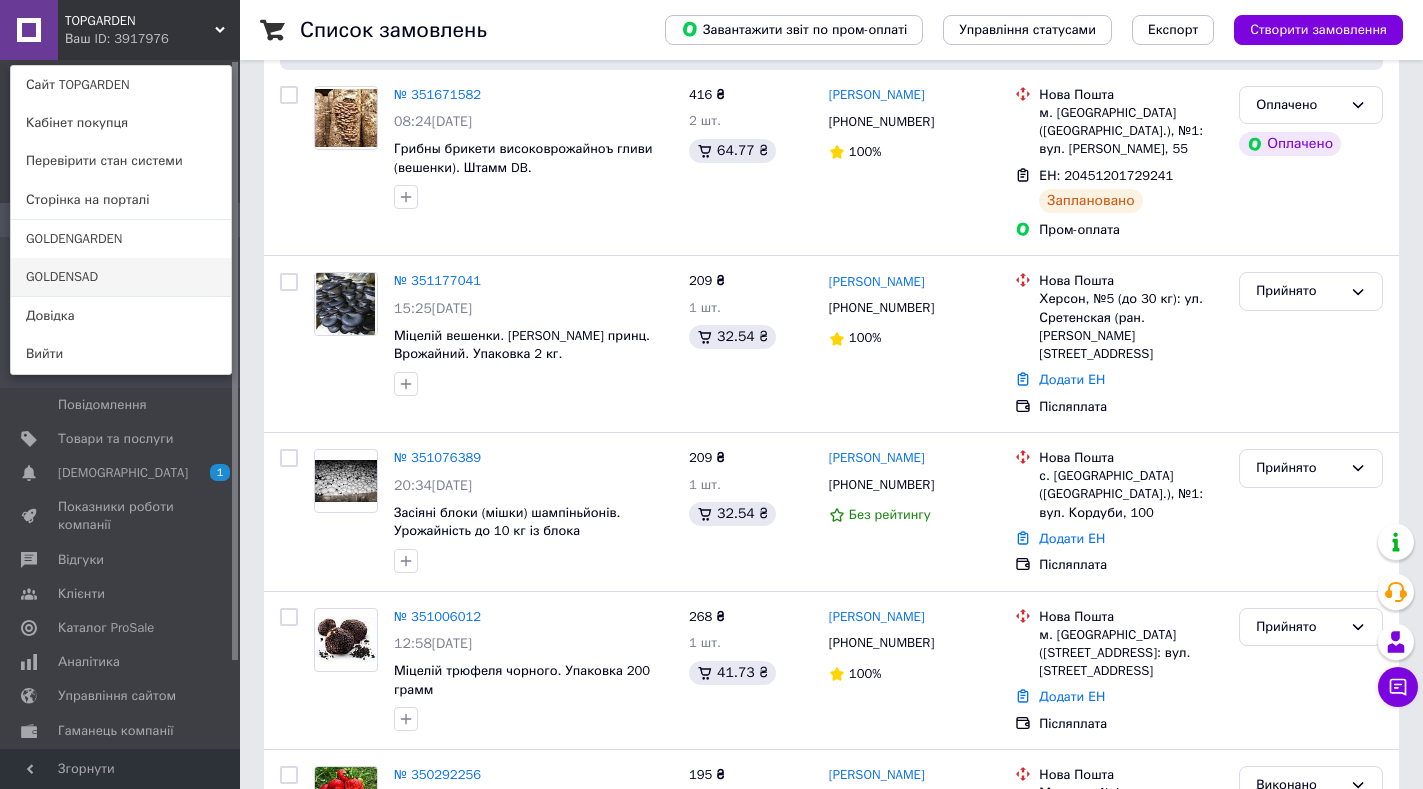 click on "GOLDENSAD" at bounding box center (121, 277) 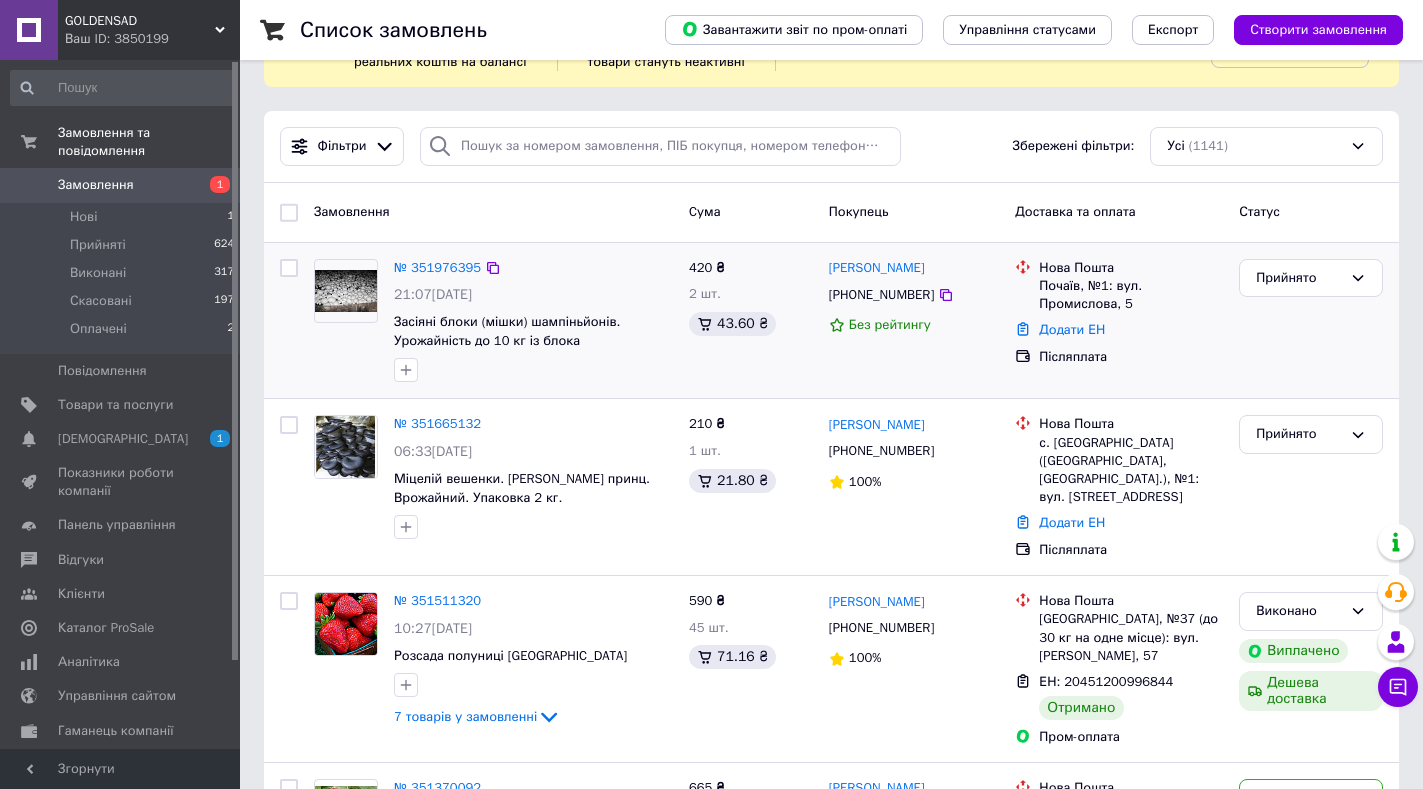 scroll, scrollTop: 0, scrollLeft: 0, axis: both 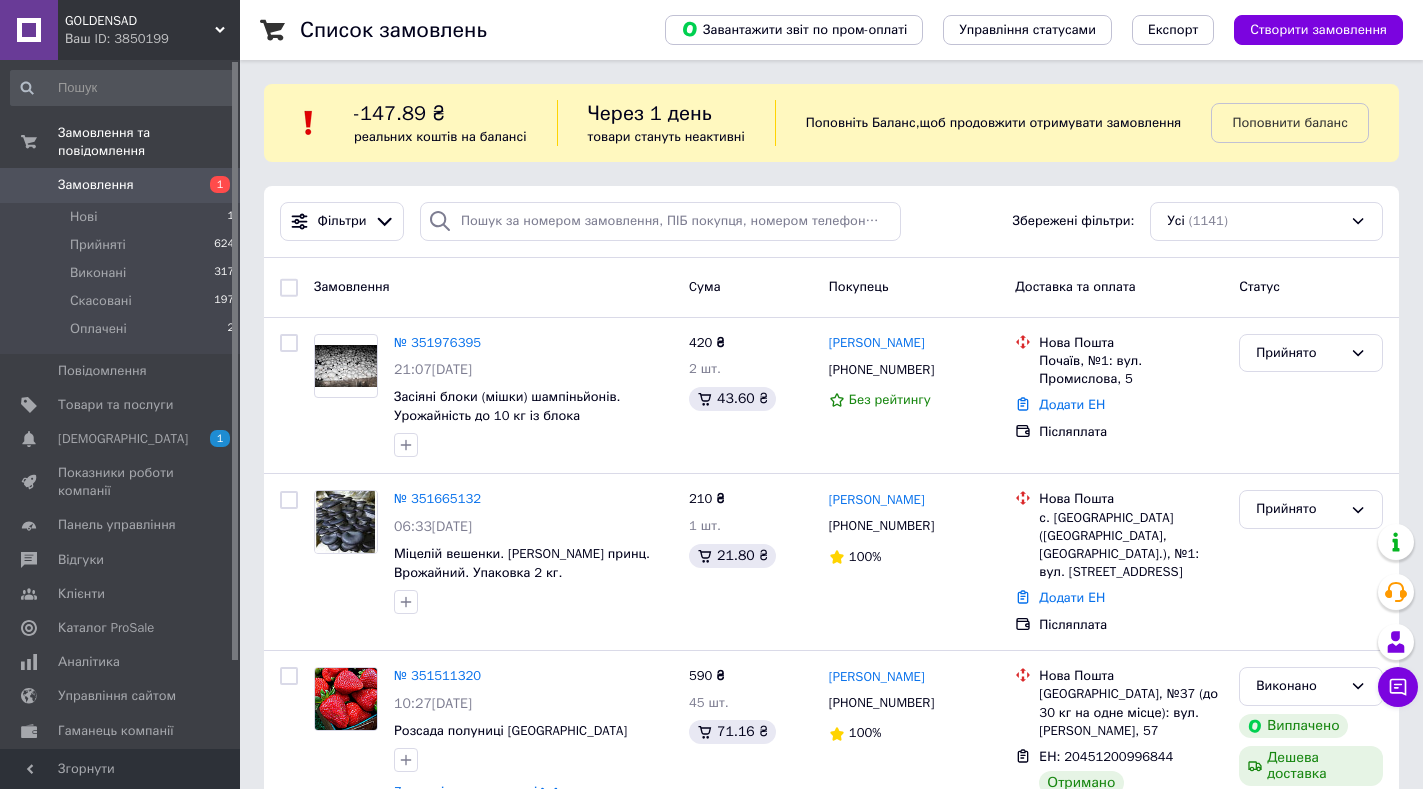 click on "GOLDENSAD" at bounding box center (140, 21) 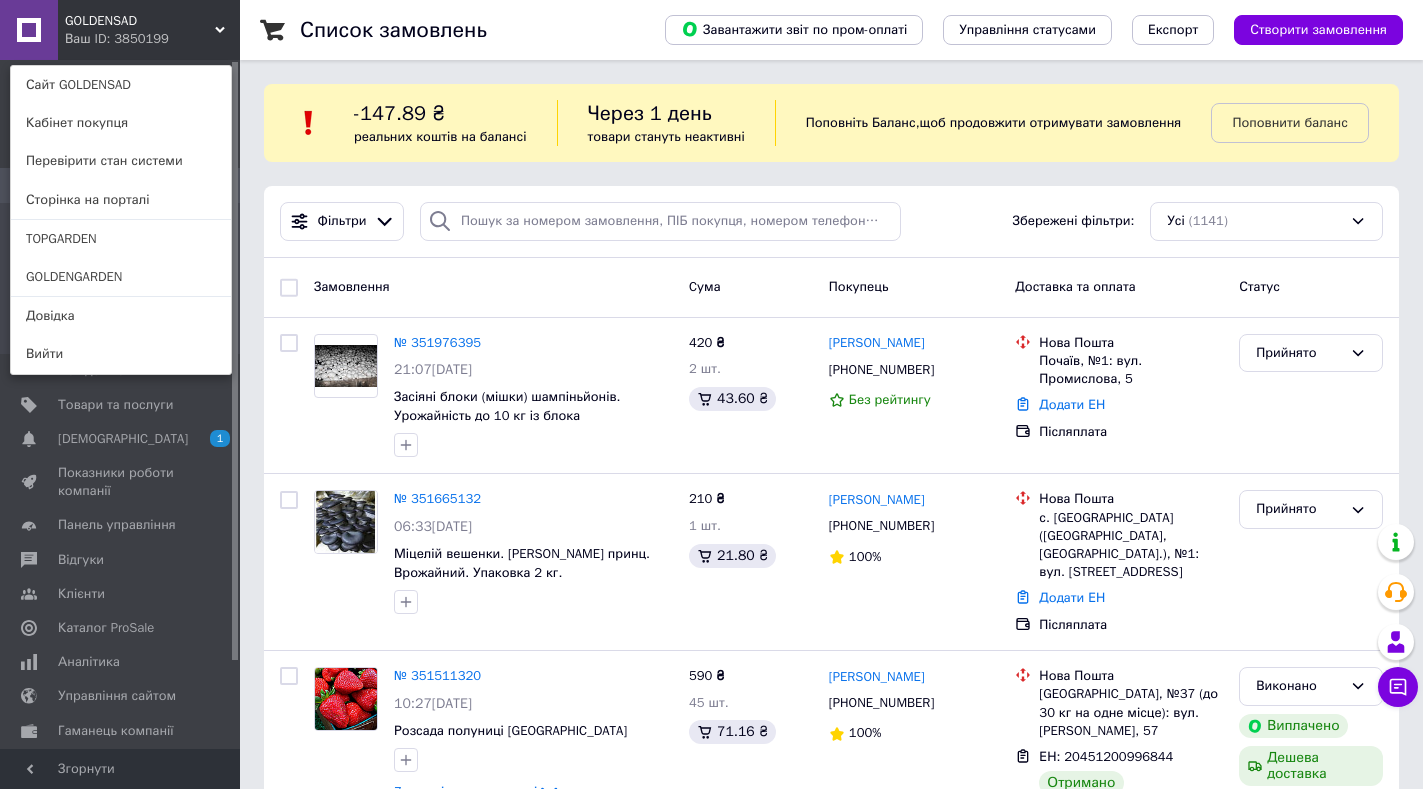 click on "GOLDENSAD Ваш ID: 3850199 Сайт GOLDENSAD Кабінет покупця Перевірити стан системи Сторінка на порталі TOPGARDEN GOLDENGARDEN Довідка Вийти" at bounding box center [120, 30] 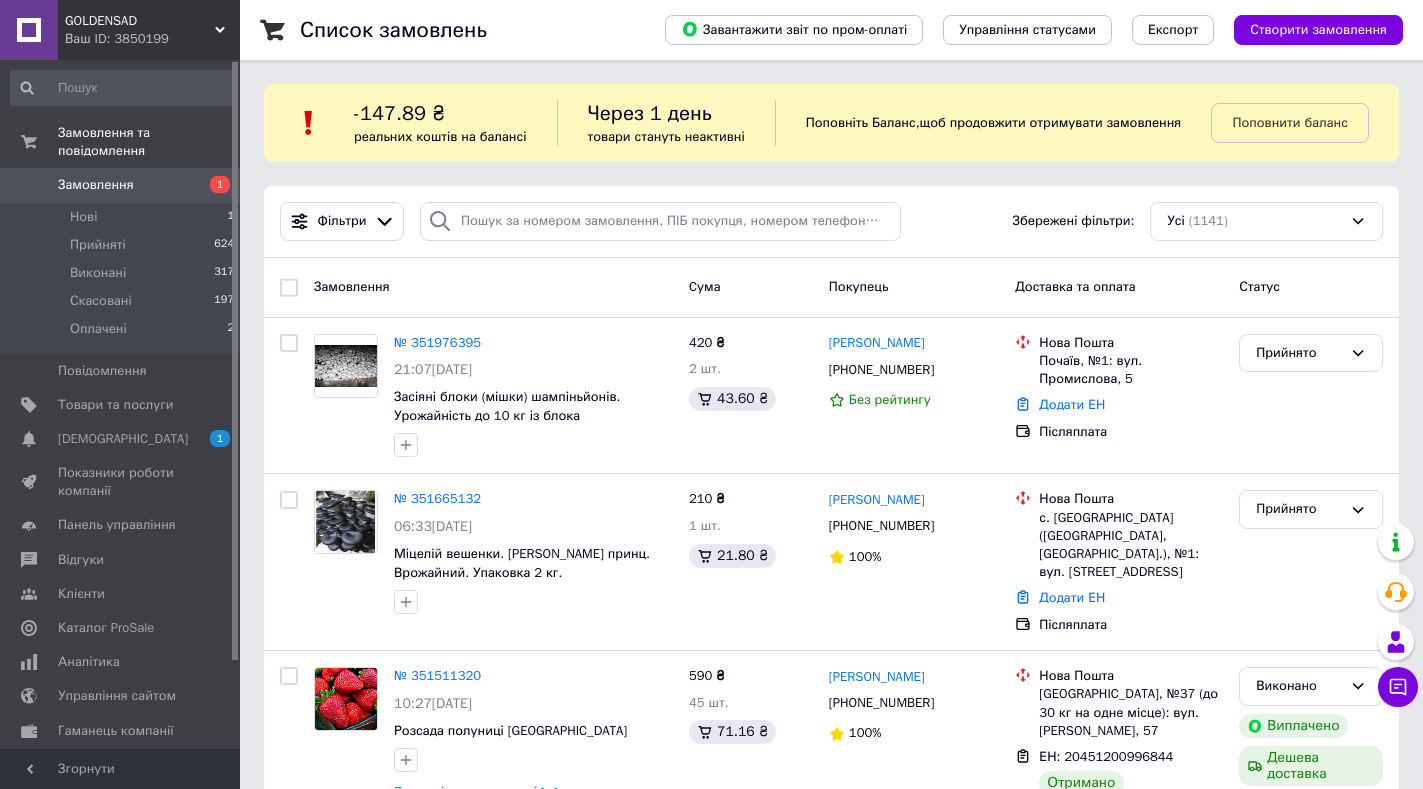 click on "GOLDENSAD" at bounding box center [140, 21] 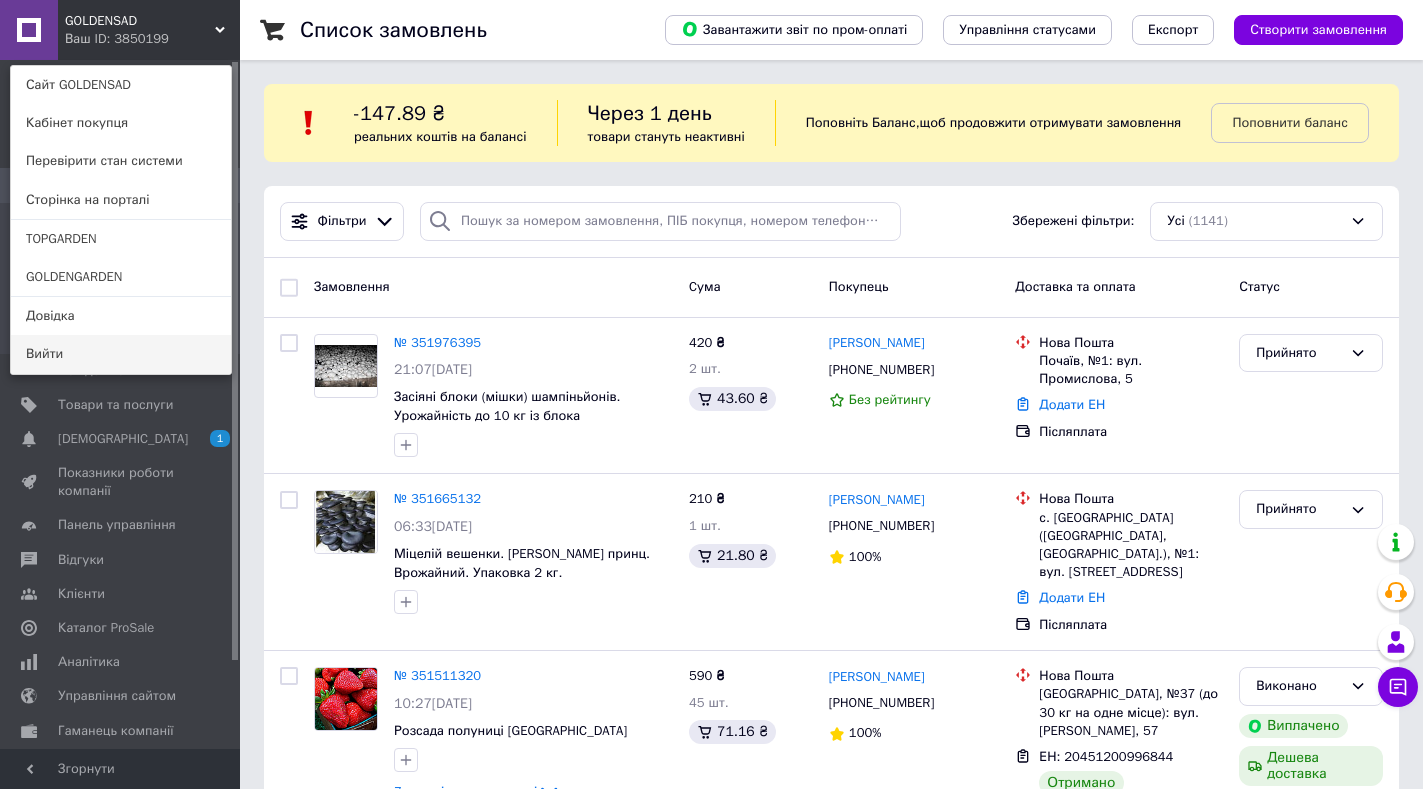 click on "Вийти" at bounding box center [121, 354] 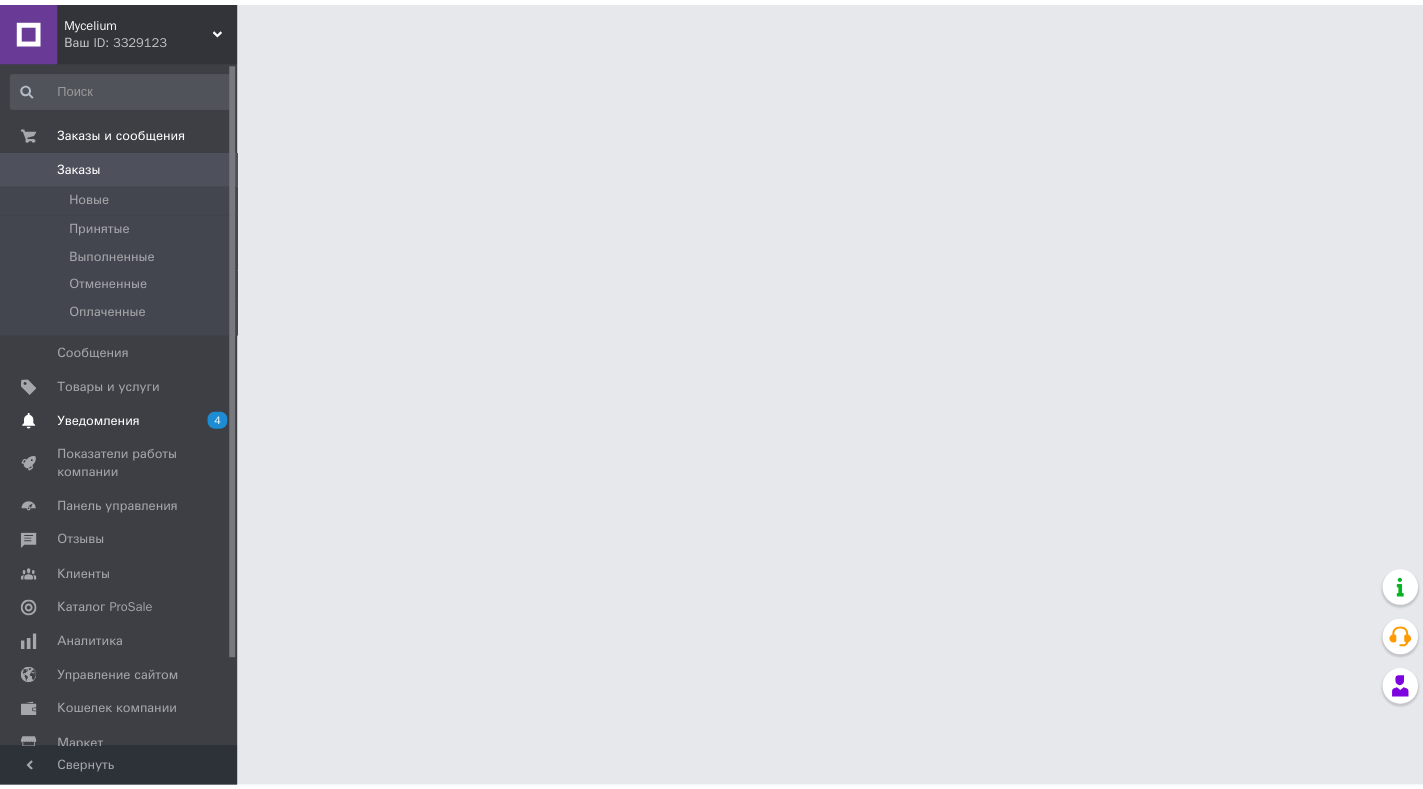 scroll, scrollTop: 0, scrollLeft: 0, axis: both 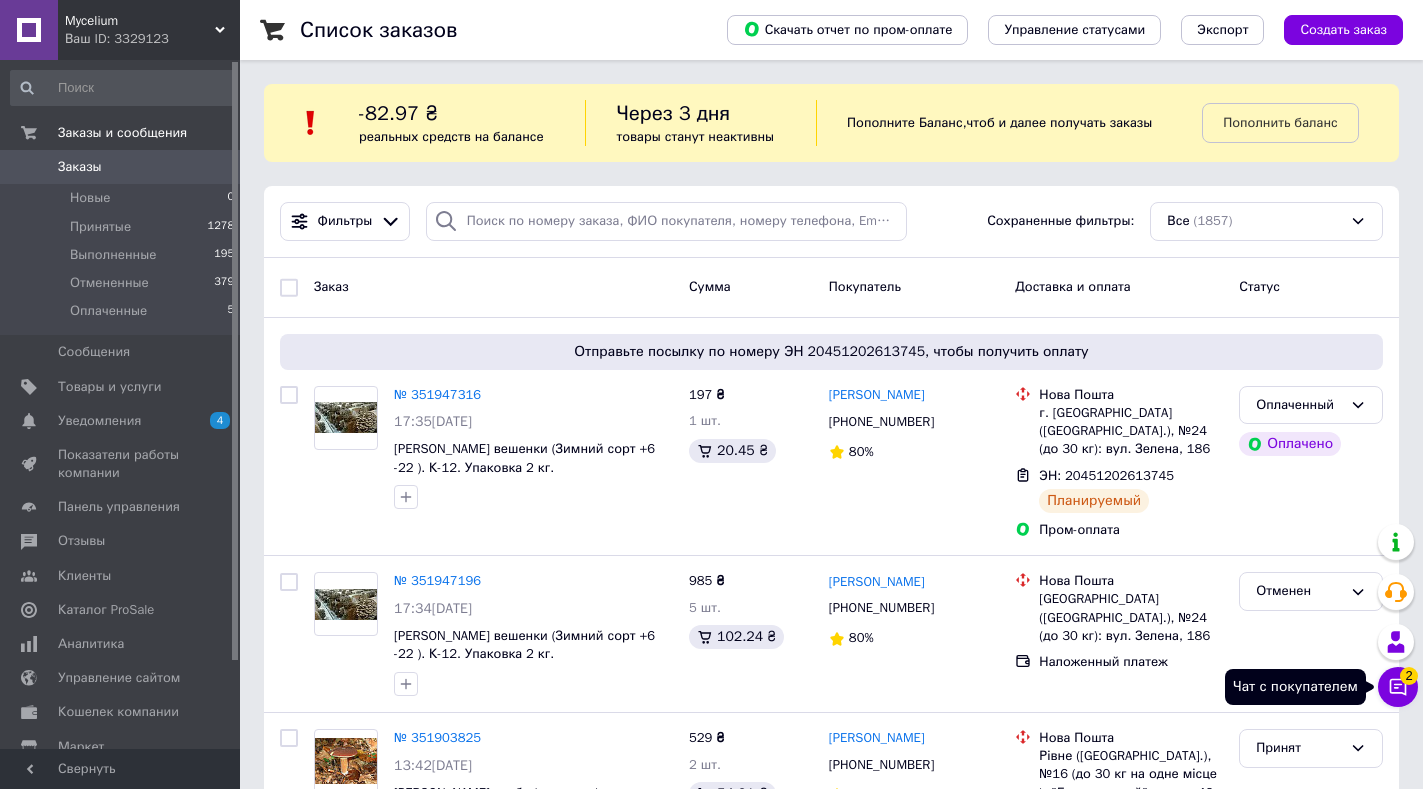 click 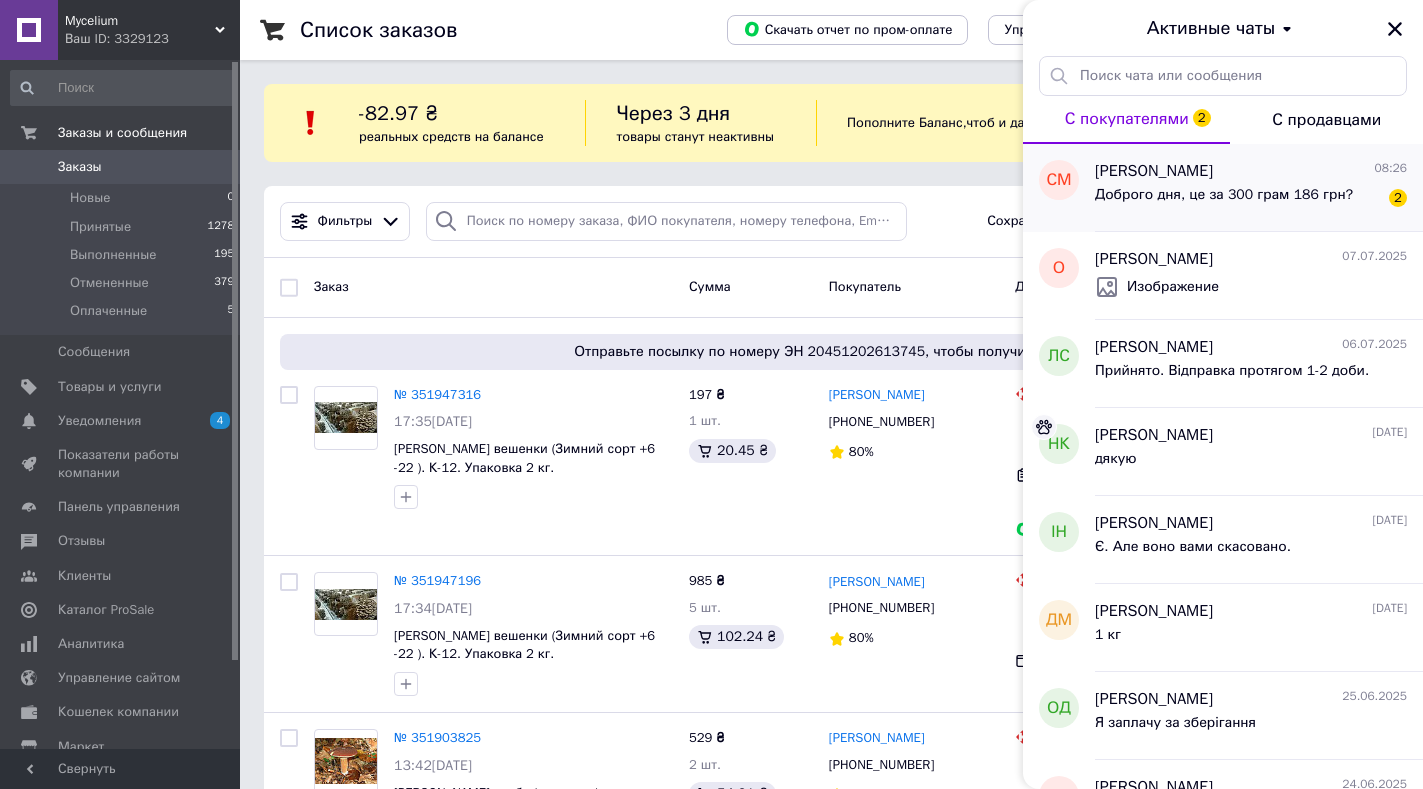 click on "Севак Мурадян" at bounding box center (1154, 171) 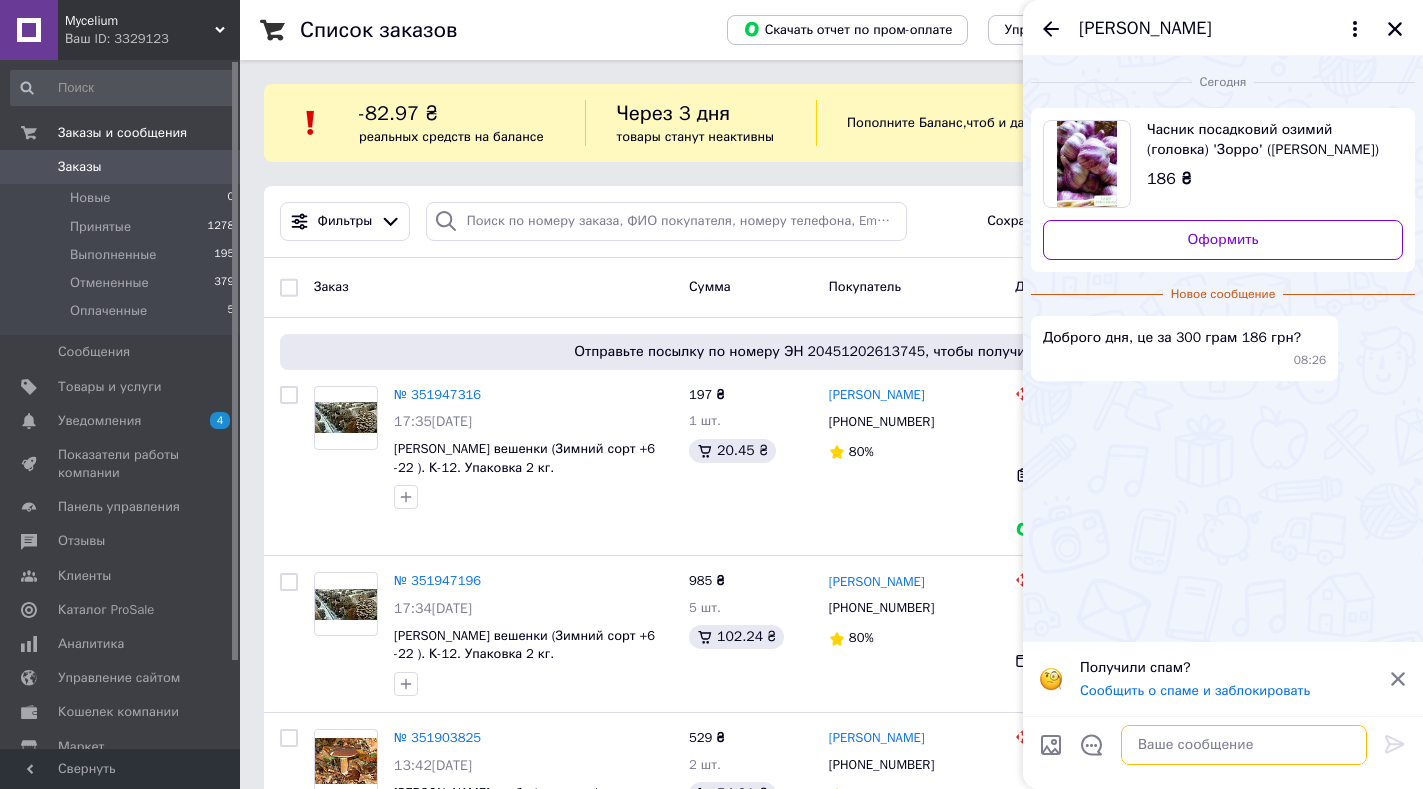 click at bounding box center [1244, 745] 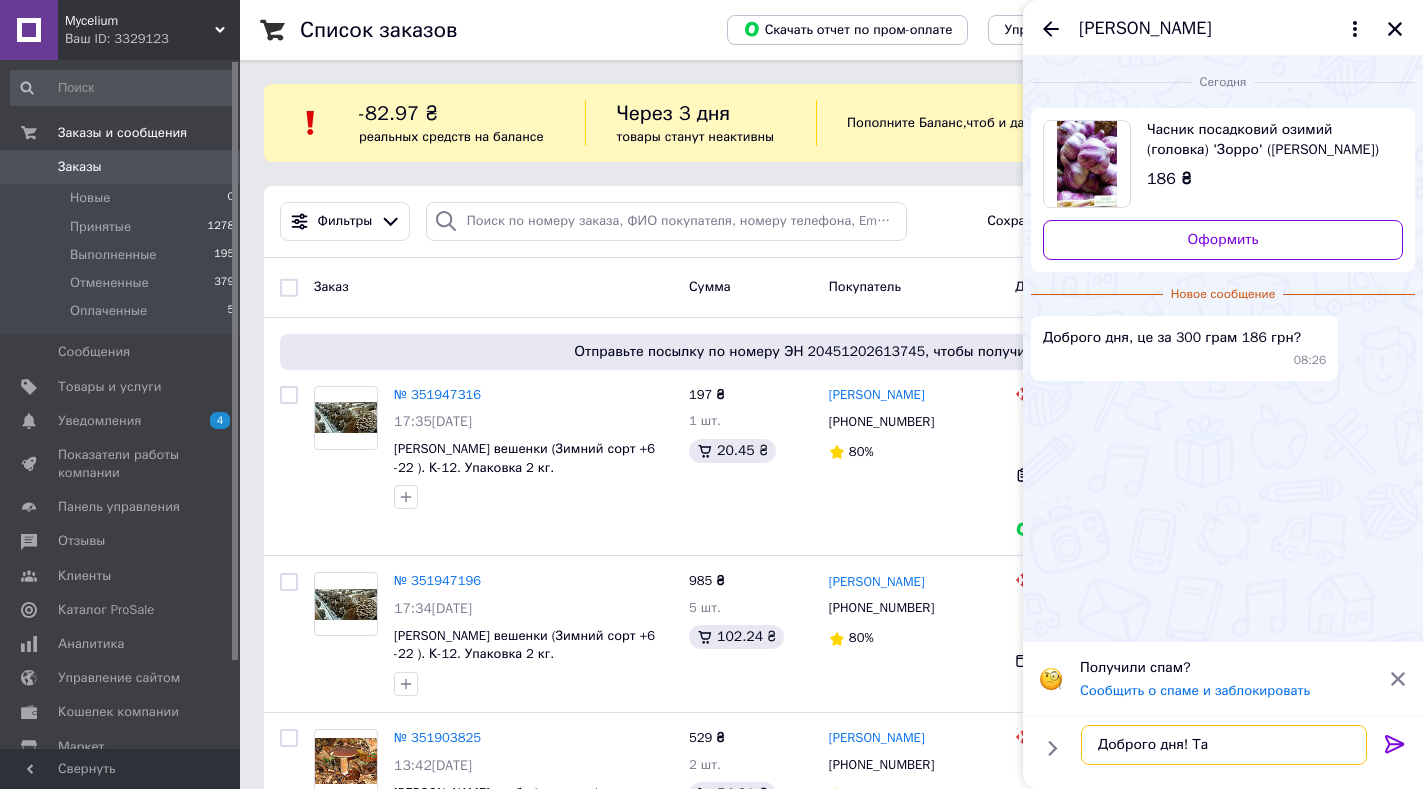 type on "Доброго дня! Так" 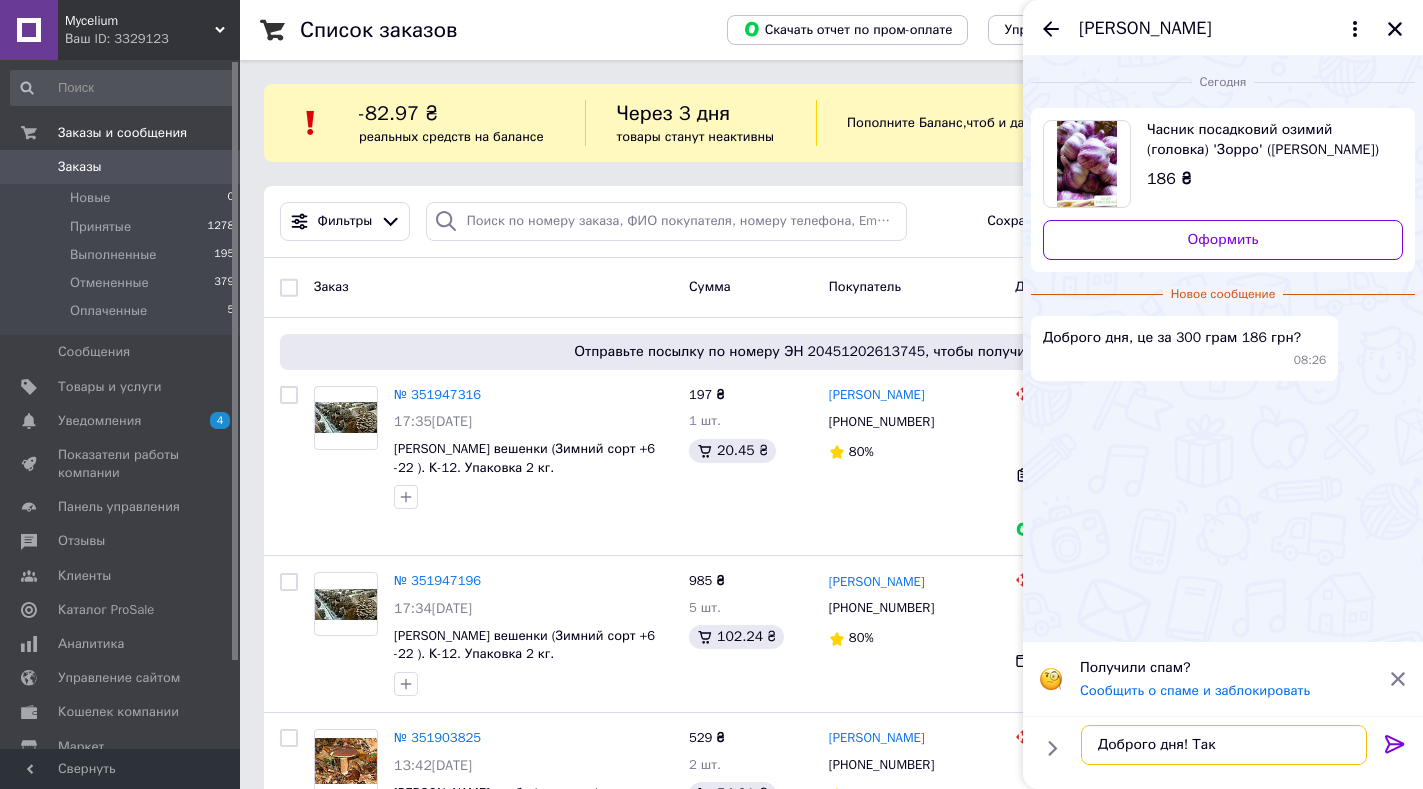 type 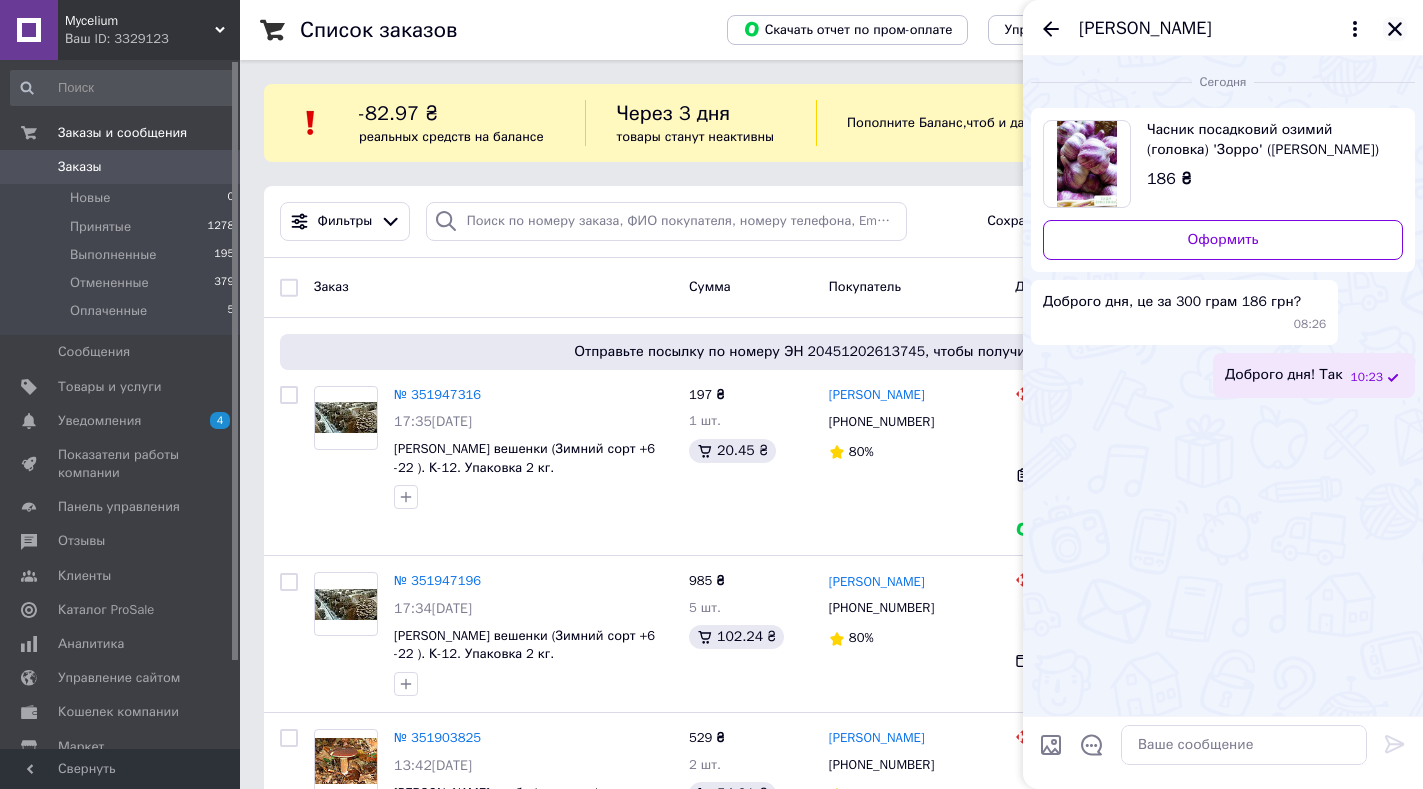 click 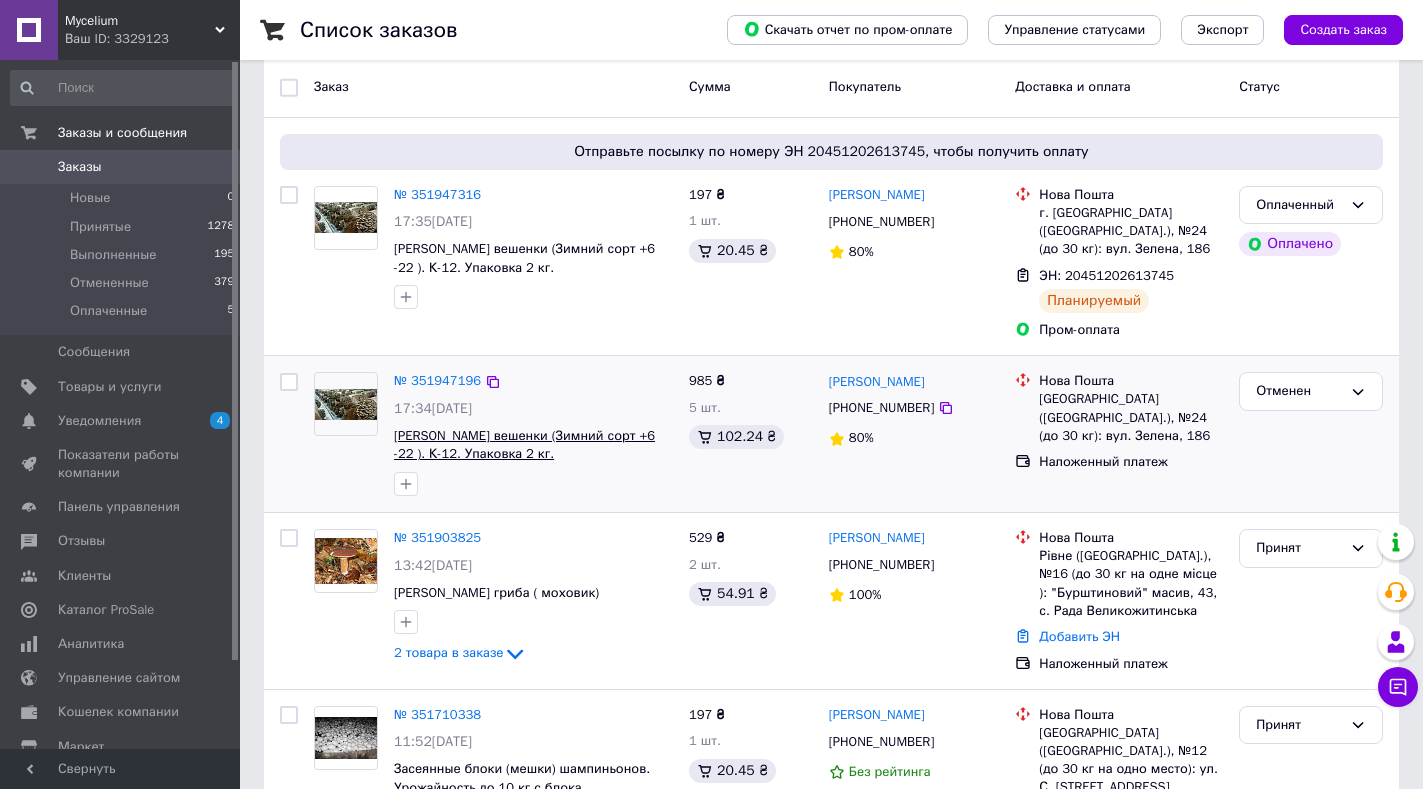 scroll, scrollTop: 600, scrollLeft: 0, axis: vertical 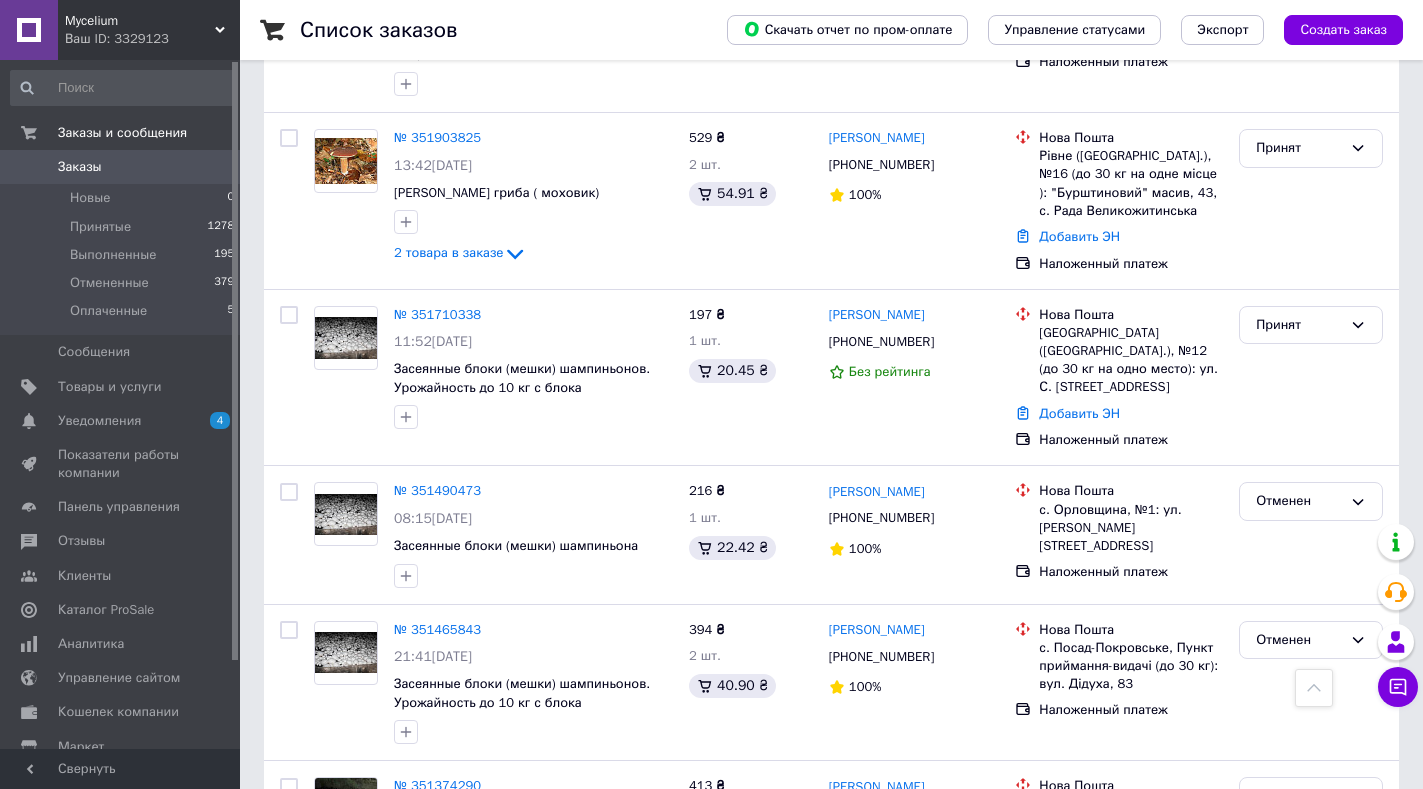 click on "Mycelium" at bounding box center (140, 21) 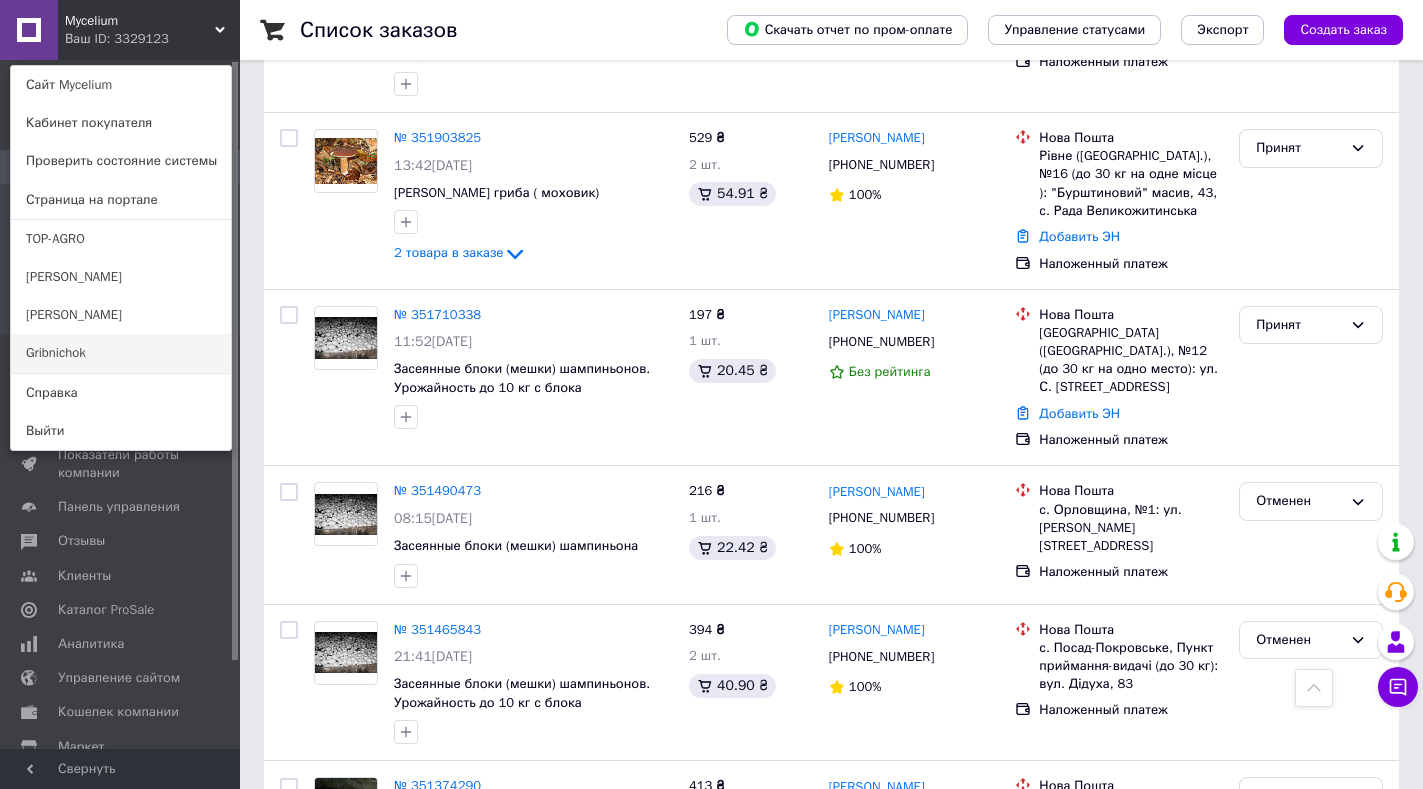 click on "Gribnichok" at bounding box center [121, 353] 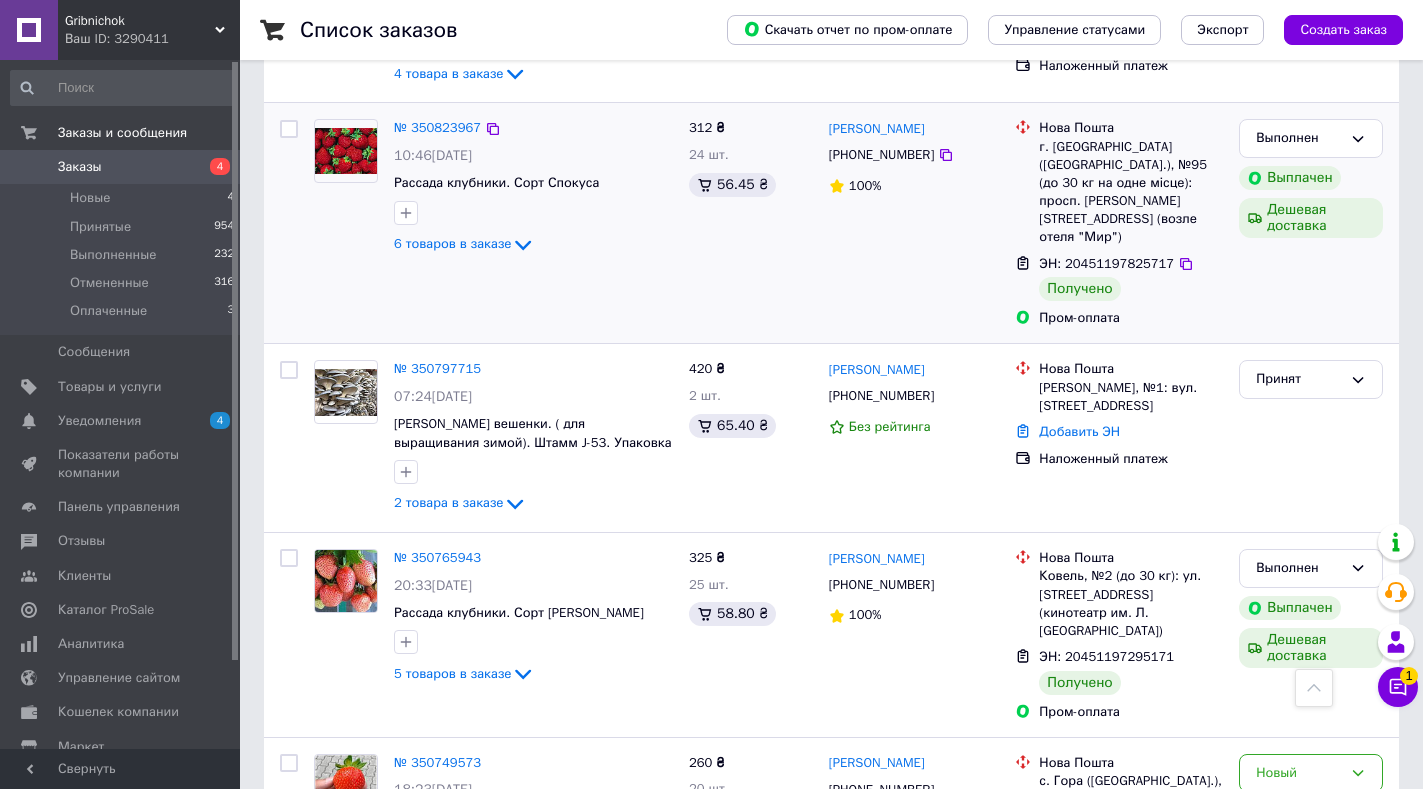 scroll, scrollTop: 1700, scrollLeft: 0, axis: vertical 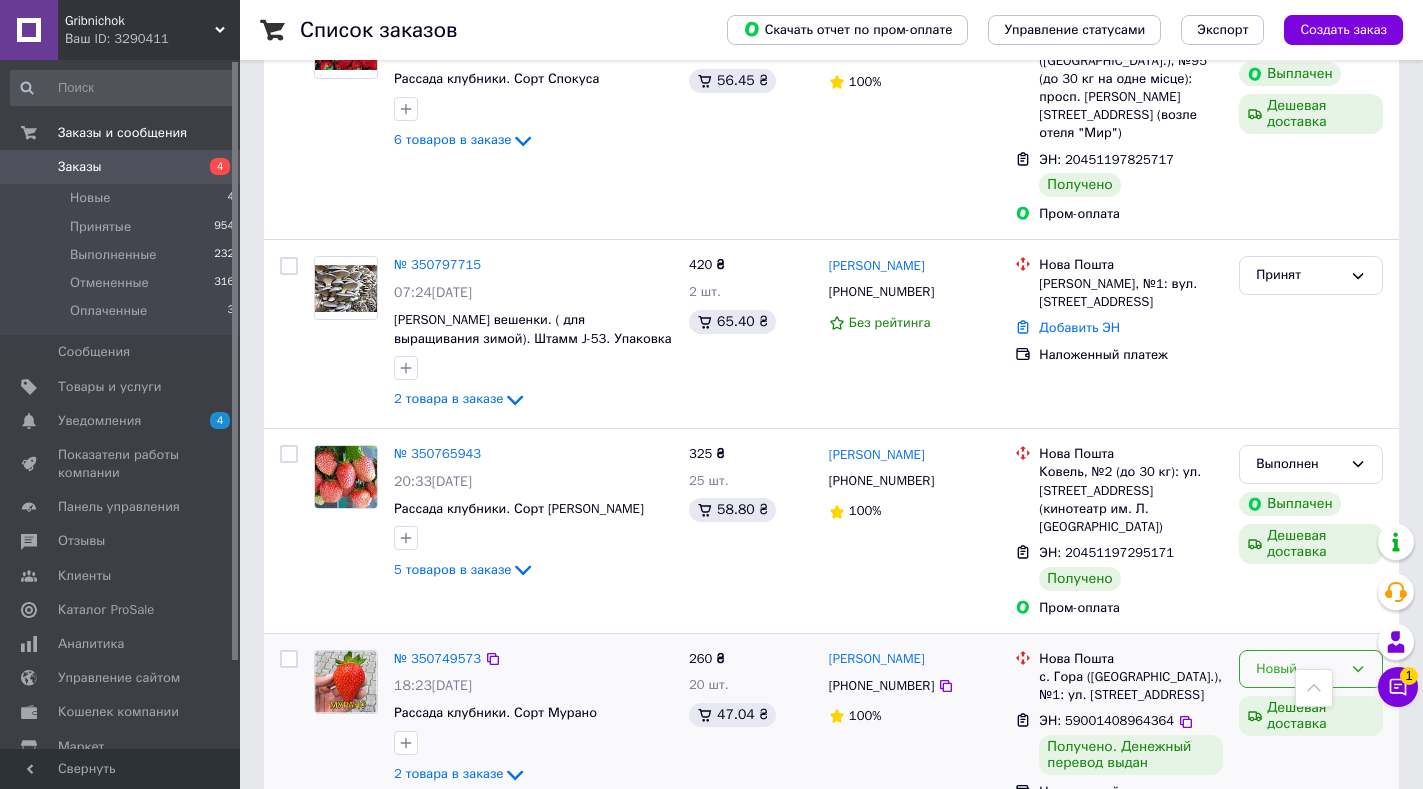 drag, startPoint x: 1339, startPoint y: 532, endPoint x: 1330, endPoint y: 551, distance: 21.023796 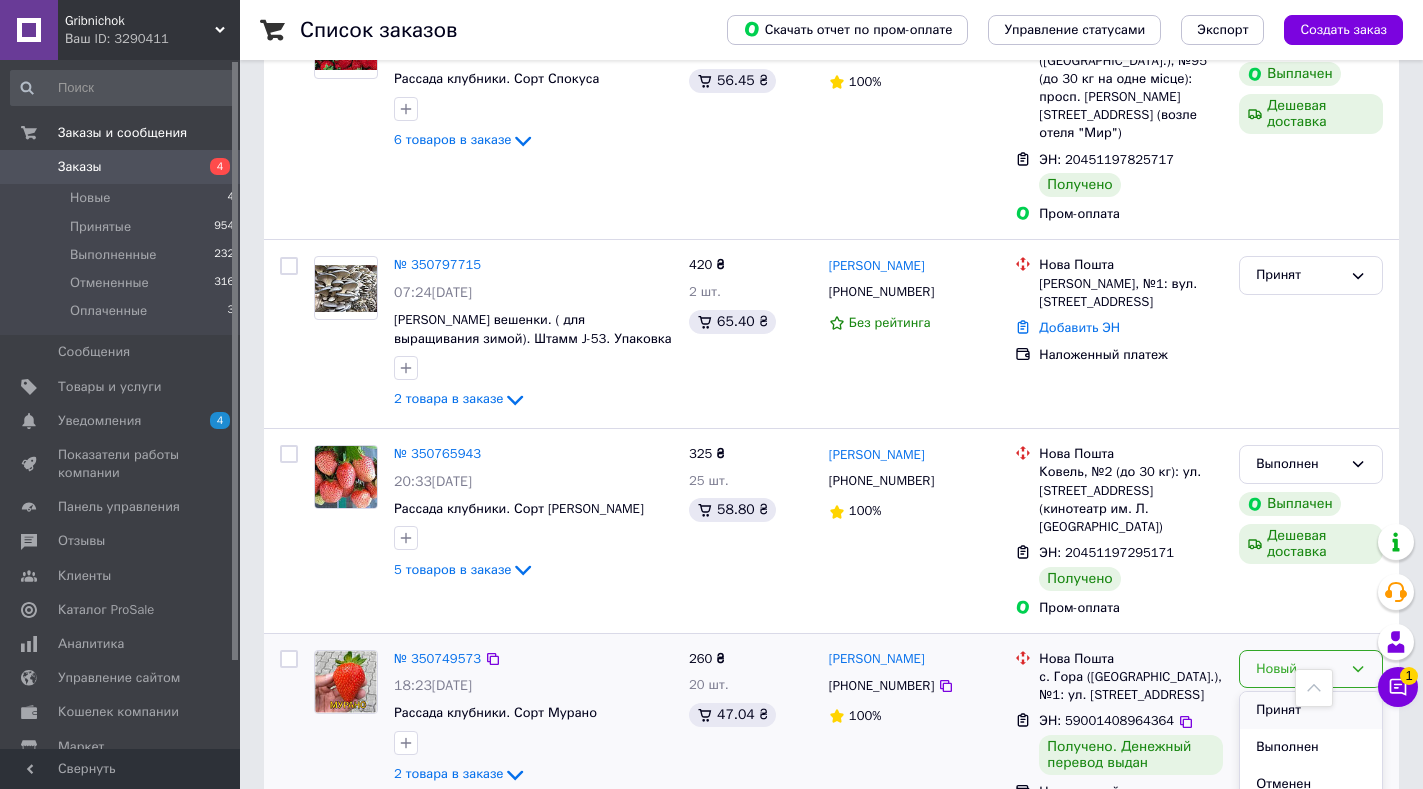 click on "Принят" at bounding box center [1311, 710] 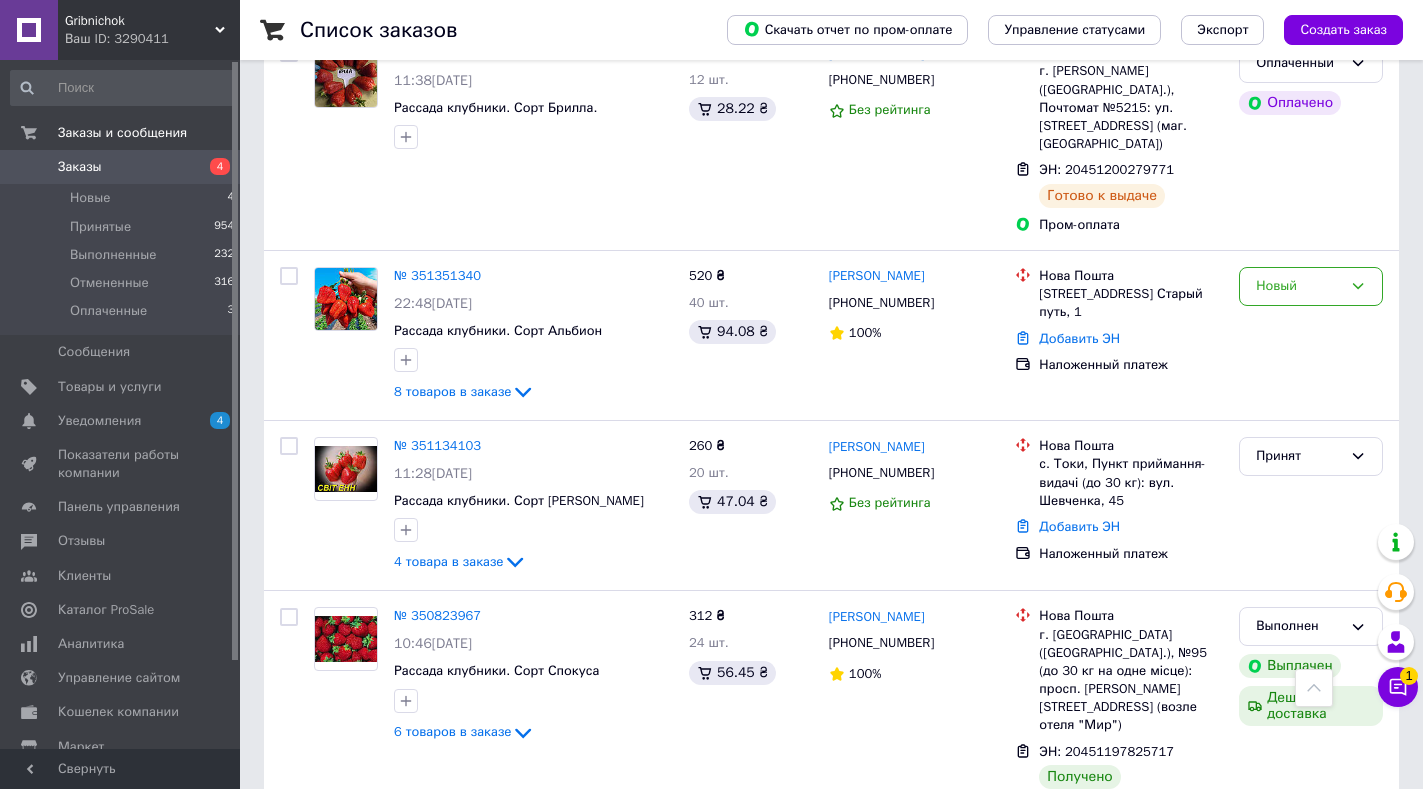 scroll, scrollTop: 1100, scrollLeft: 0, axis: vertical 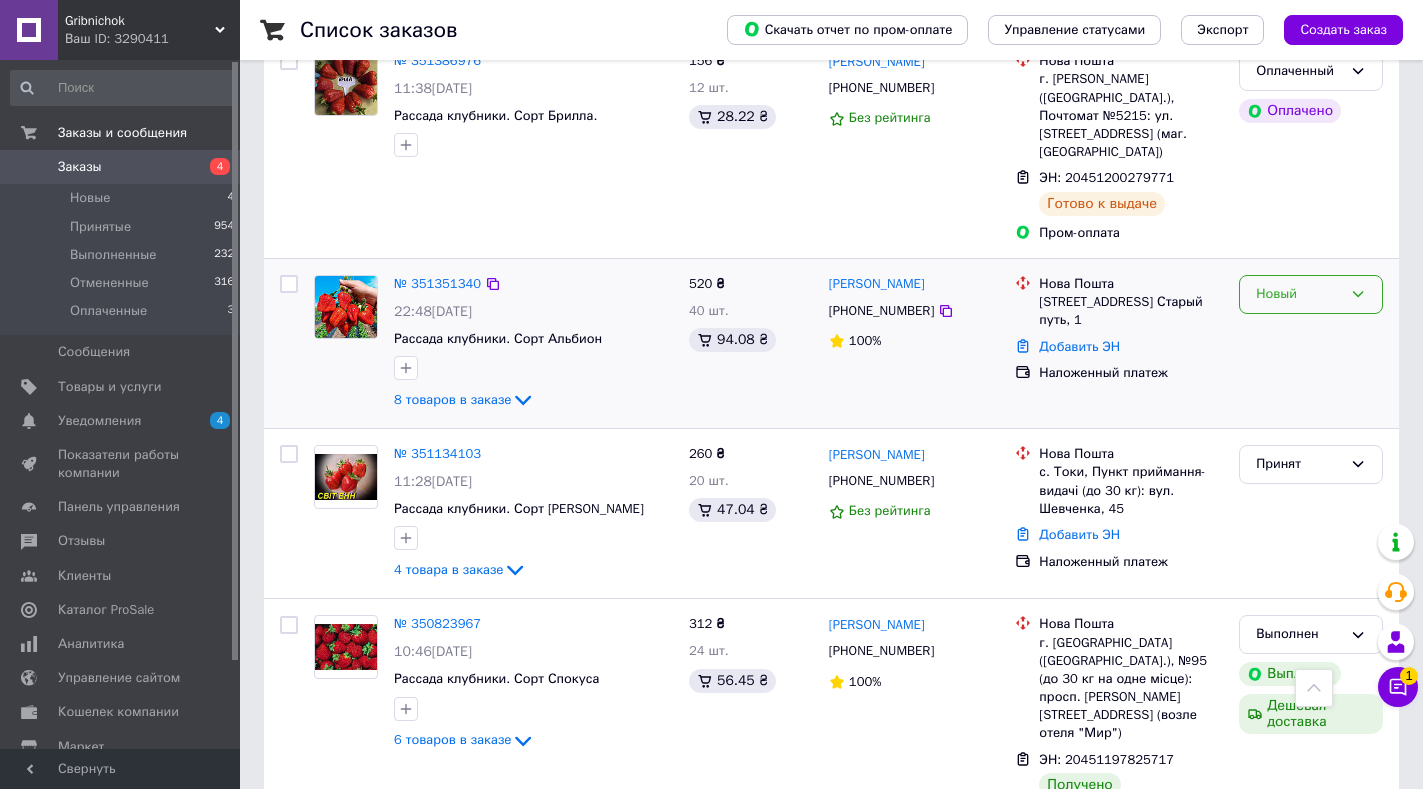 click on "Новый" at bounding box center (1299, 294) 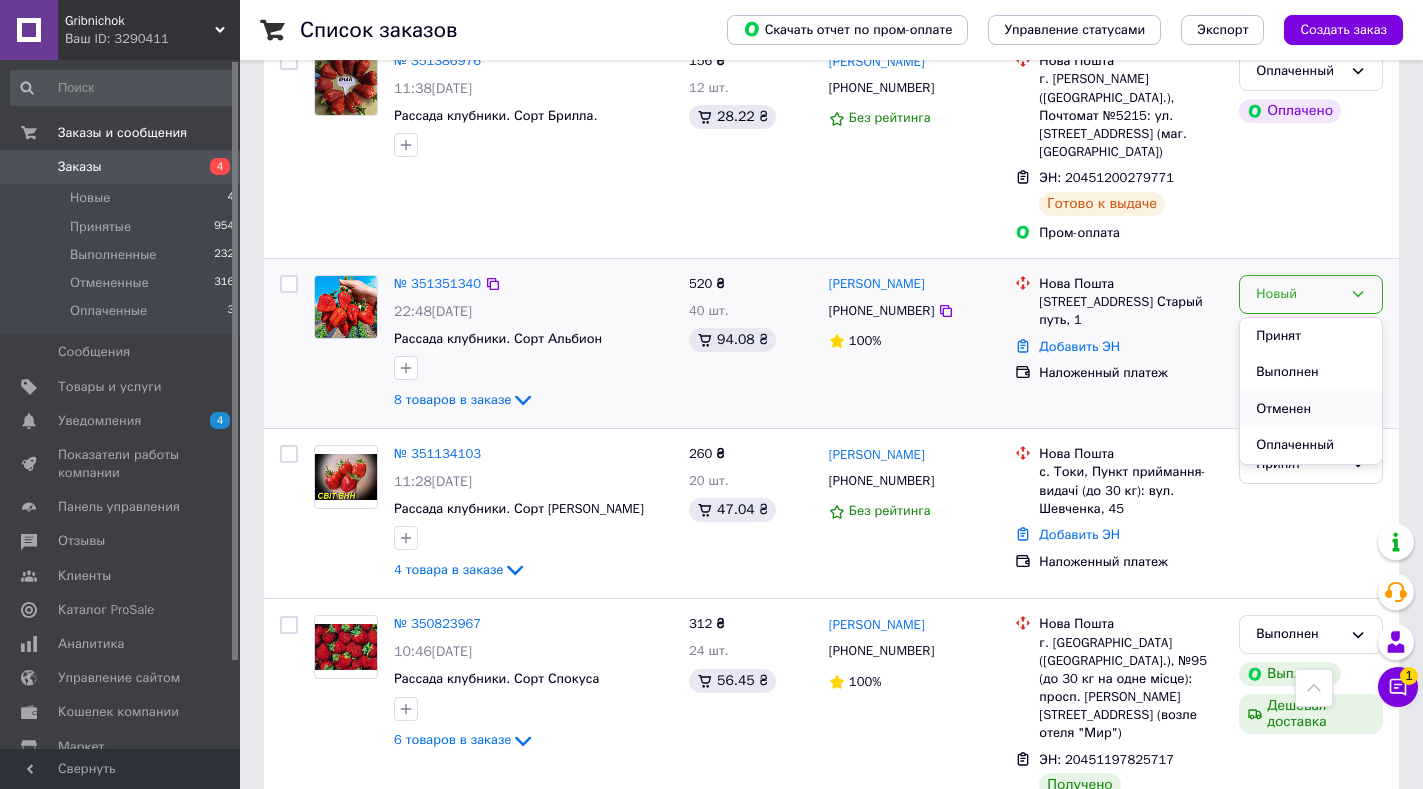 click on "Отменен" at bounding box center [1311, 409] 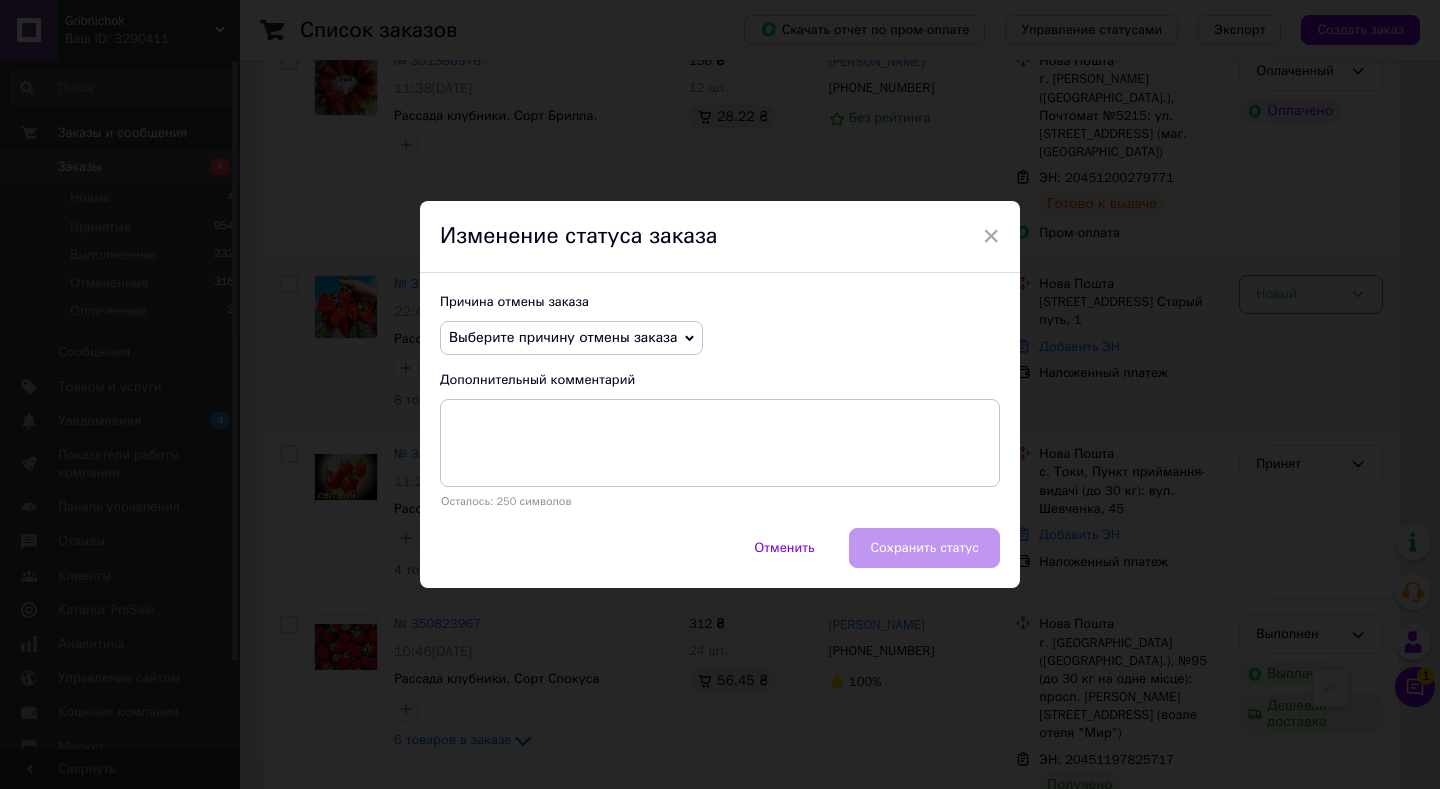 click on "Выберите причину отмены заказа" at bounding box center [563, 337] 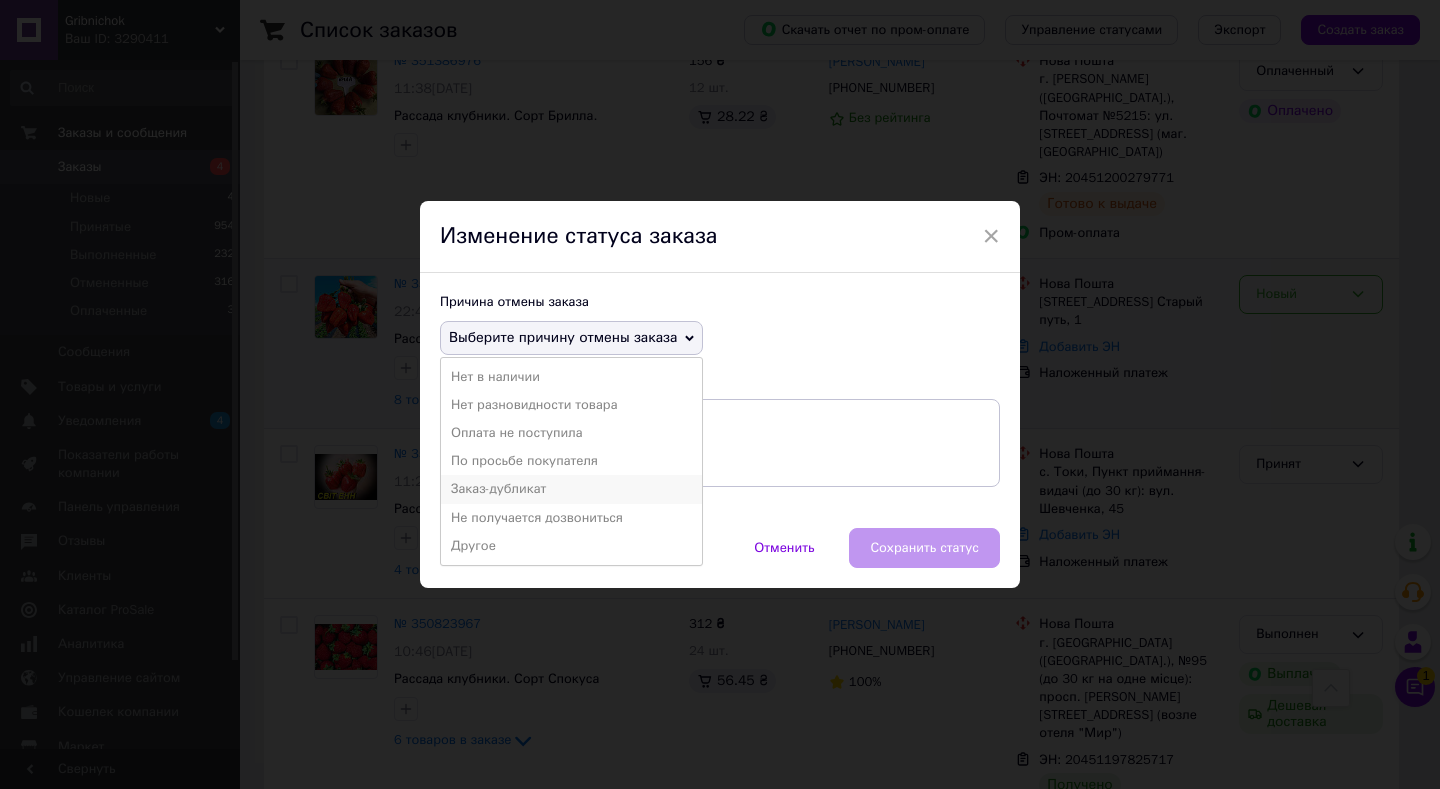 click on "Заказ-дубликат" at bounding box center (571, 489) 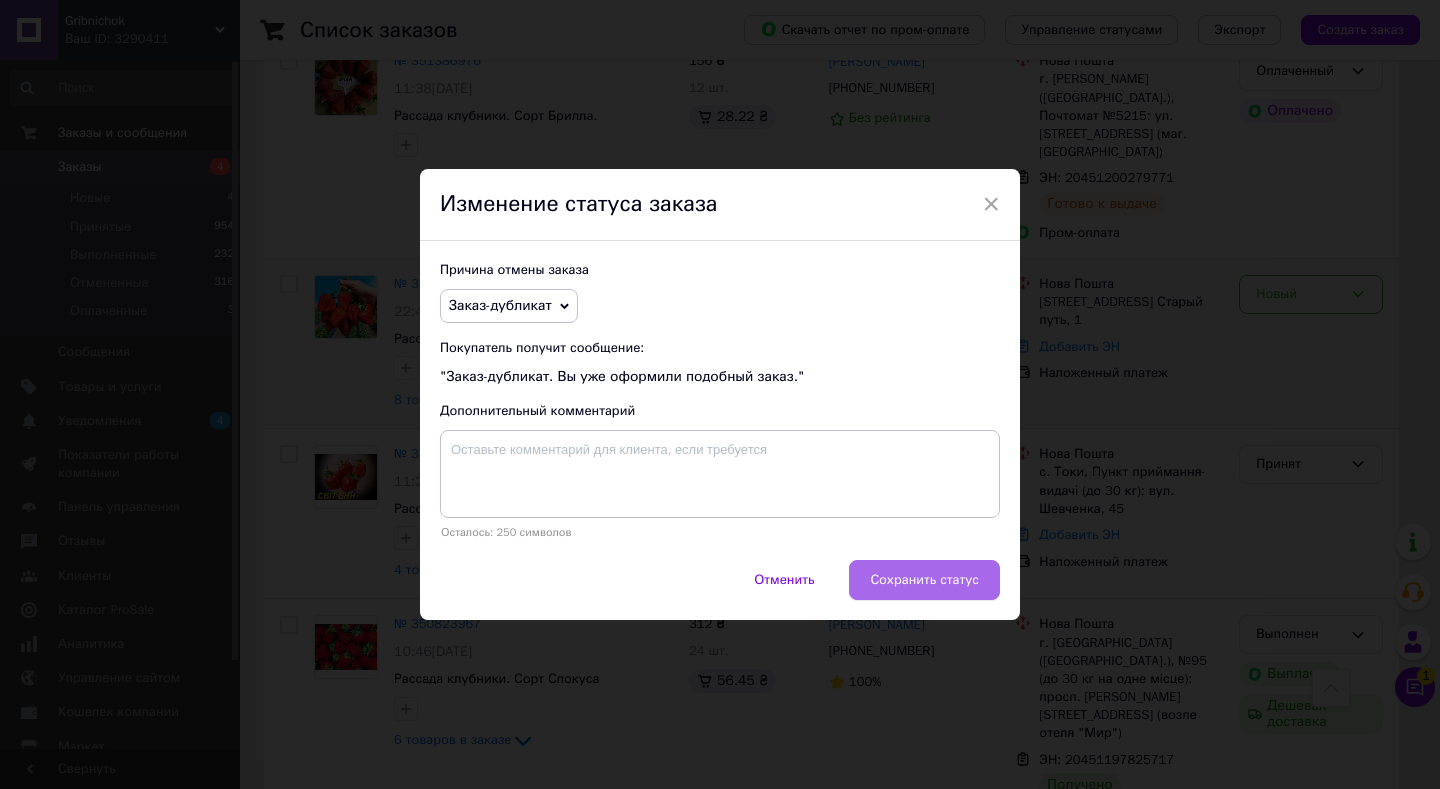 click on "Сохранить статус" at bounding box center (924, 580) 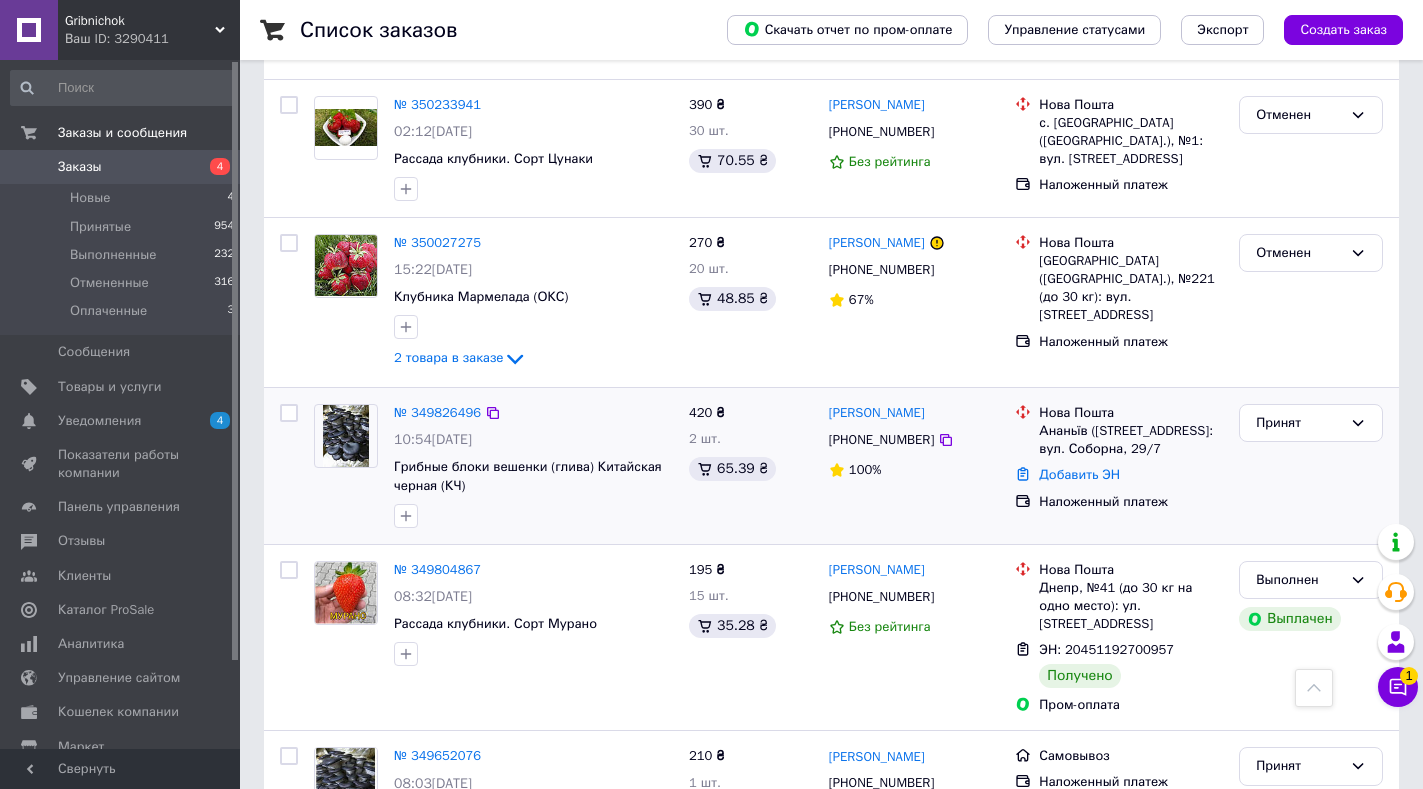 scroll, scrollTop: 3004, scrollLeft: 0, axis: vertical 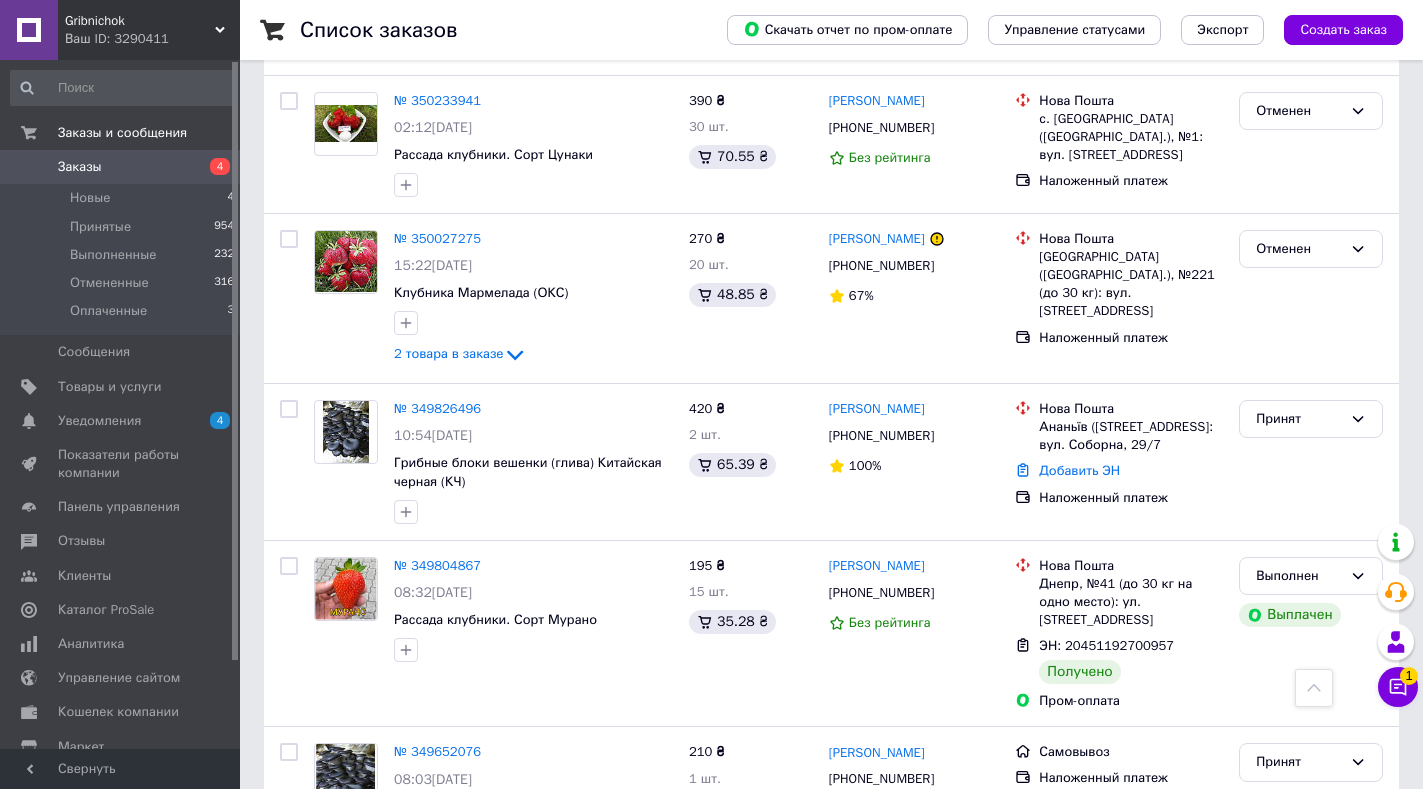 click on "Gribnichok" at bounding box center (140, 21) 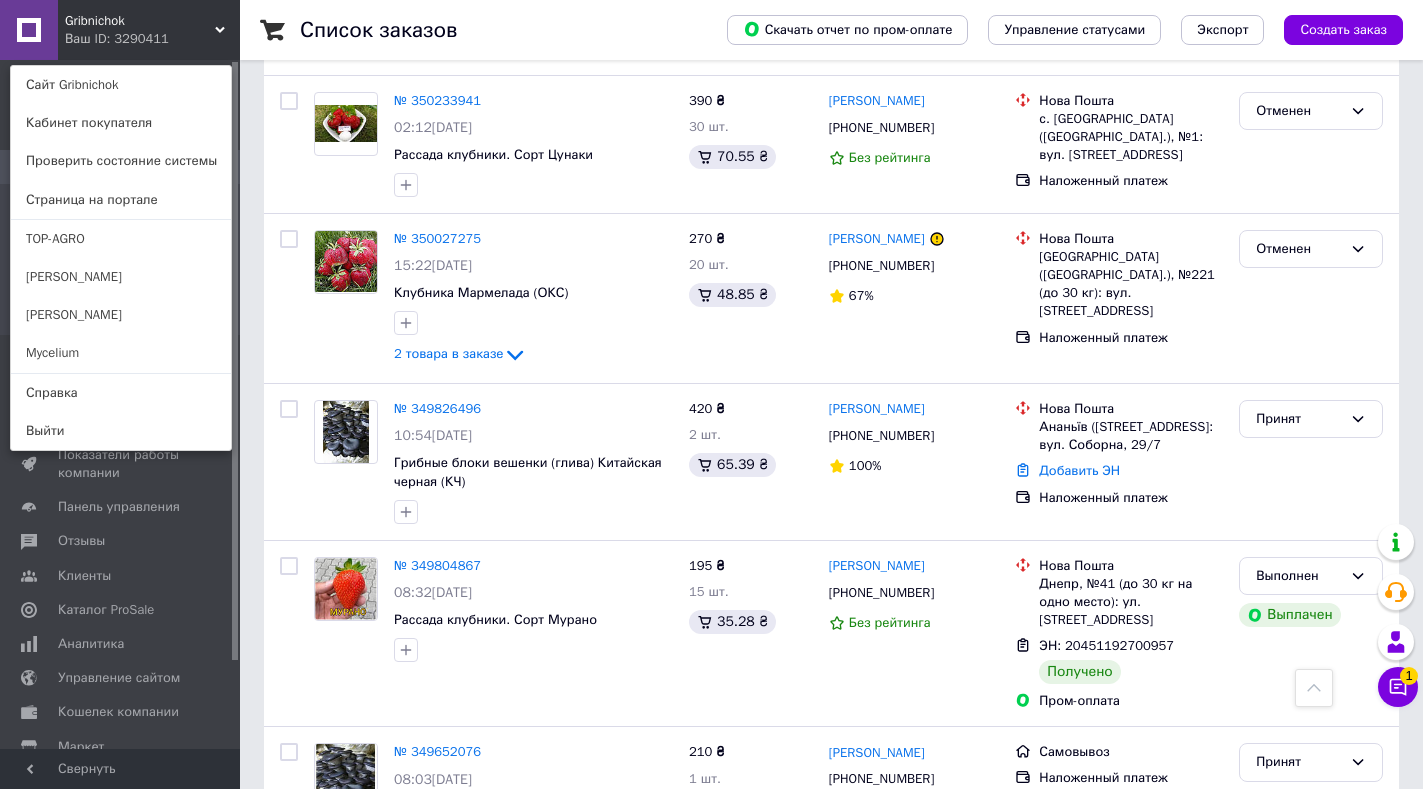 click on "TOP-AGRO" at bounding box center (121, 239) 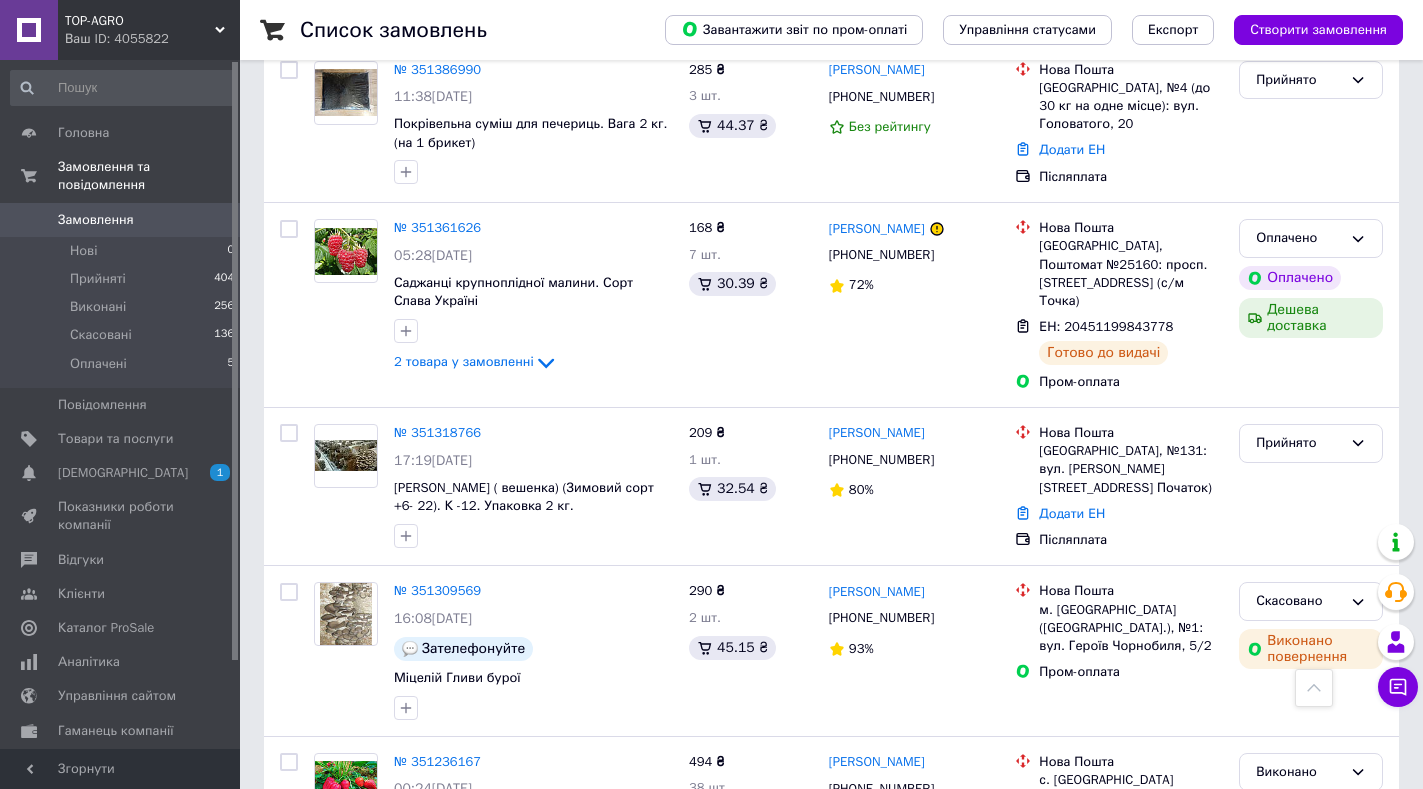 scroll, scrollTop: 2800, scrollLeft: 0, axis: vertical 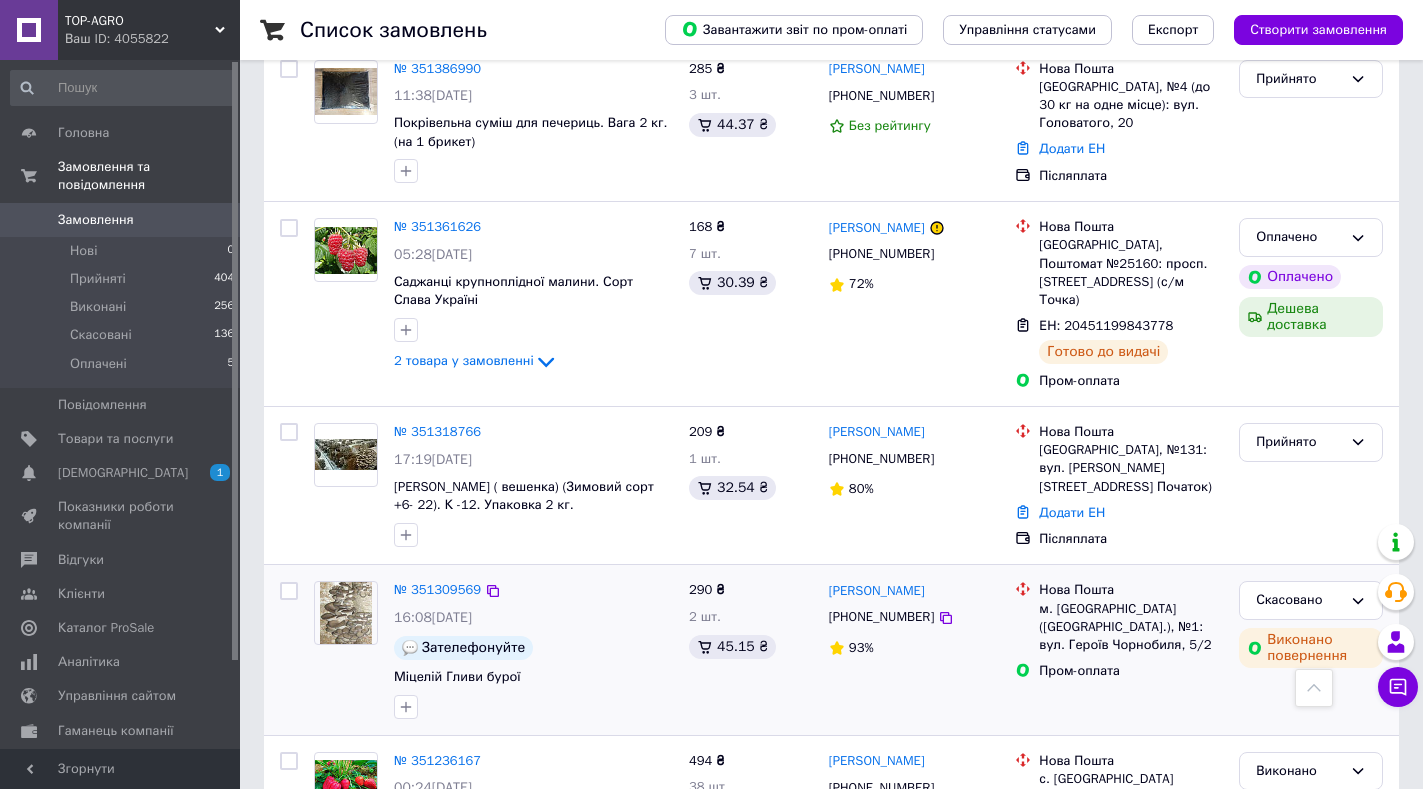 drag, startPoint x: 834, startPoint y: 437, endPoint x: 588, endPoint y: 414, distance: 247.07286 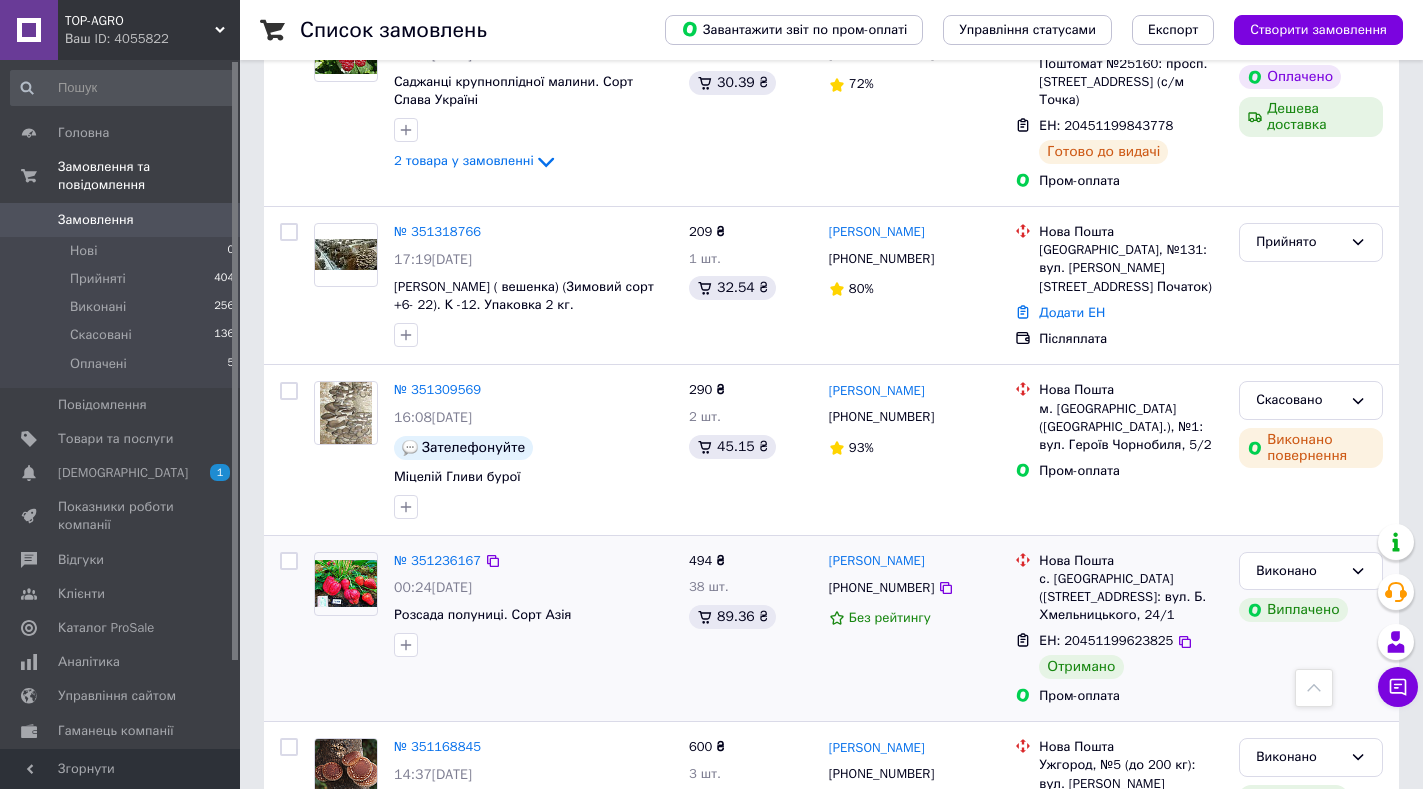 scroll, scrollTop: 3072, scrollLeft: 0, axis: vertical 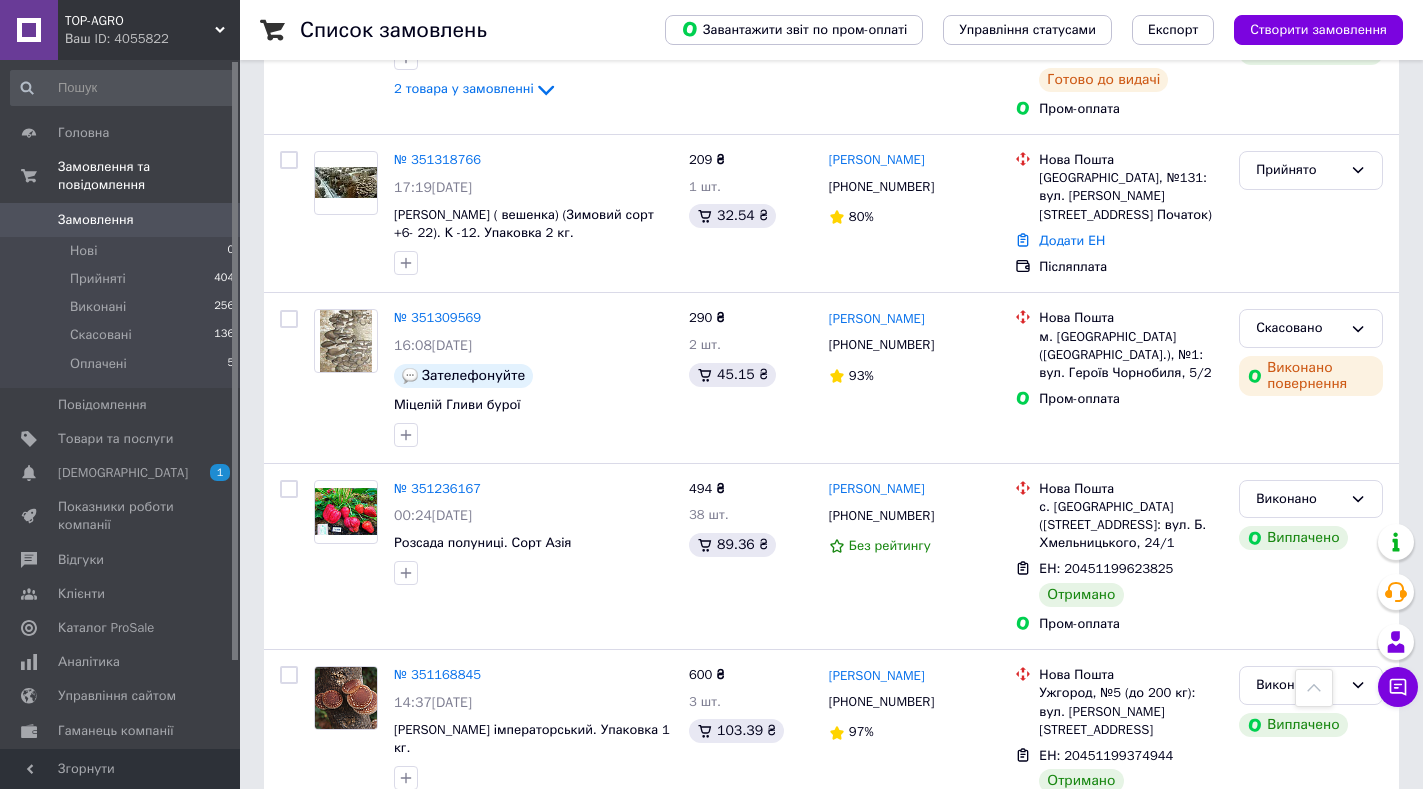 click on "2" at bounding box center (327, 1033) 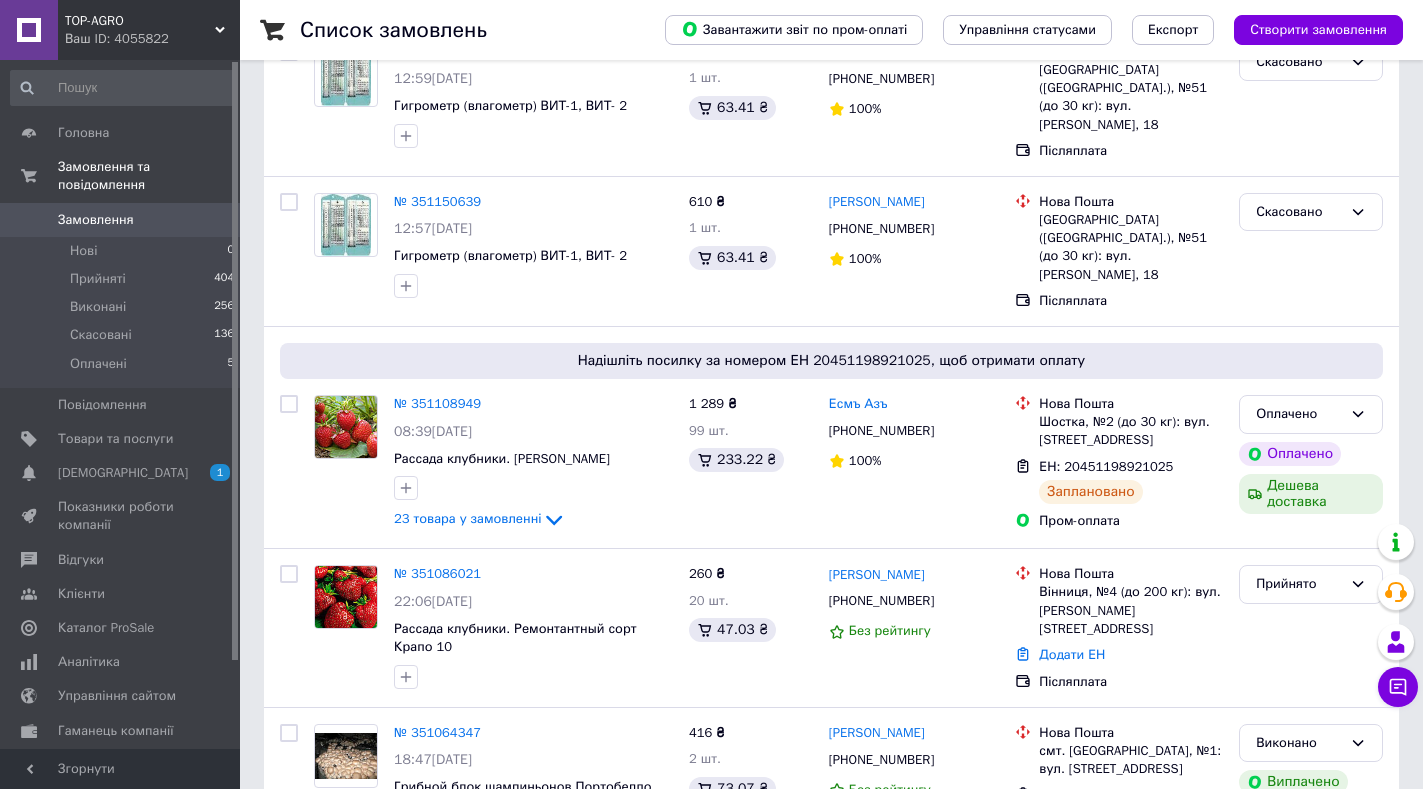scroll, scrollTop: 400, scrollLeft: 0, axis: vertical 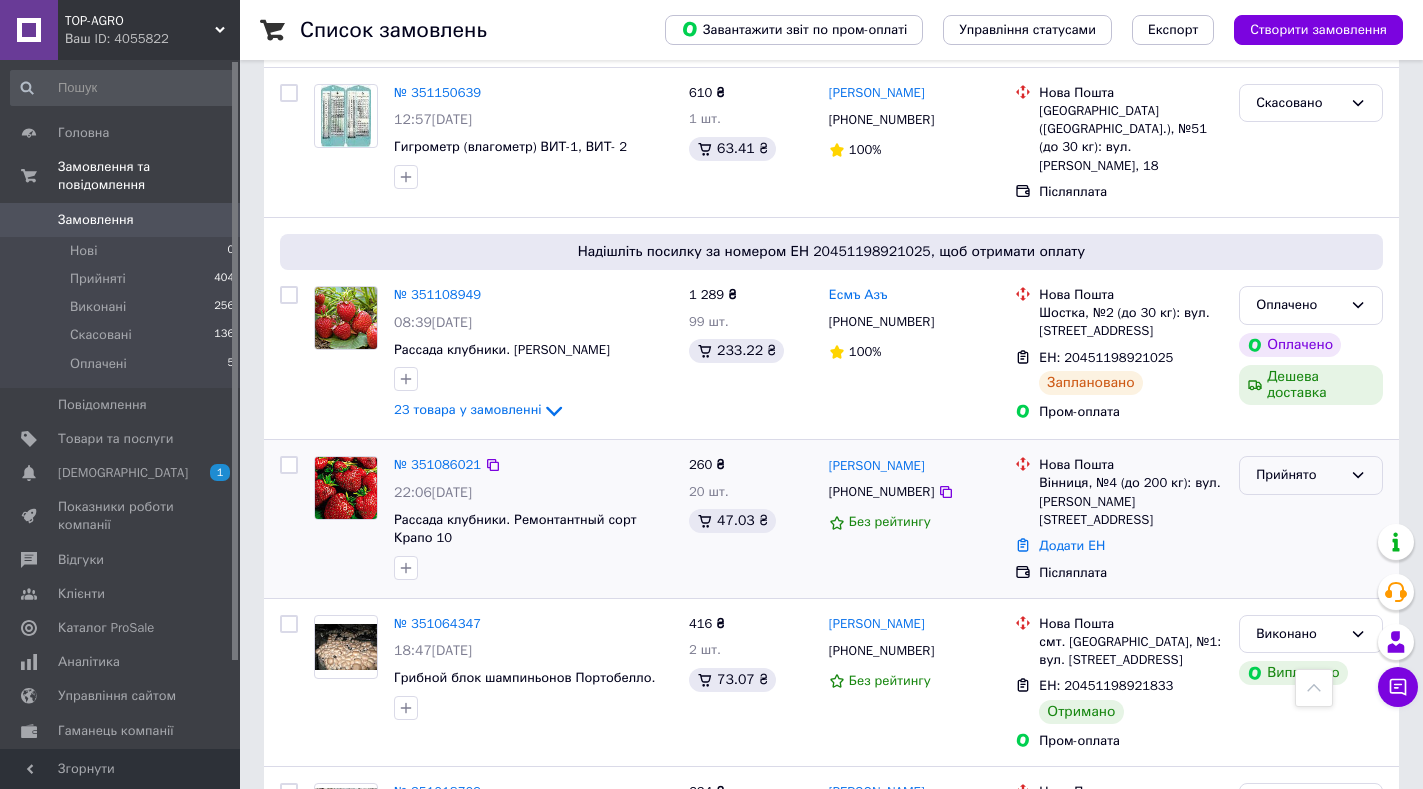 click on "Прийнято" at bounding box center [1311, 475] 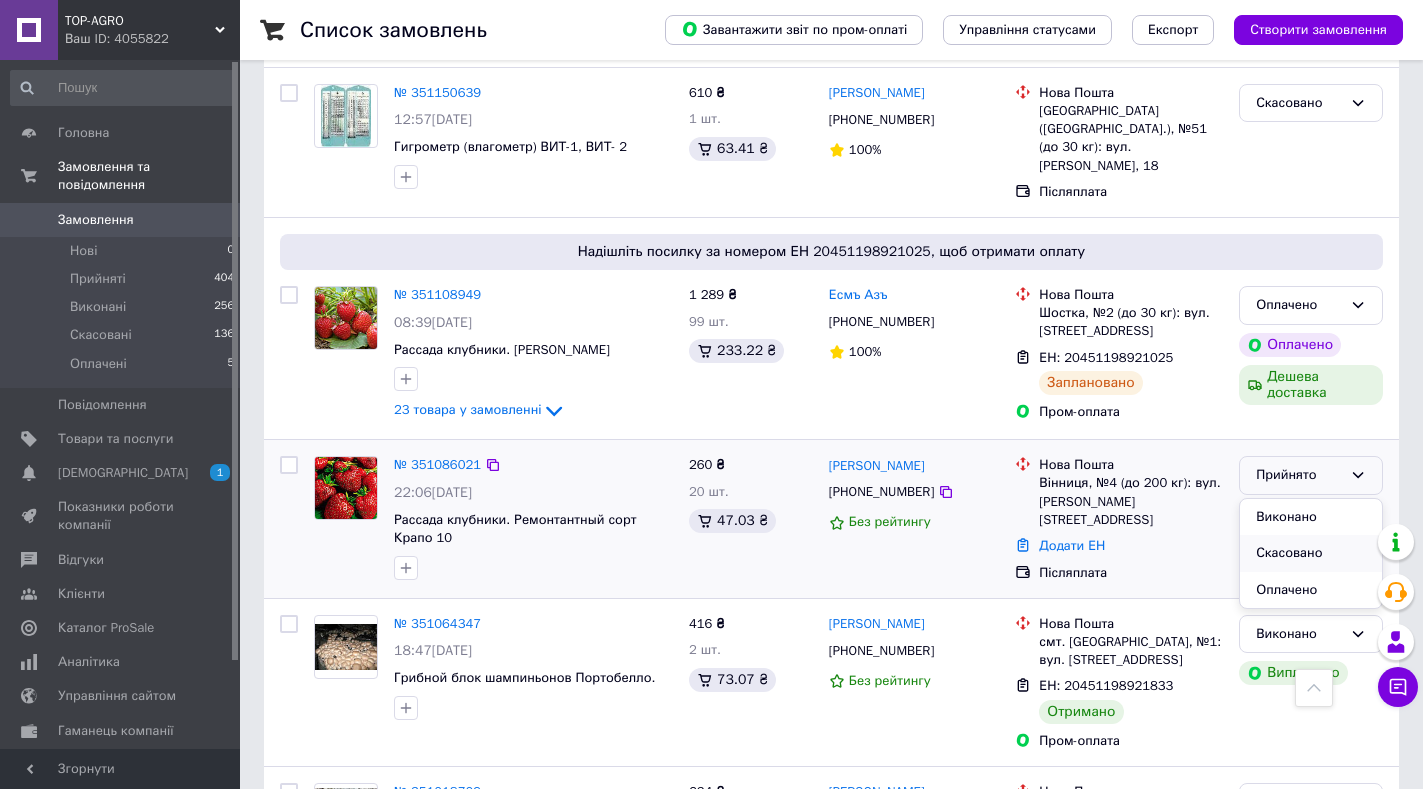 click on "Скасовано" at bounding box center (1311, 553) 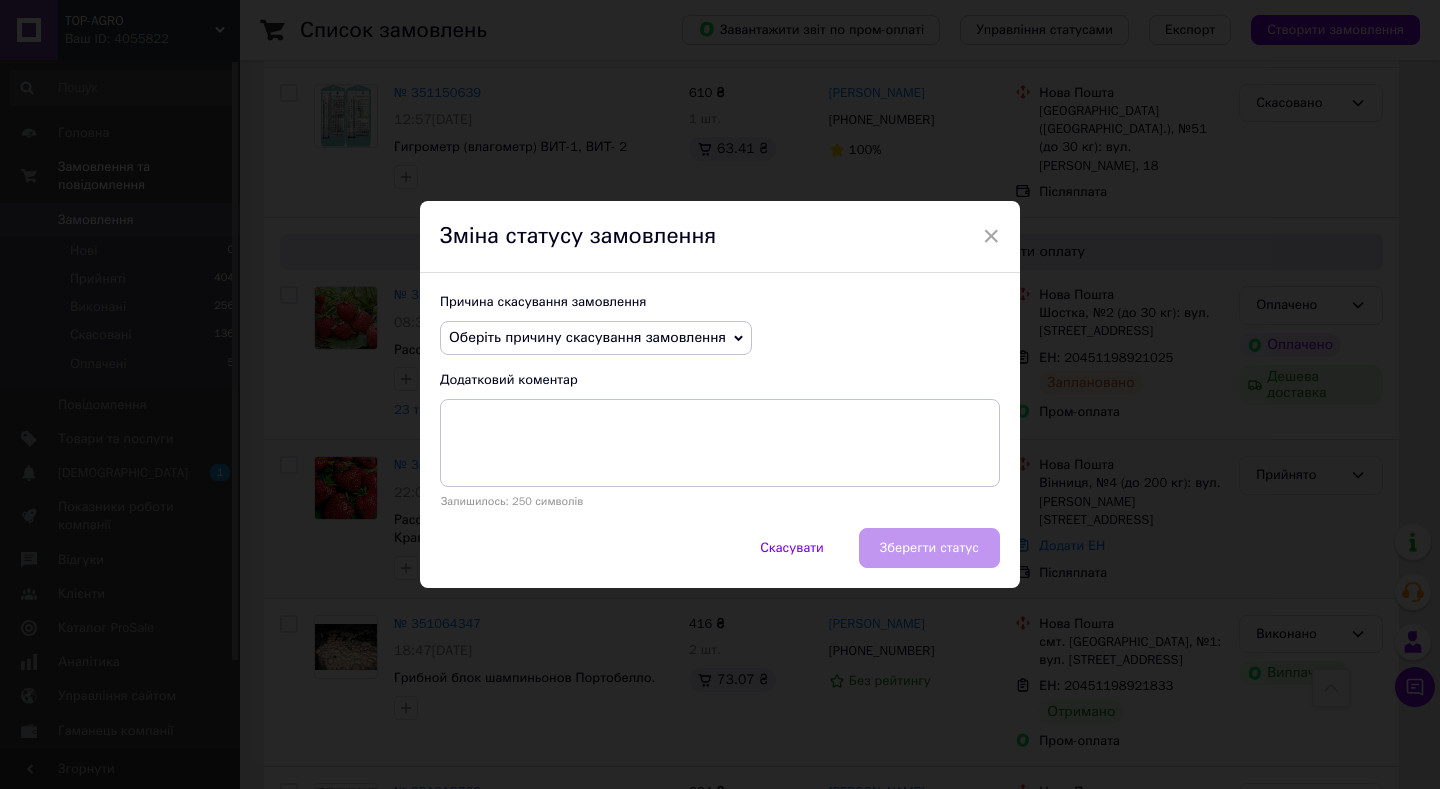 click on "Оберіть причину скасування замовлення" at bounding box center (587, 337) 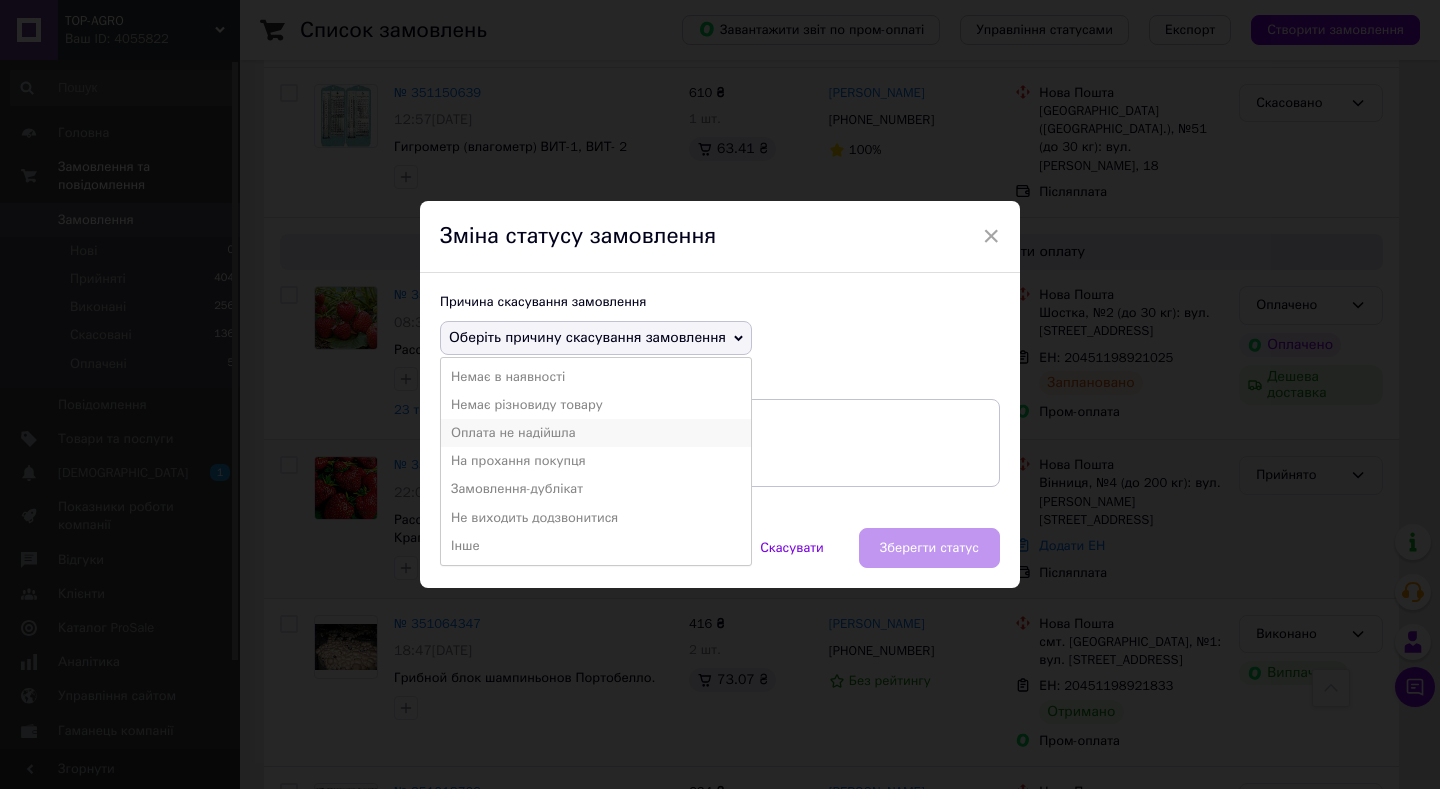 click on "Оплата не надійшла" at bounding box center (596, 433) 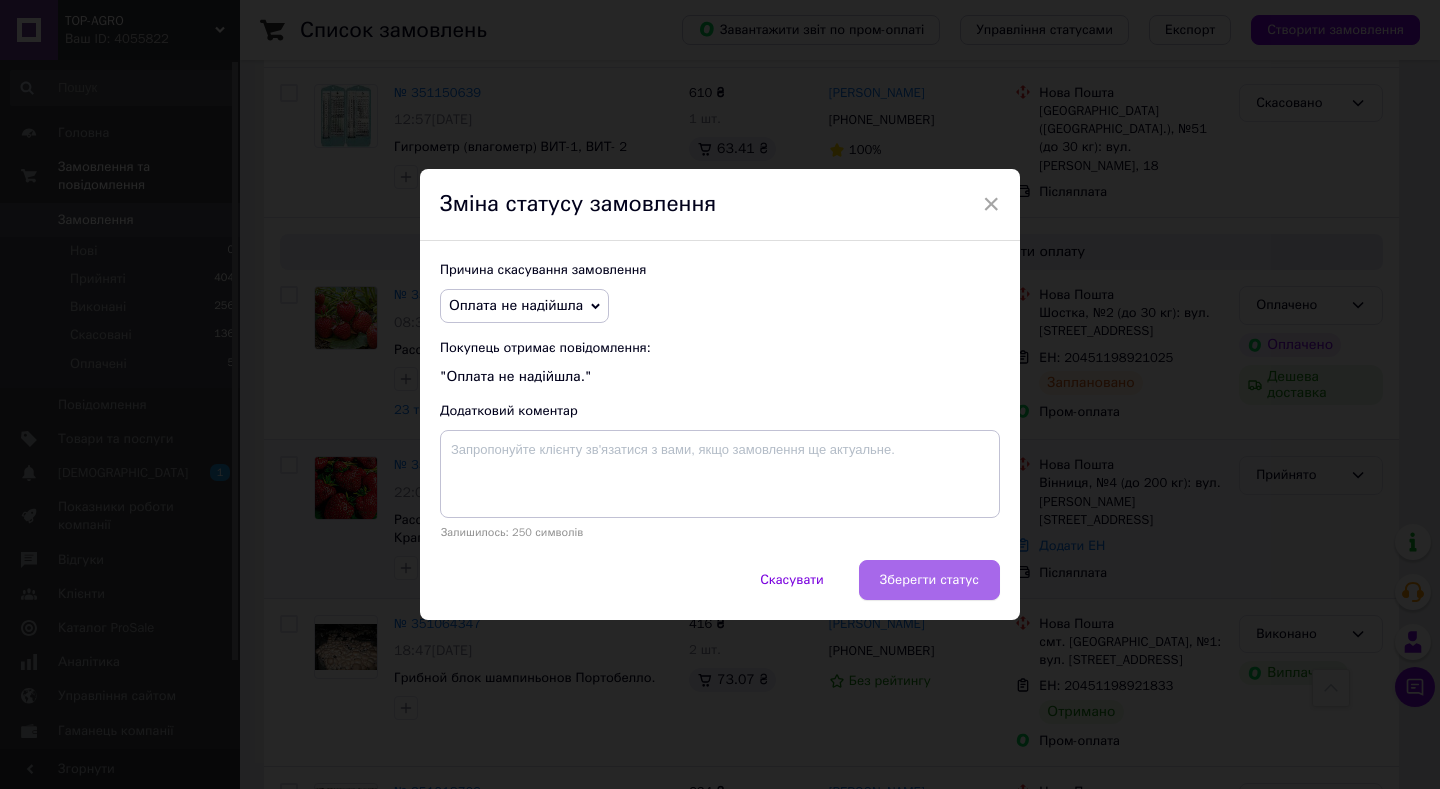 click on "Зберегти статус" at bounding box center [929, 580] 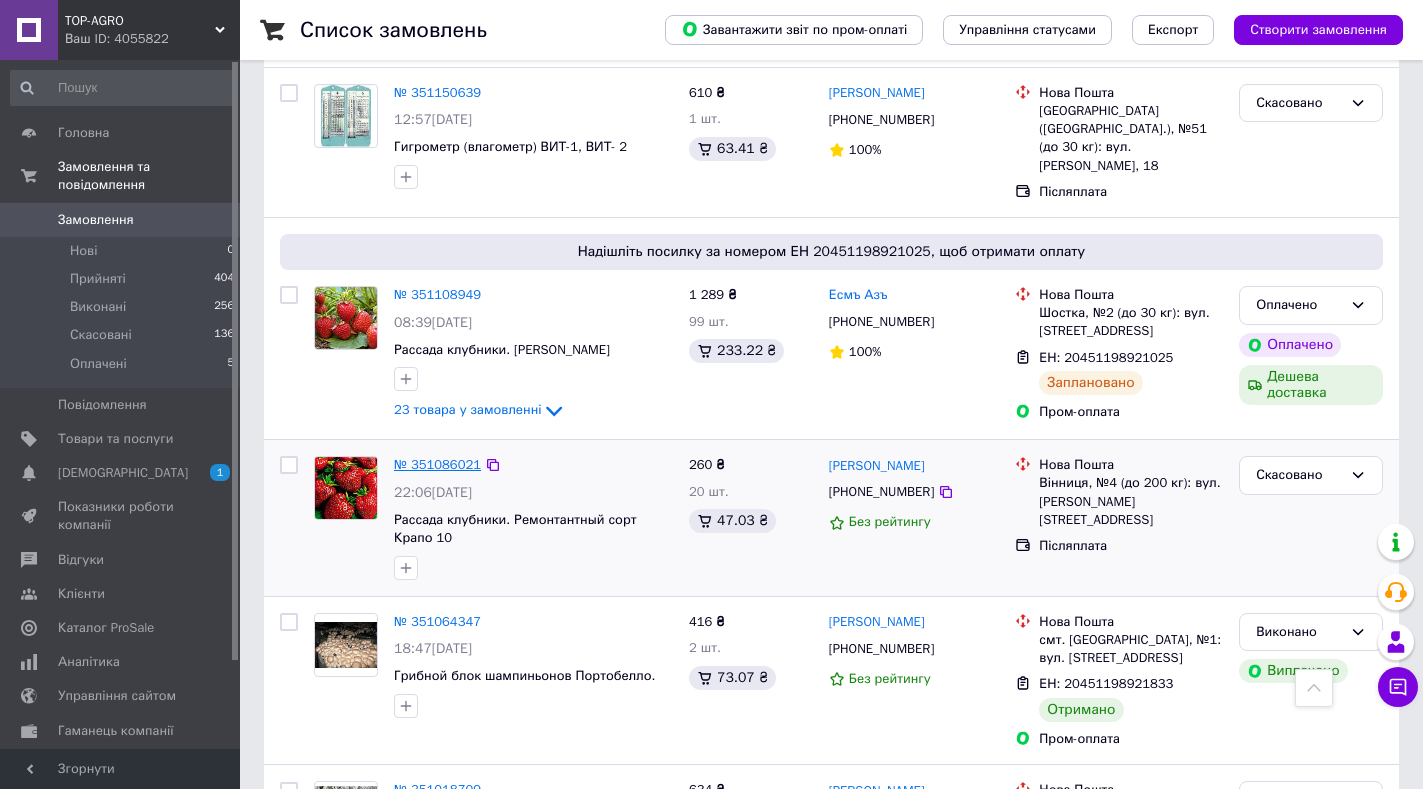 click on "№ 351086021" at bounding box center (437, 464) 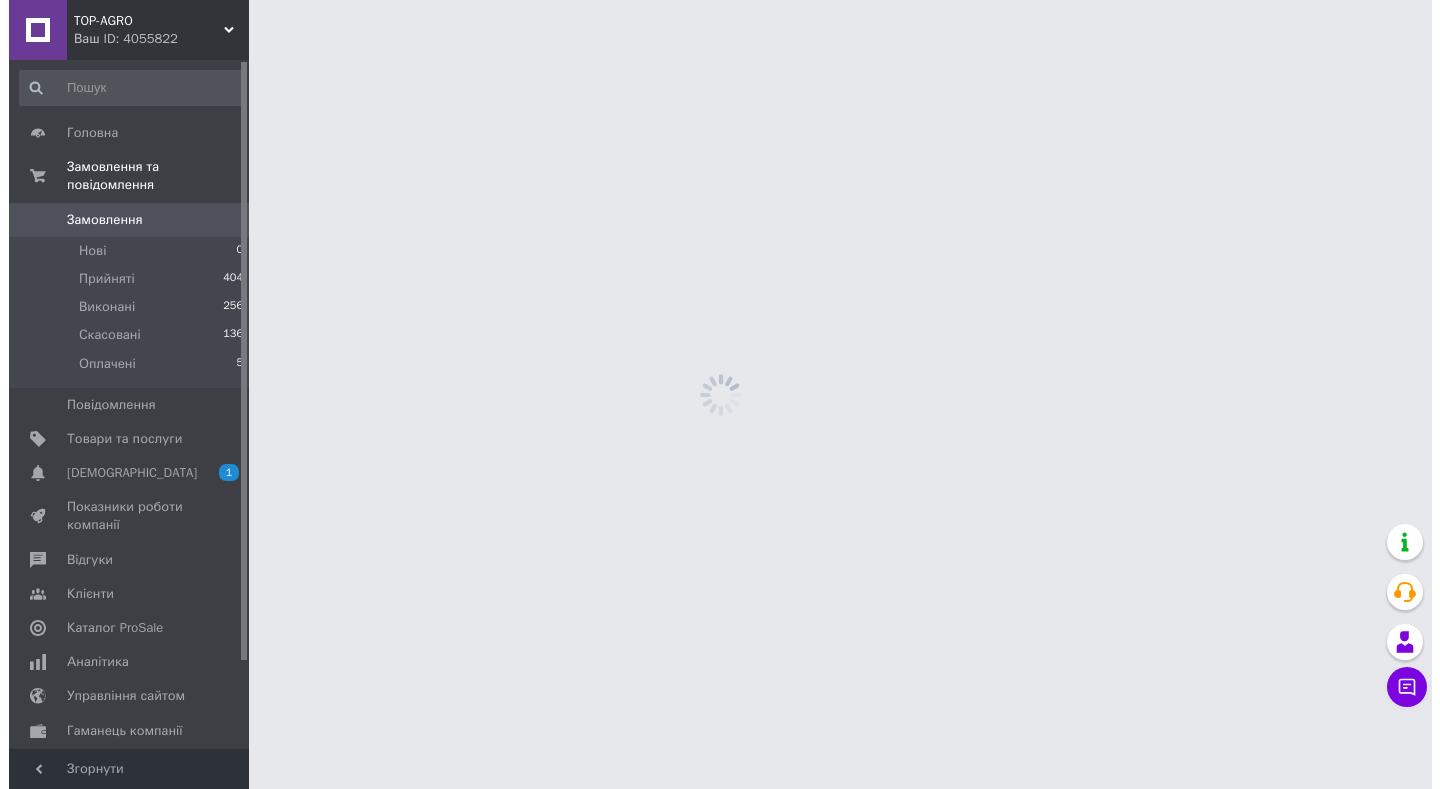 scroll, scrollTop: 0, scrollLeft: 0, axis: both 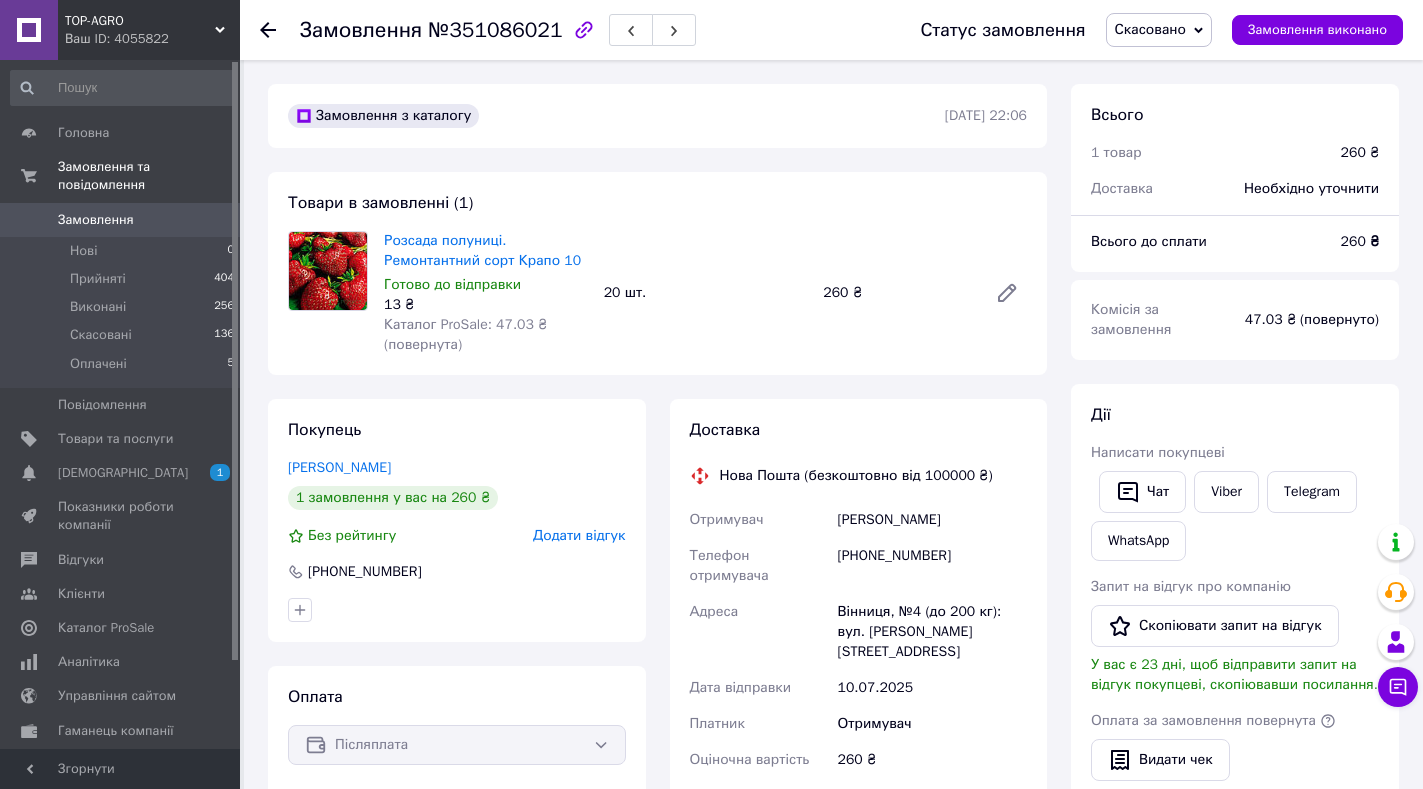 click on "Додати відгук" at bounding box center [579, 535] 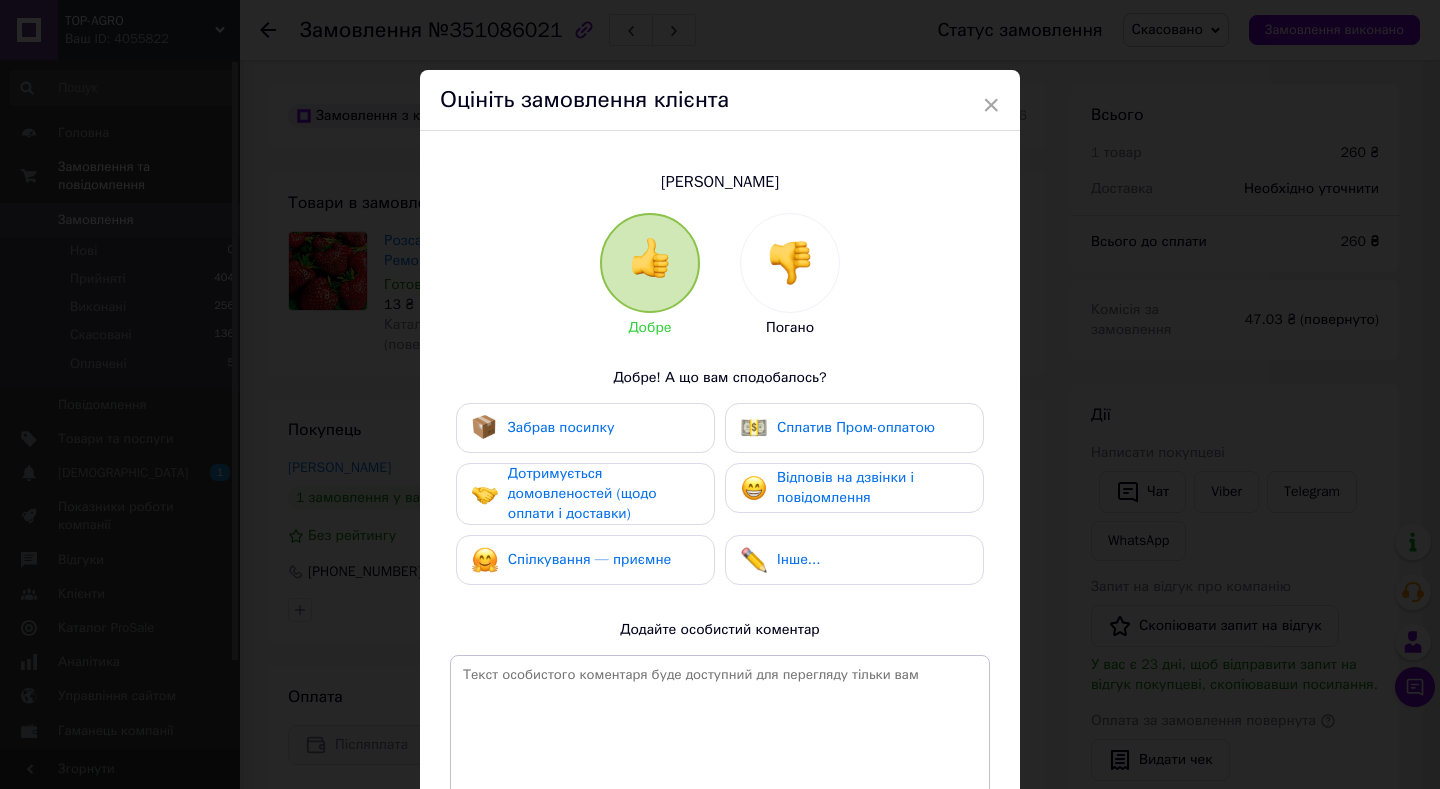 drag, startPoint x: 796, startPoint y: 267, endPoint x: 789, endPoint y: 307, distance: 40.60788 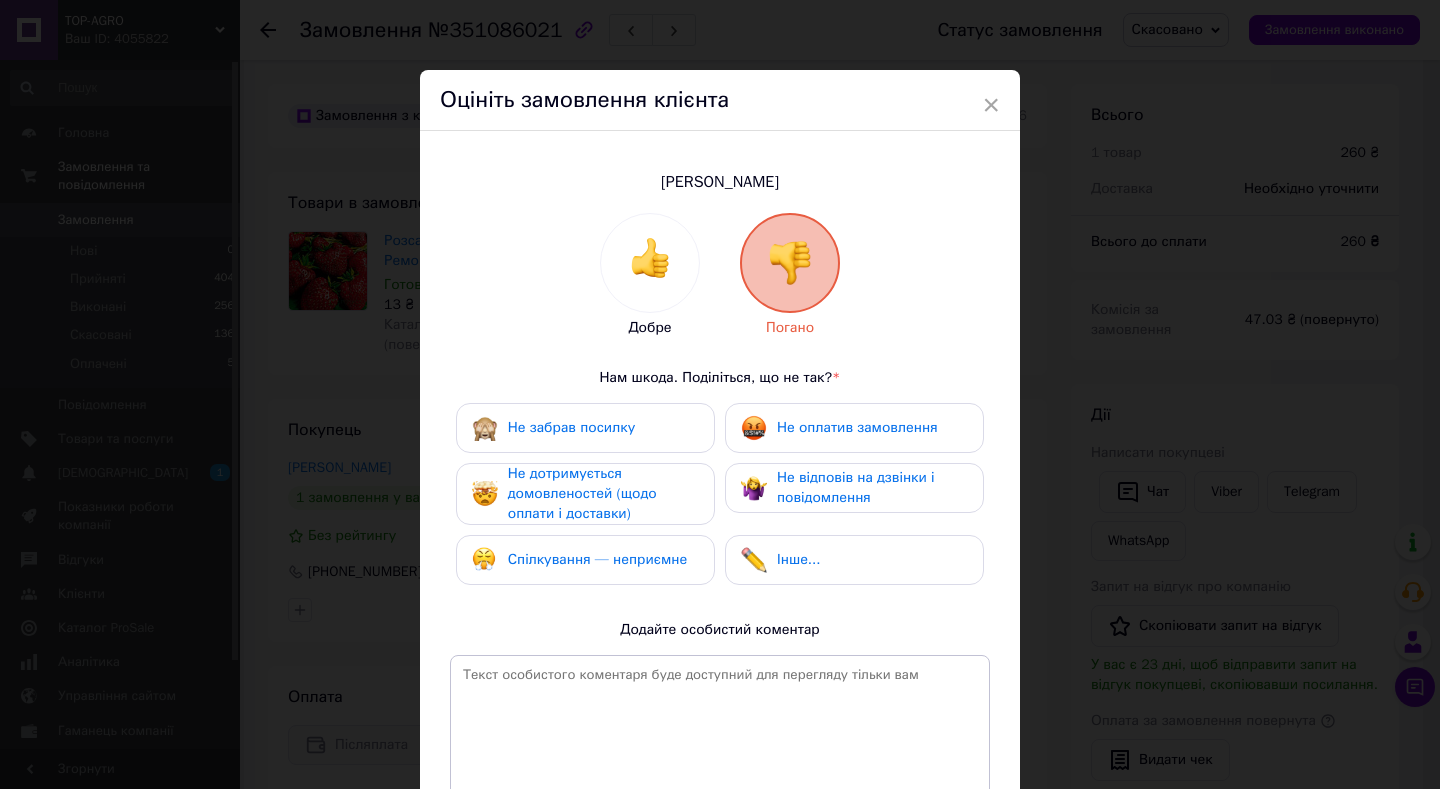 click on "Не забрав посилку" at bounding box center [585, 428] 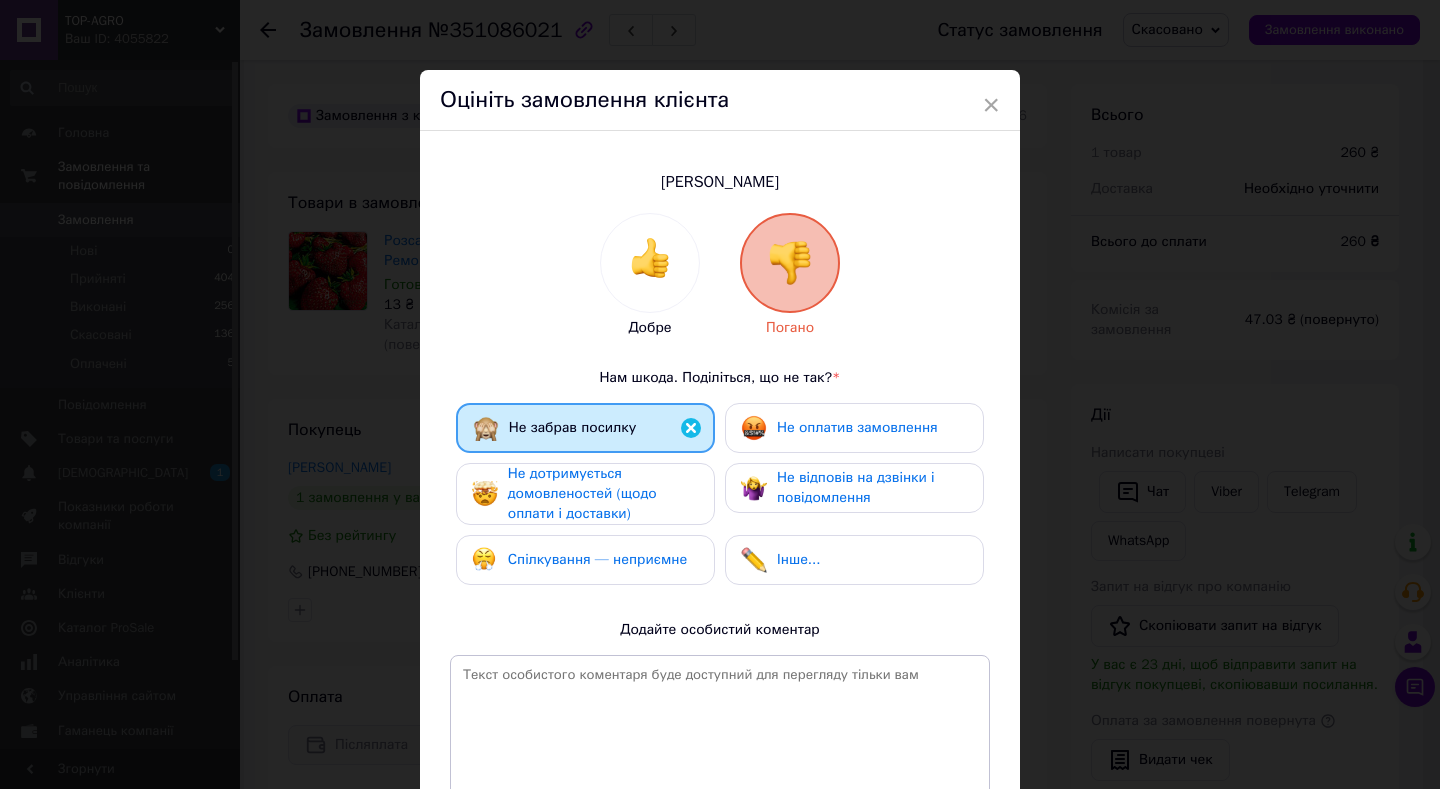 click on "Не дотримується домовленостей (щодо оплати і доставки)" at bounding box center (582, 493) 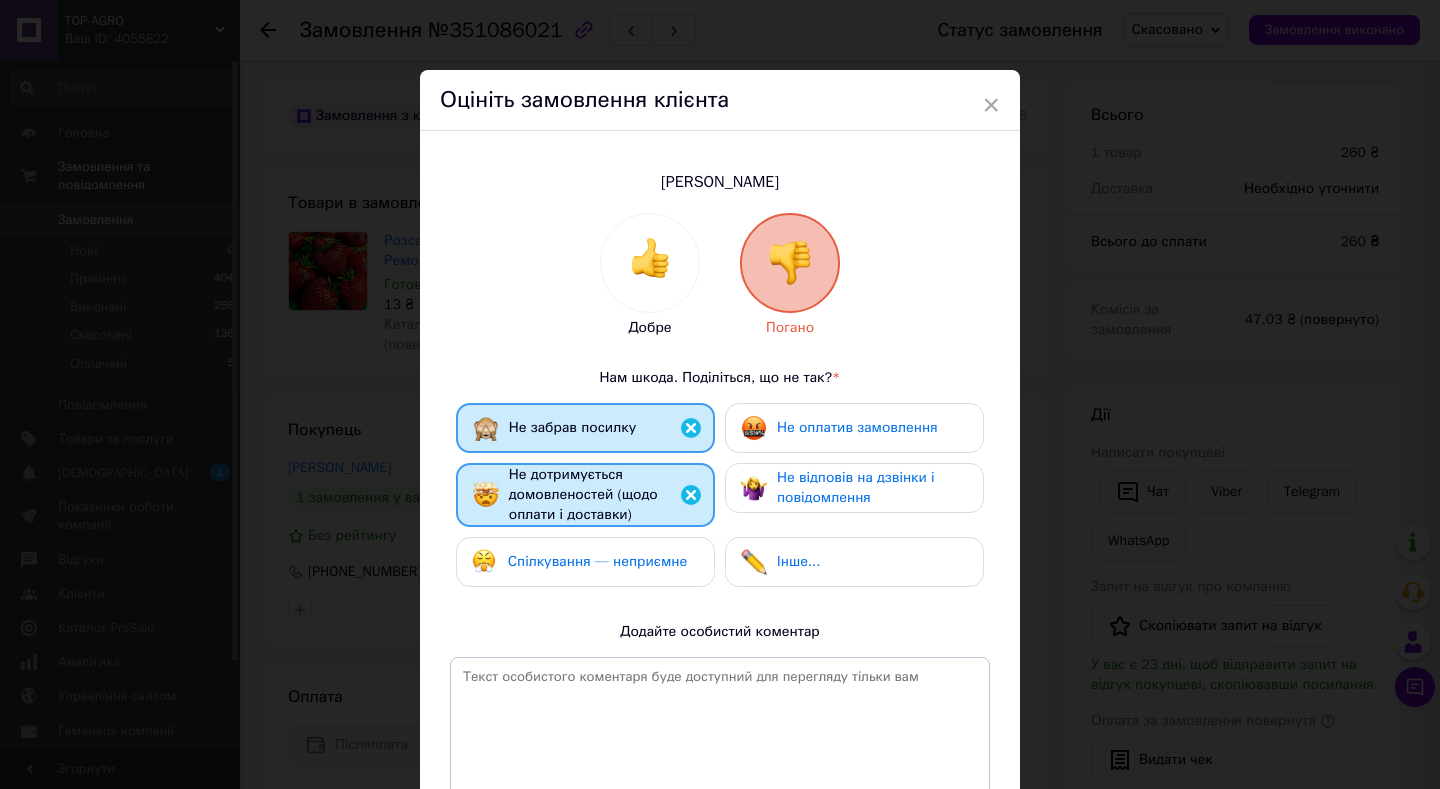 drag, startPoint x: 593, startPoint y: 555, endPoint x: 766, endPoint y: 539, distance: 173.73831 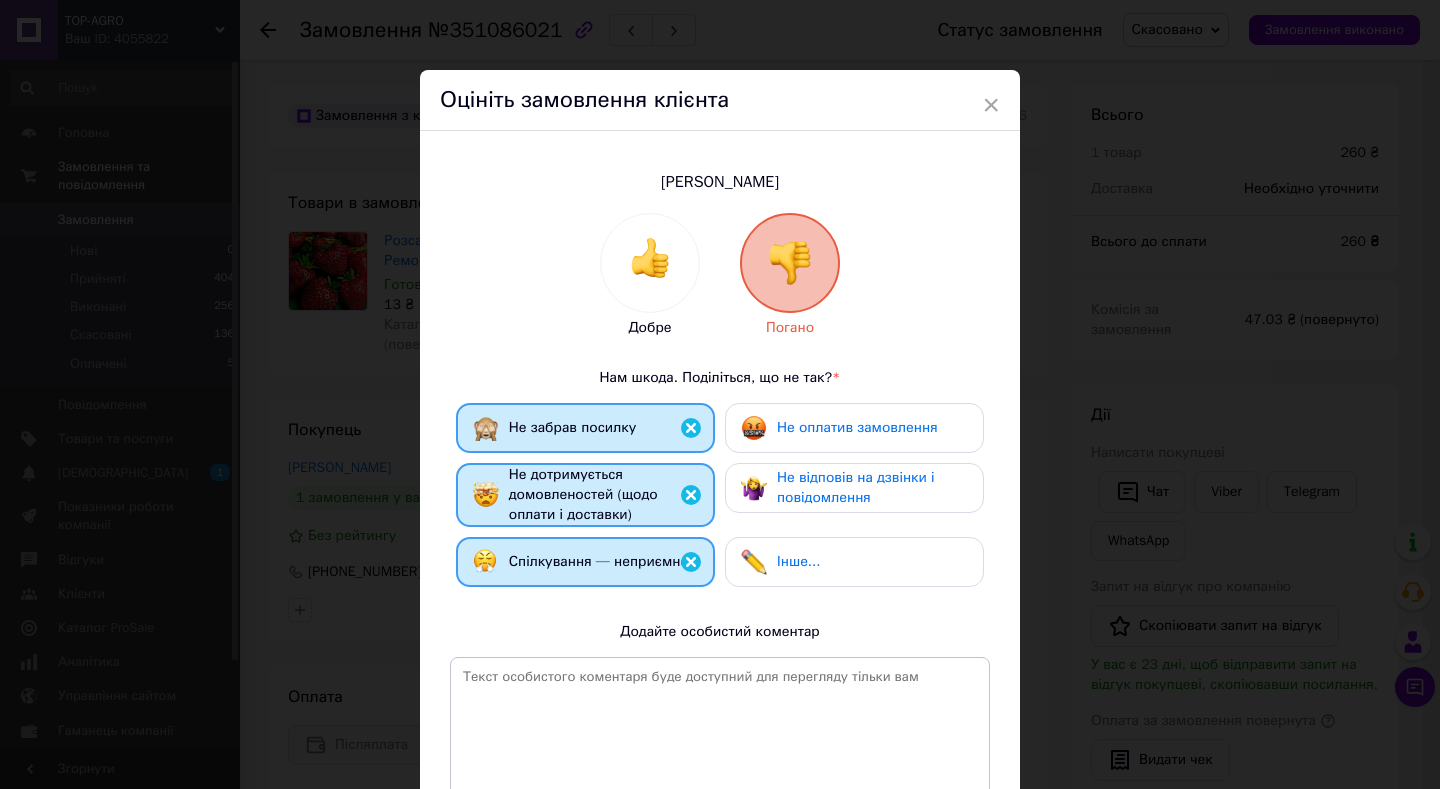 drag, startPoint x: 846, startPoint y: 487, endPoint x: 850, endPoint y: 432, distance: 55.145264 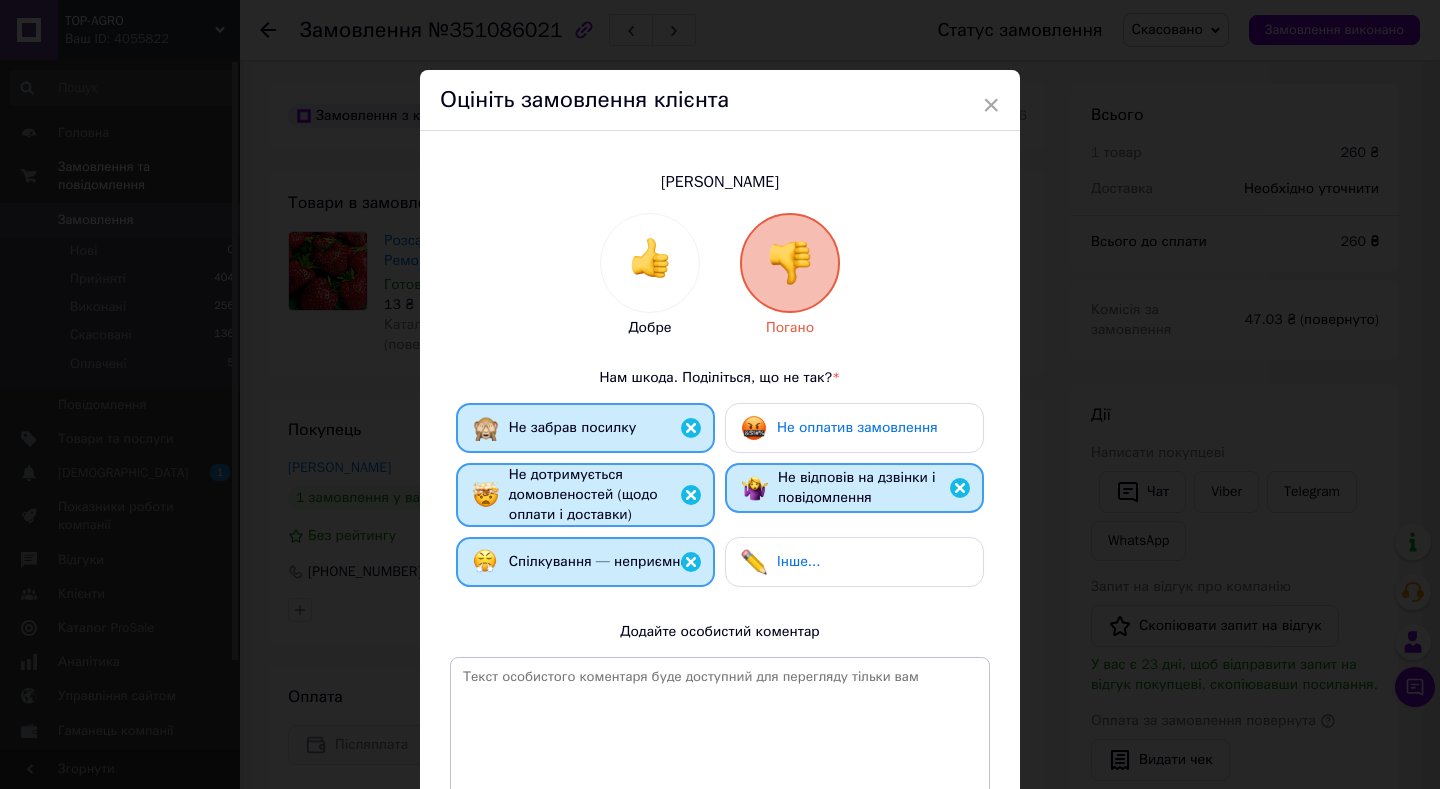 click on "Не оплатив замовлення" at bounding box center (854, 428) 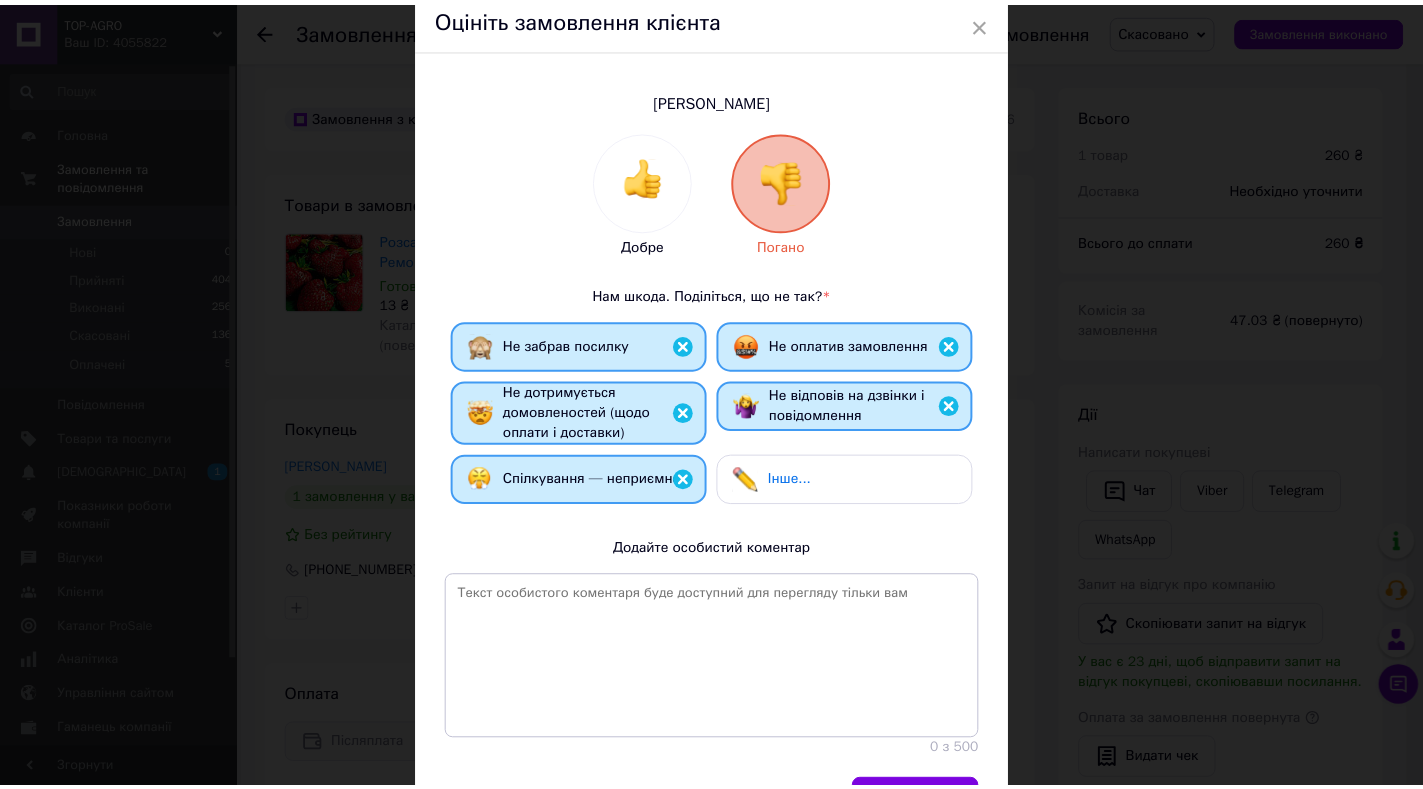 scroll, scrollTop: 196, scrollLeft: 0, axis: vertical 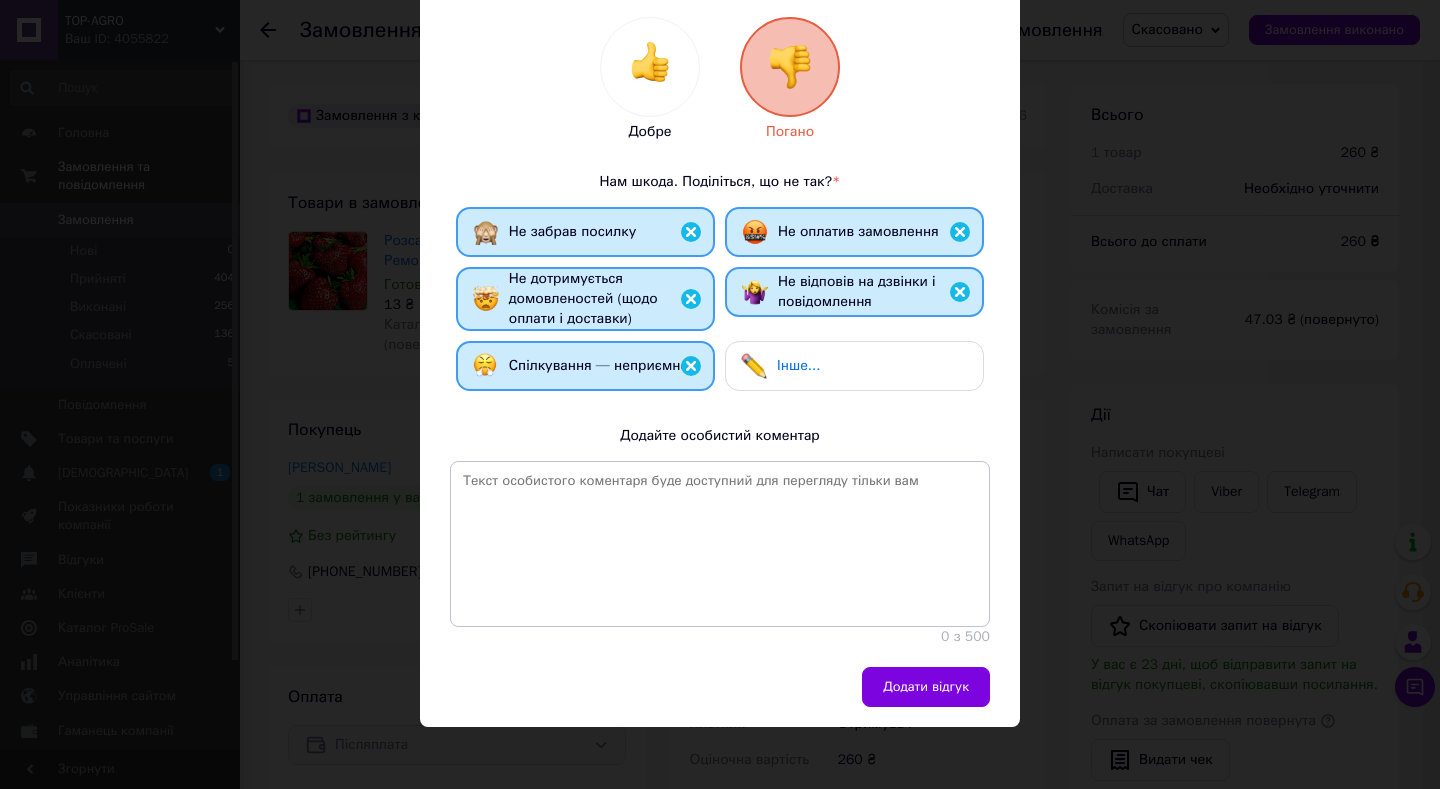 drag, startPoint x: 901, startPoint y: 680, endPoint x: 888, endPoint y: 654, distance: 29.068884 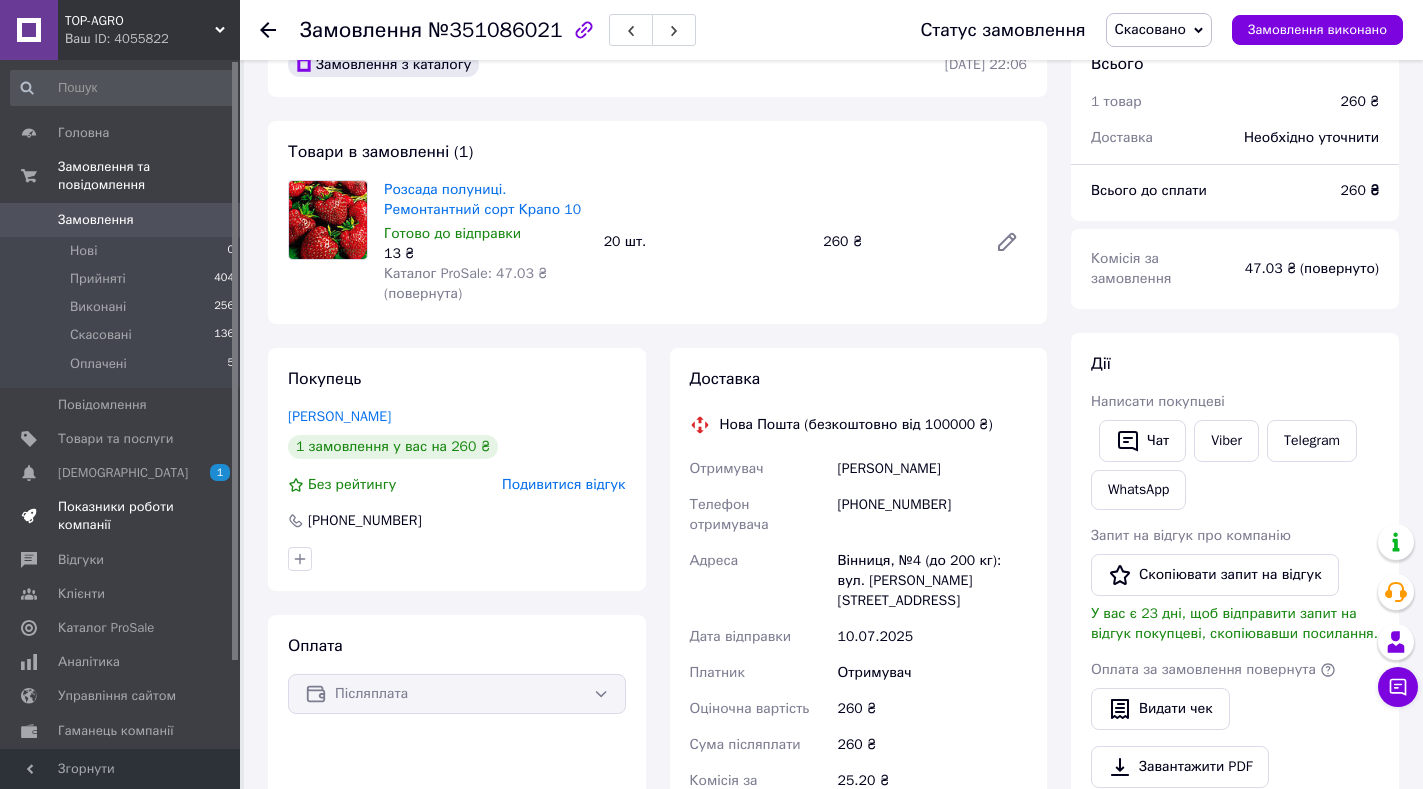 scroll, scrollTop: 0, scrollLeft: 0, axis: both 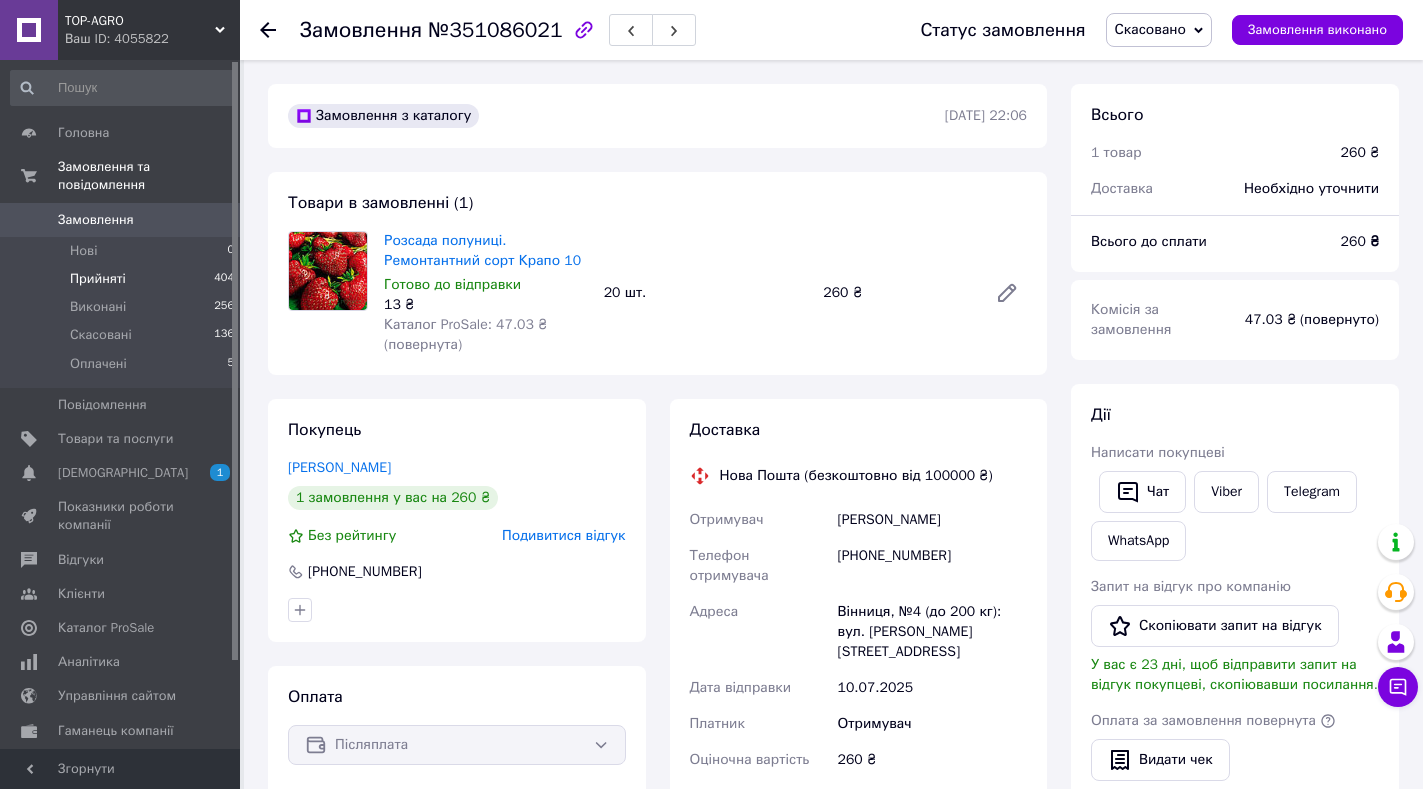 click on "Прийняті 404" at bounding box center (123, 279) 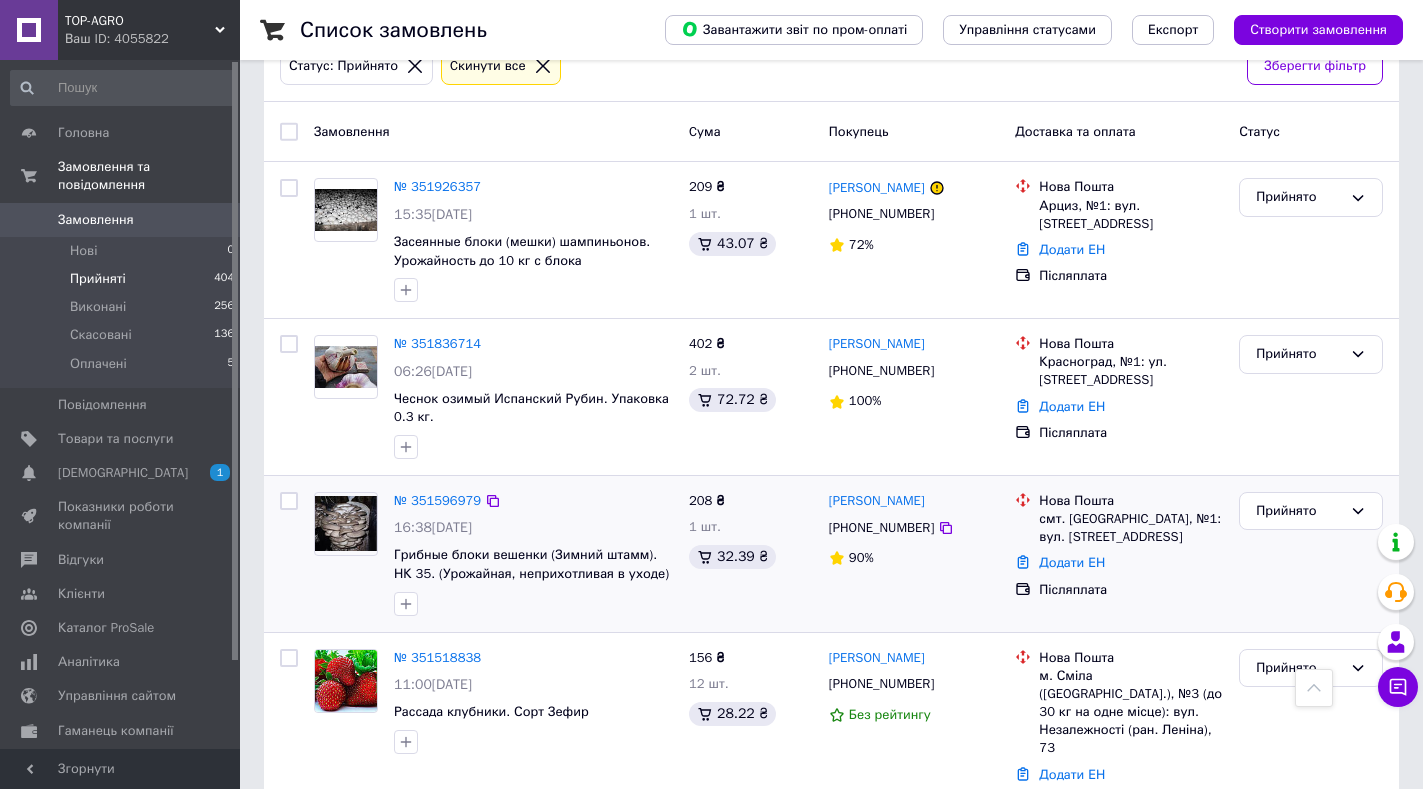 scroll, scrollTop: 0, scrollLeft: 0, axis: both 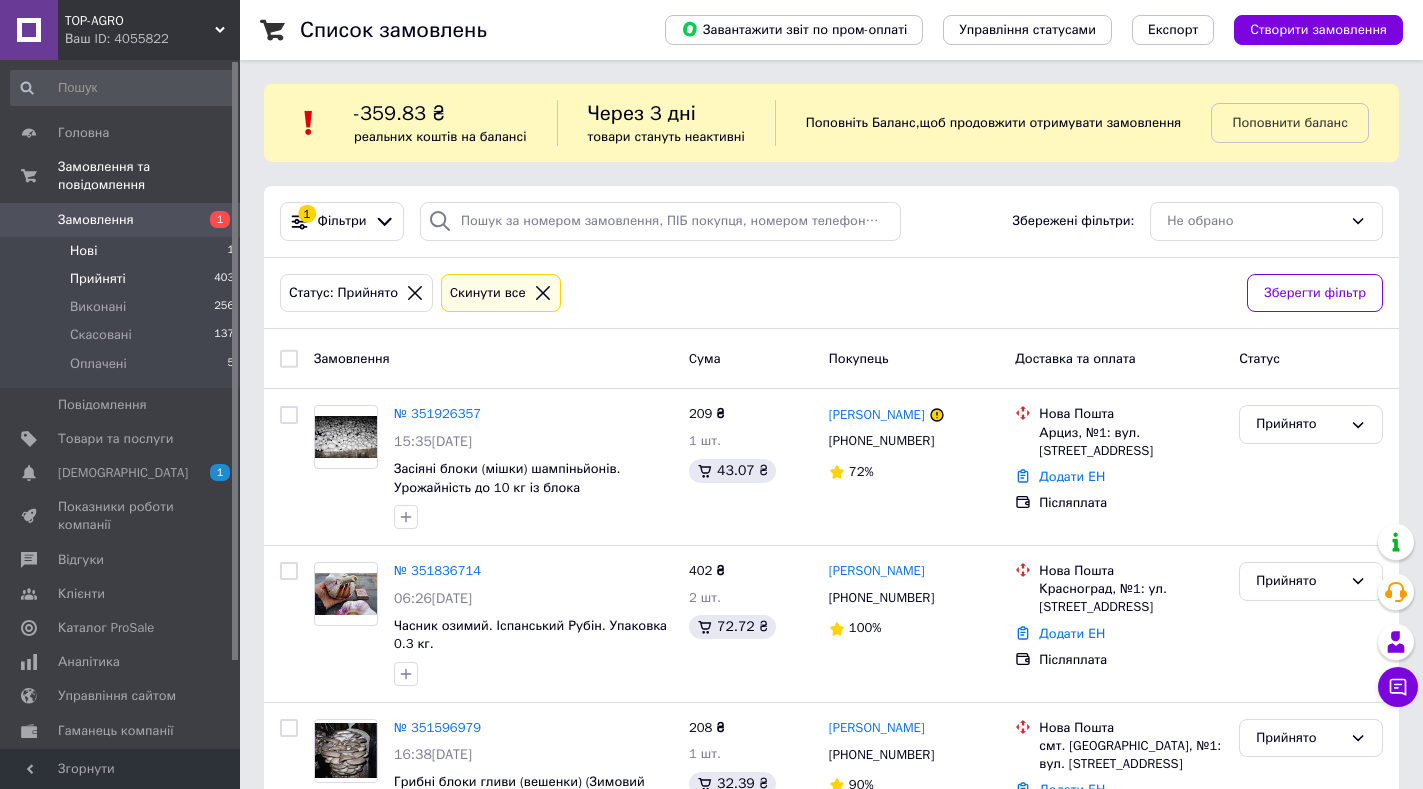 click on "Нові 1" at bounding box center (123, 251) 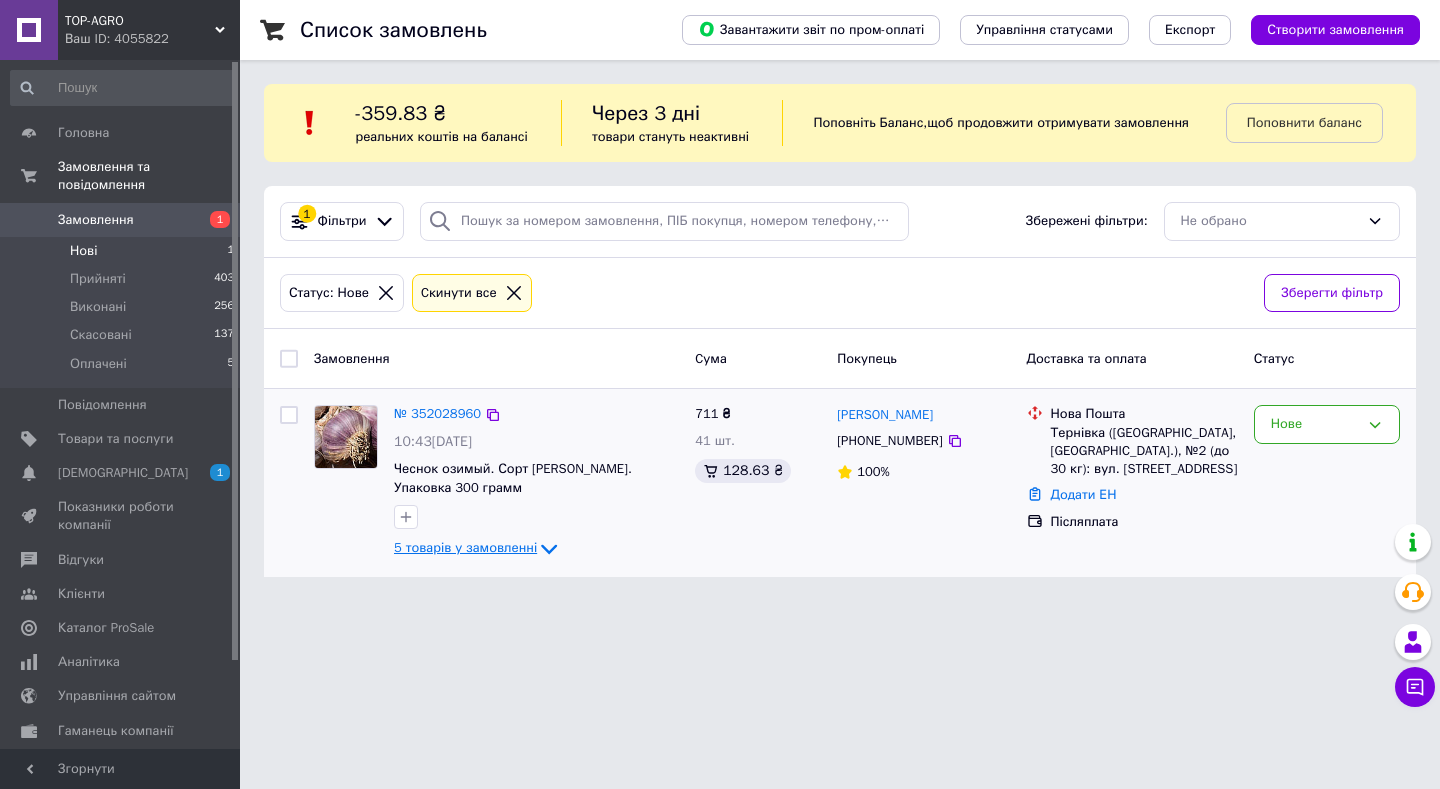 click on "5 товарів у замовленні" at bounding box center (465, 548) 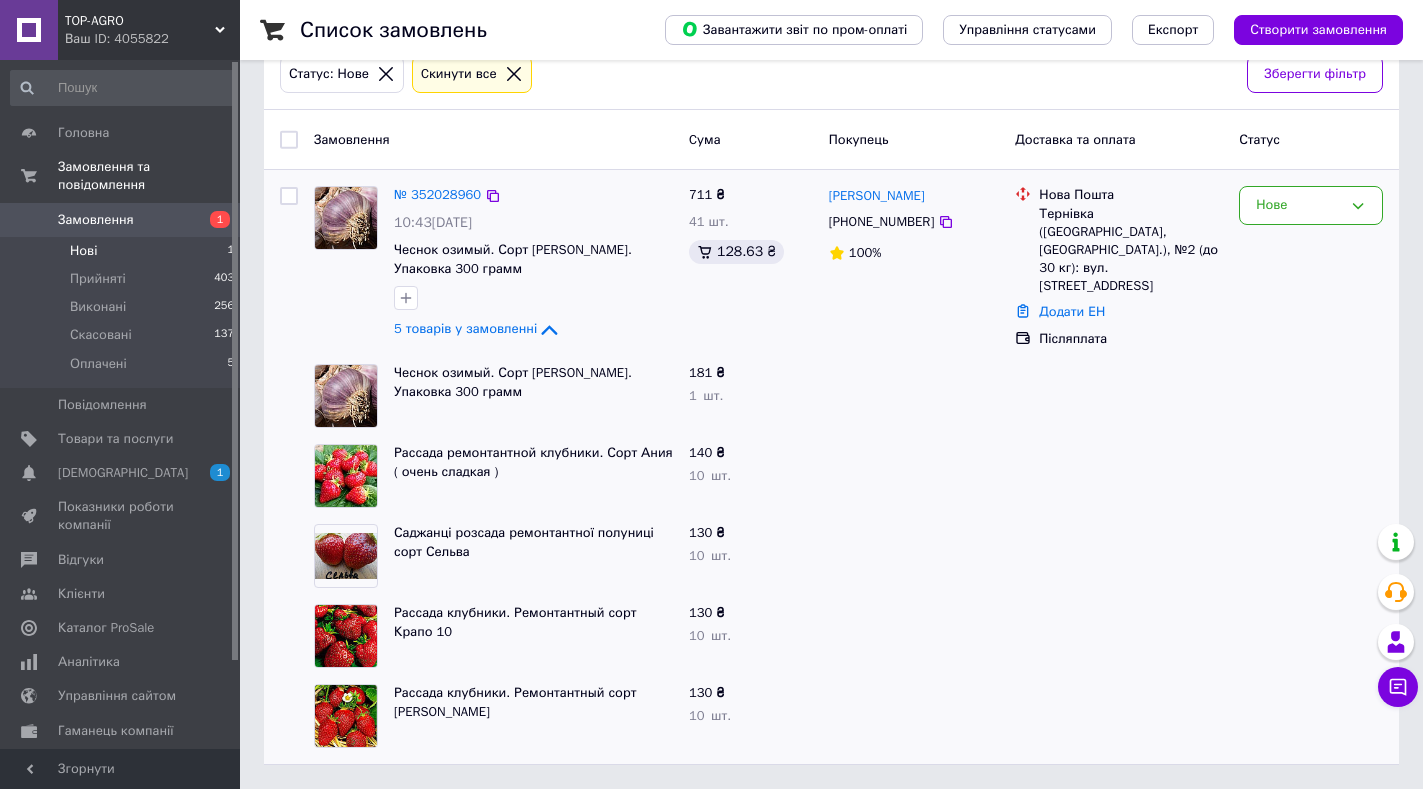 scroll, scrollTop: 231, scrollLeft: 0, axis: vertical 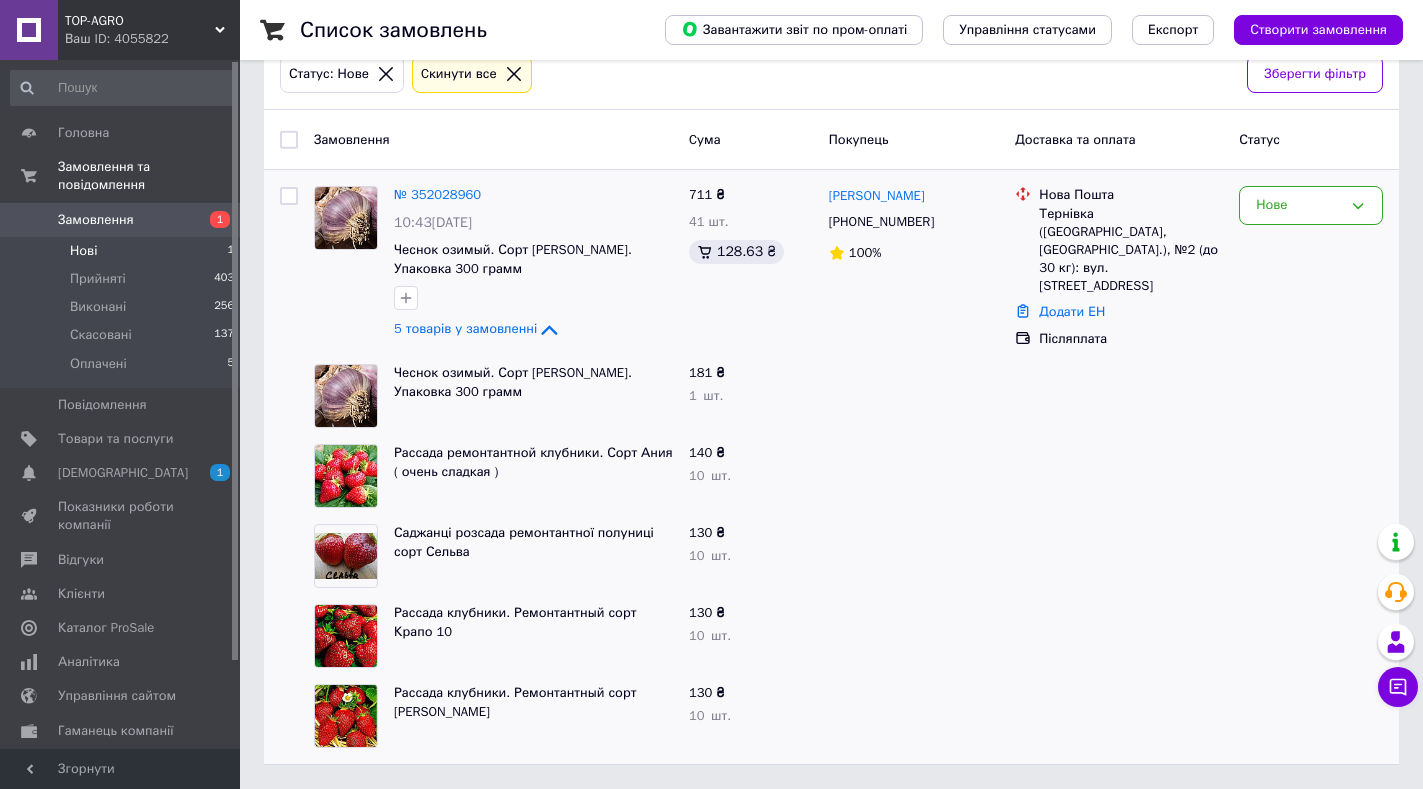 click on "TOP-AGRO" at bounding box center [140, 21] 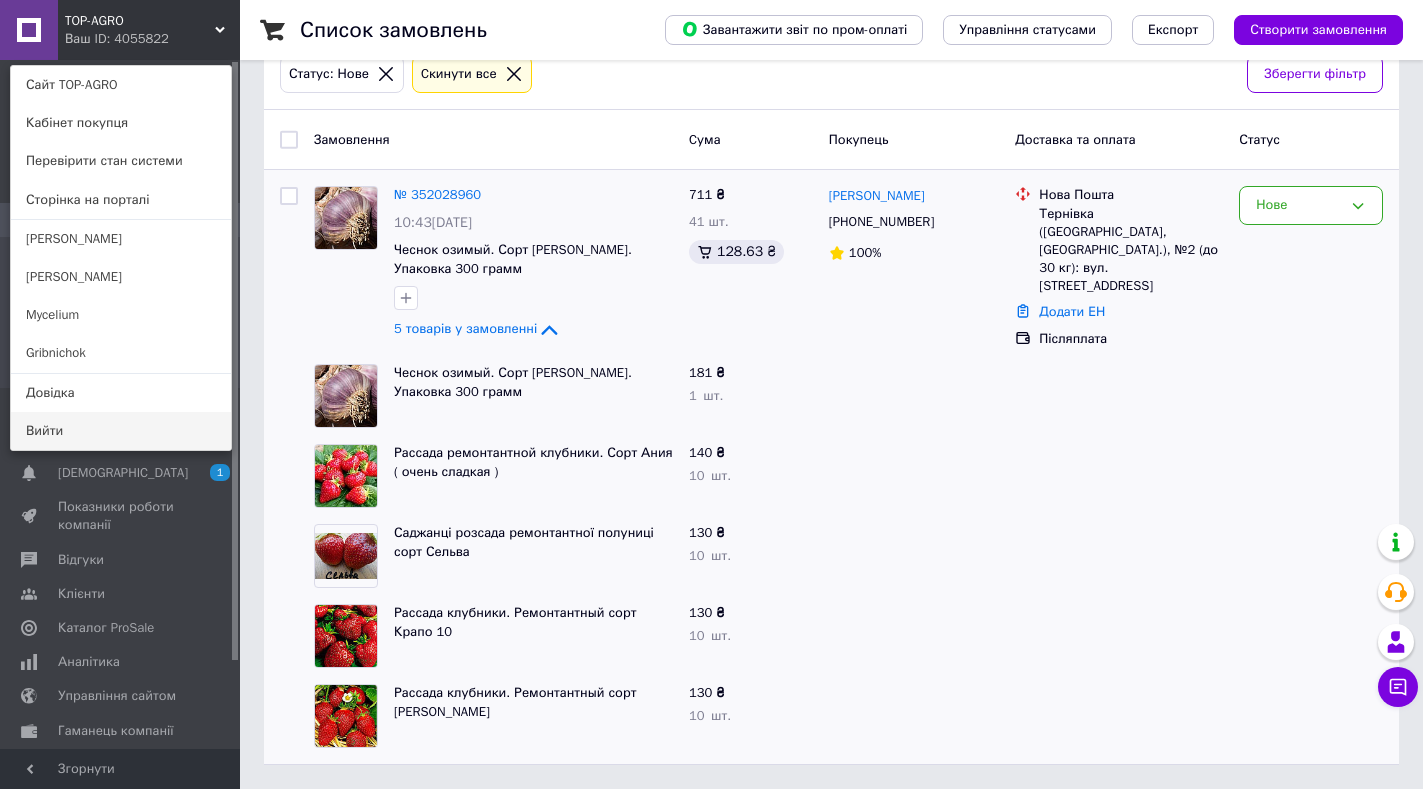 click on "Вийти" at bounding box center (121, 431) 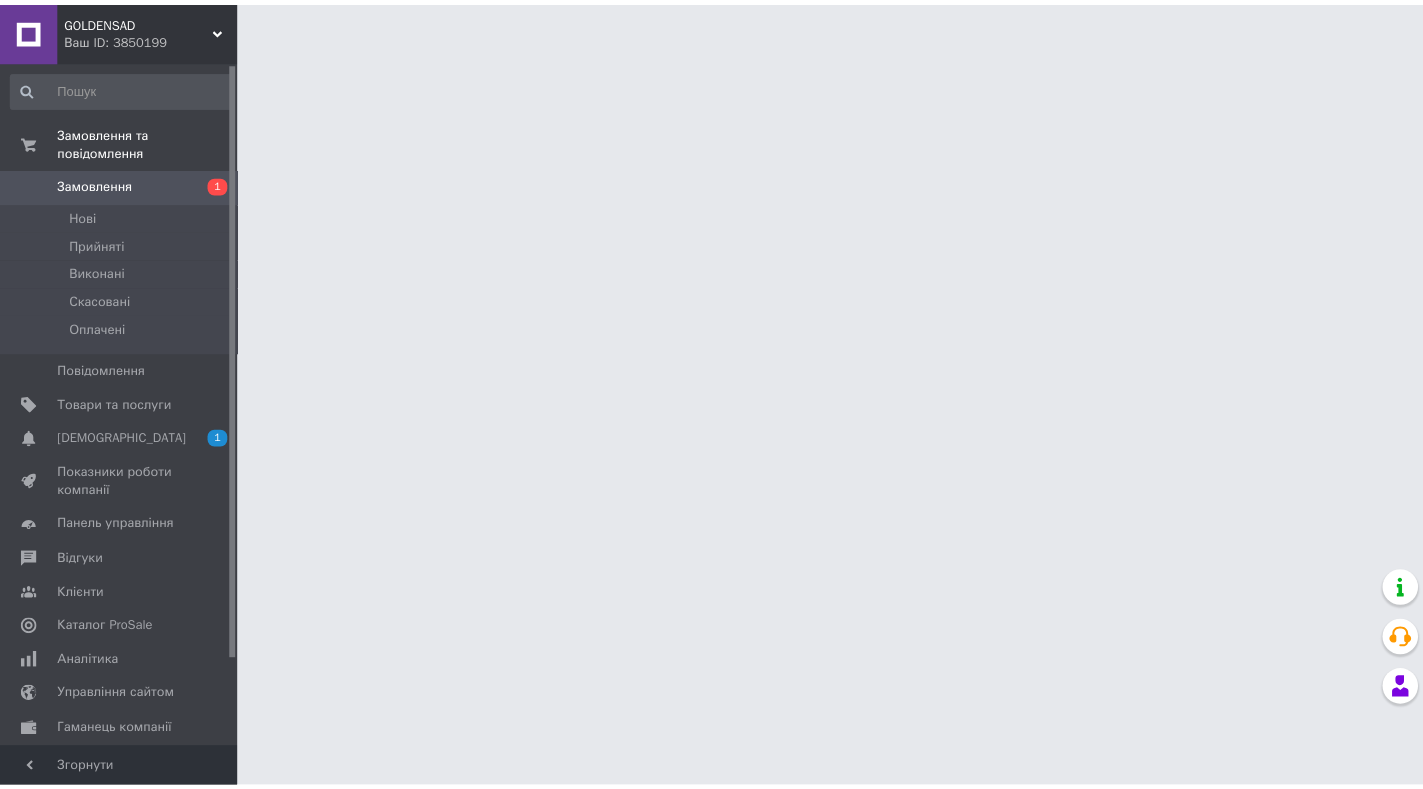 scroll, scrollTop: 0, scrollLeft: 0, axis: both 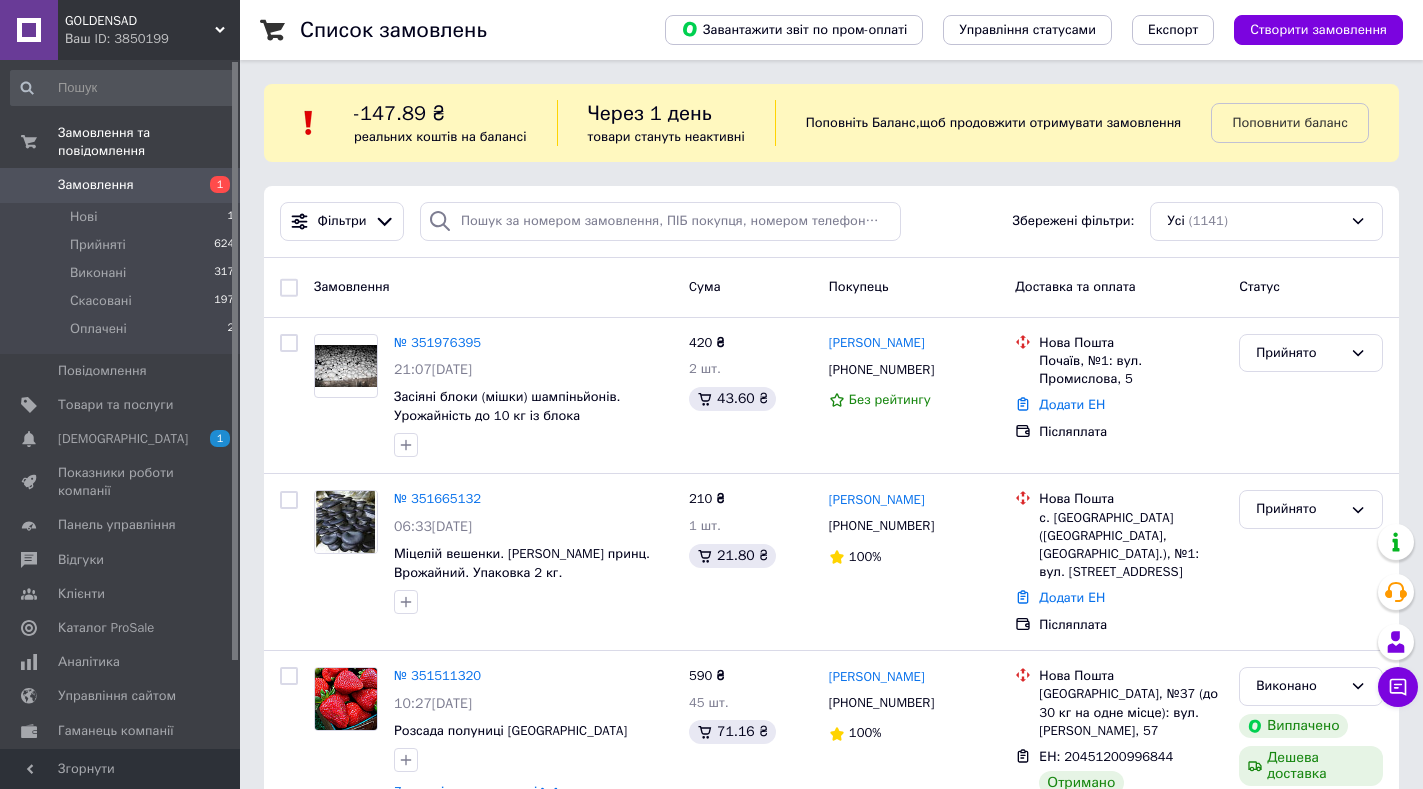 click on "GOLDENSAD" at bounding box center [140, 21] 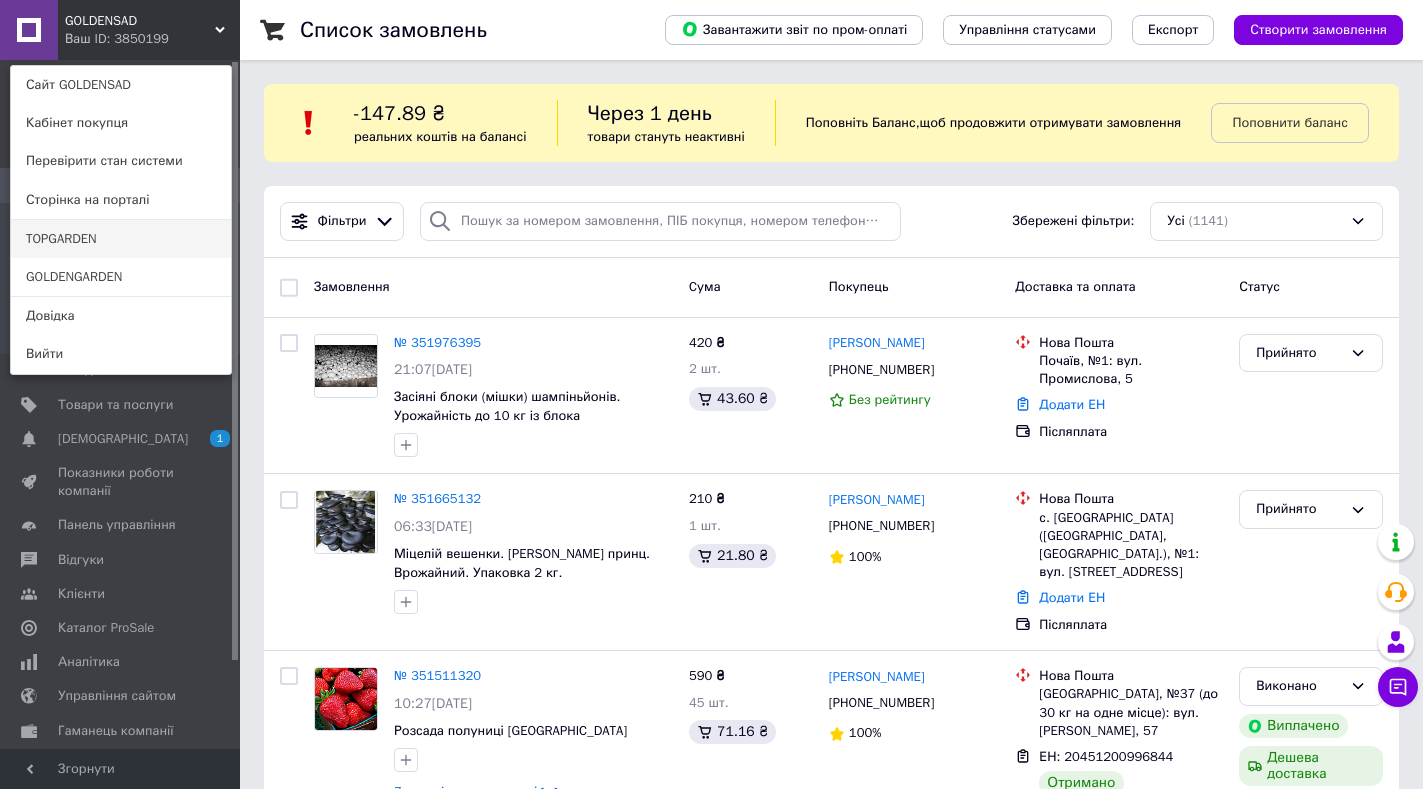 click on "TOPGARDEN" at bounding box center [121, 239] 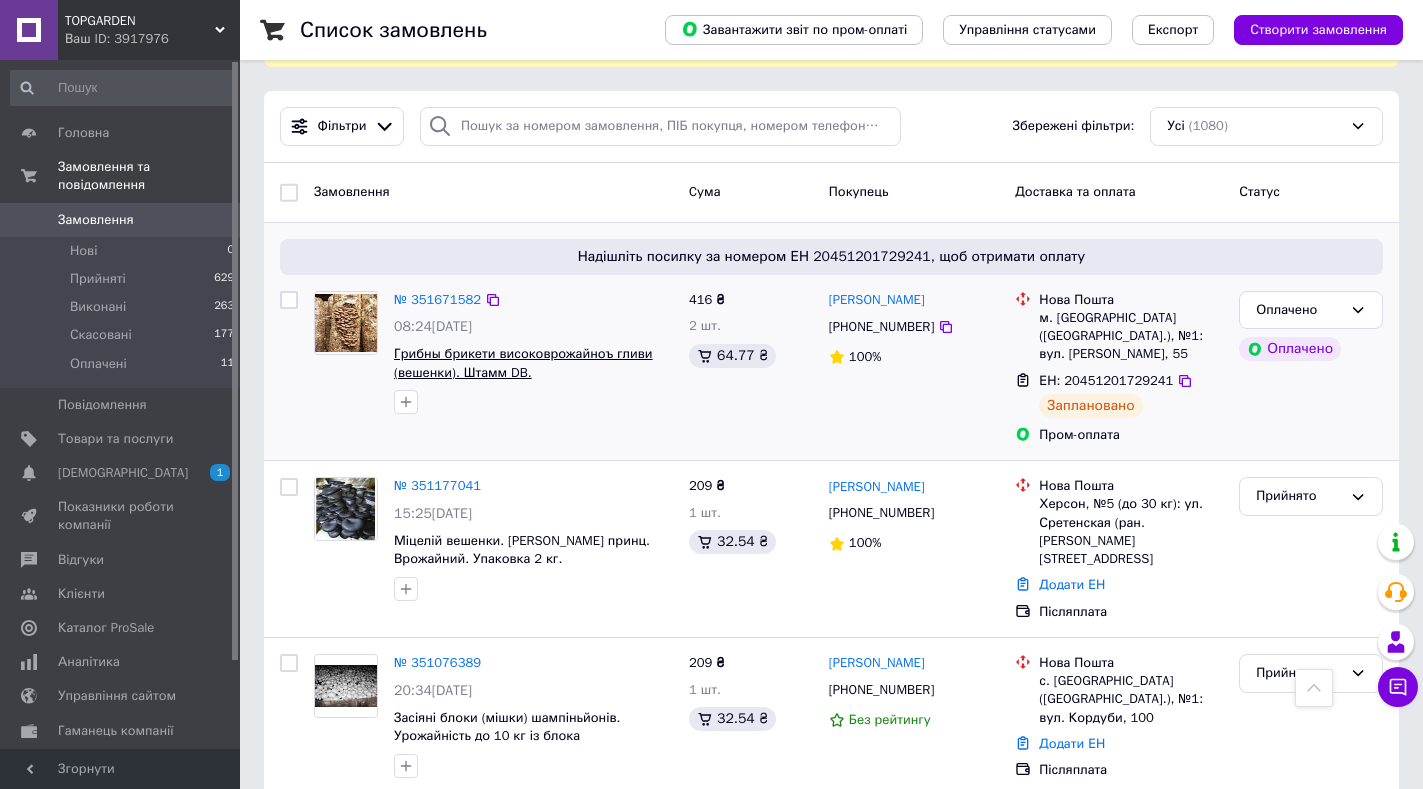 scroll, scrollTop: 0, scrollLeft: 0, axis: both 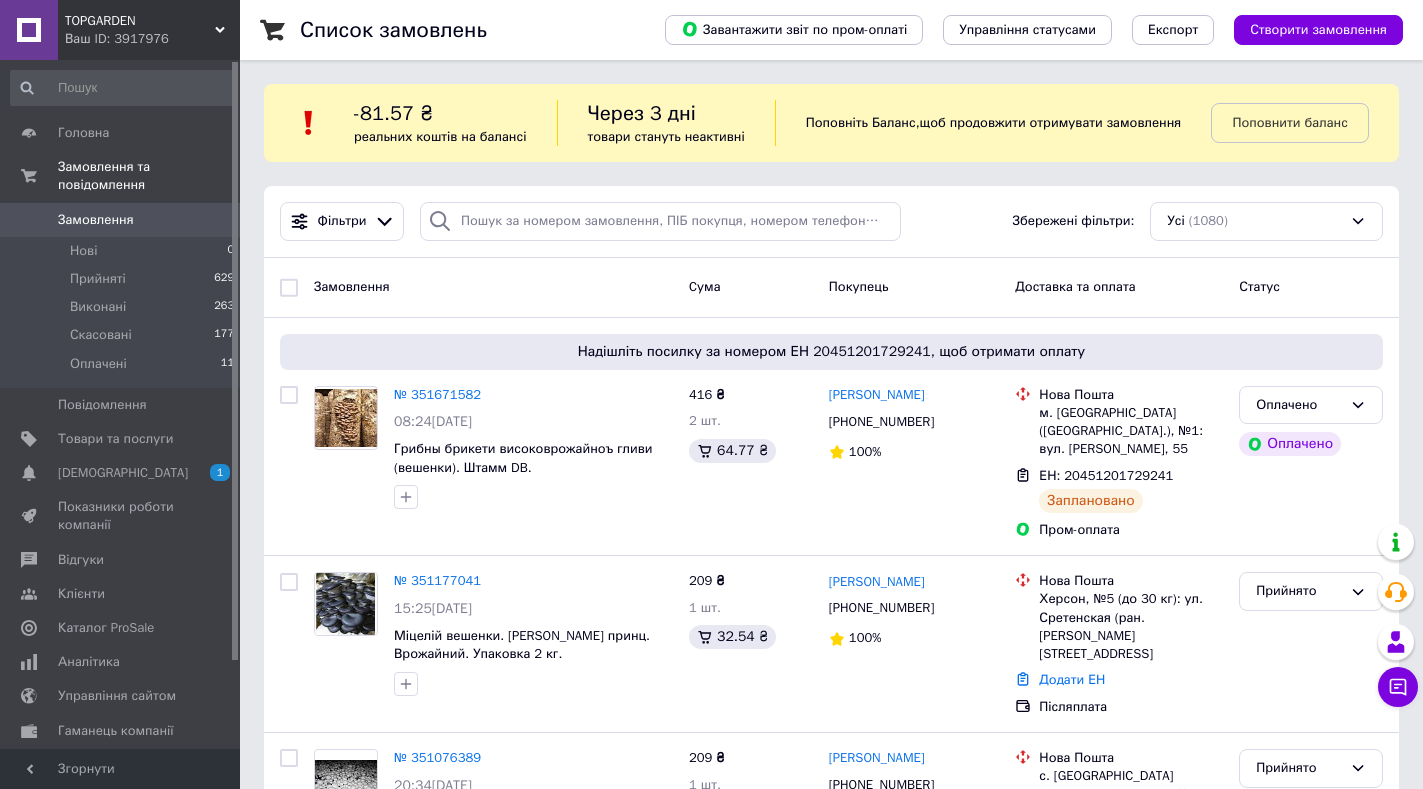 click on "TOPGARDEN" at bounding box center (140, 21) 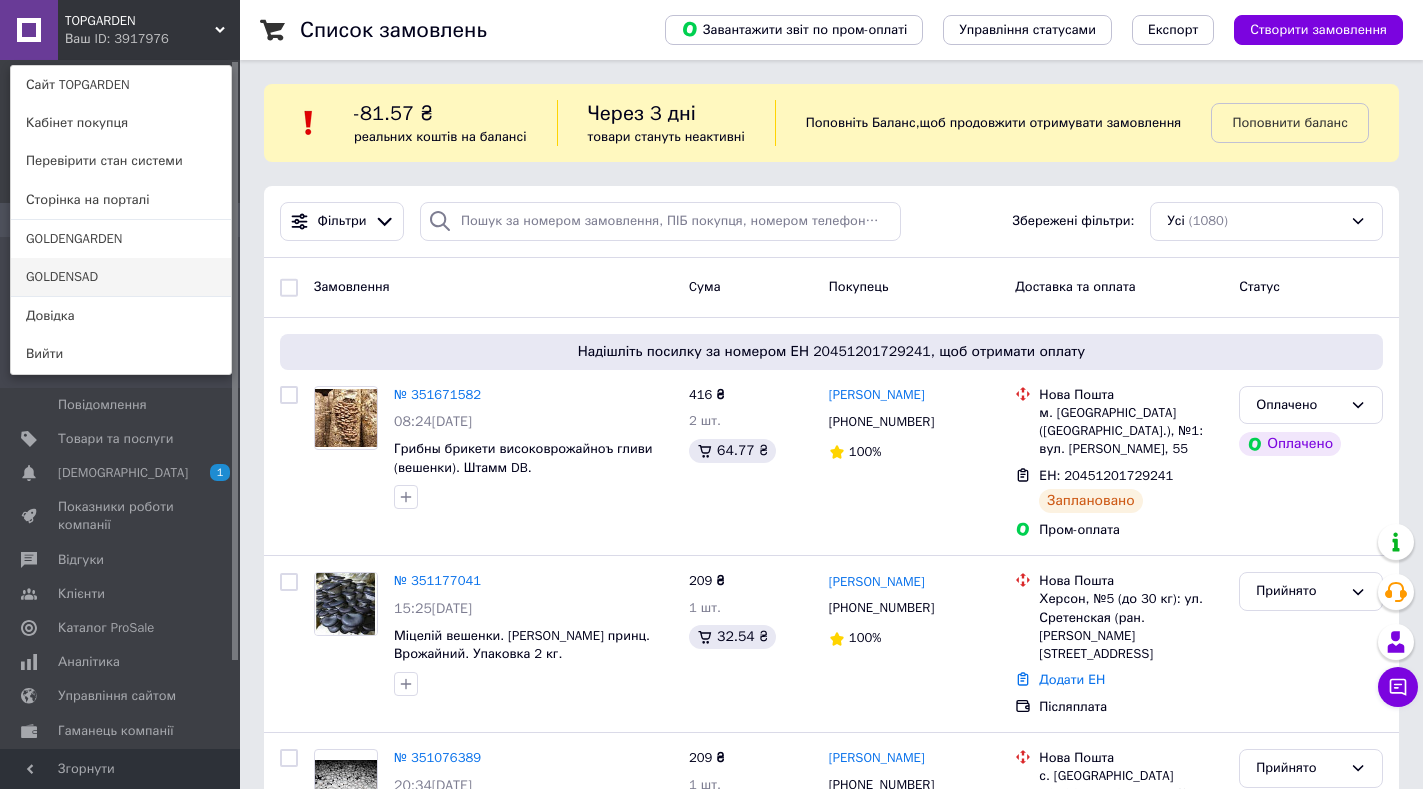 click on "GOLDENSAD" at bounding box center [121, 277] 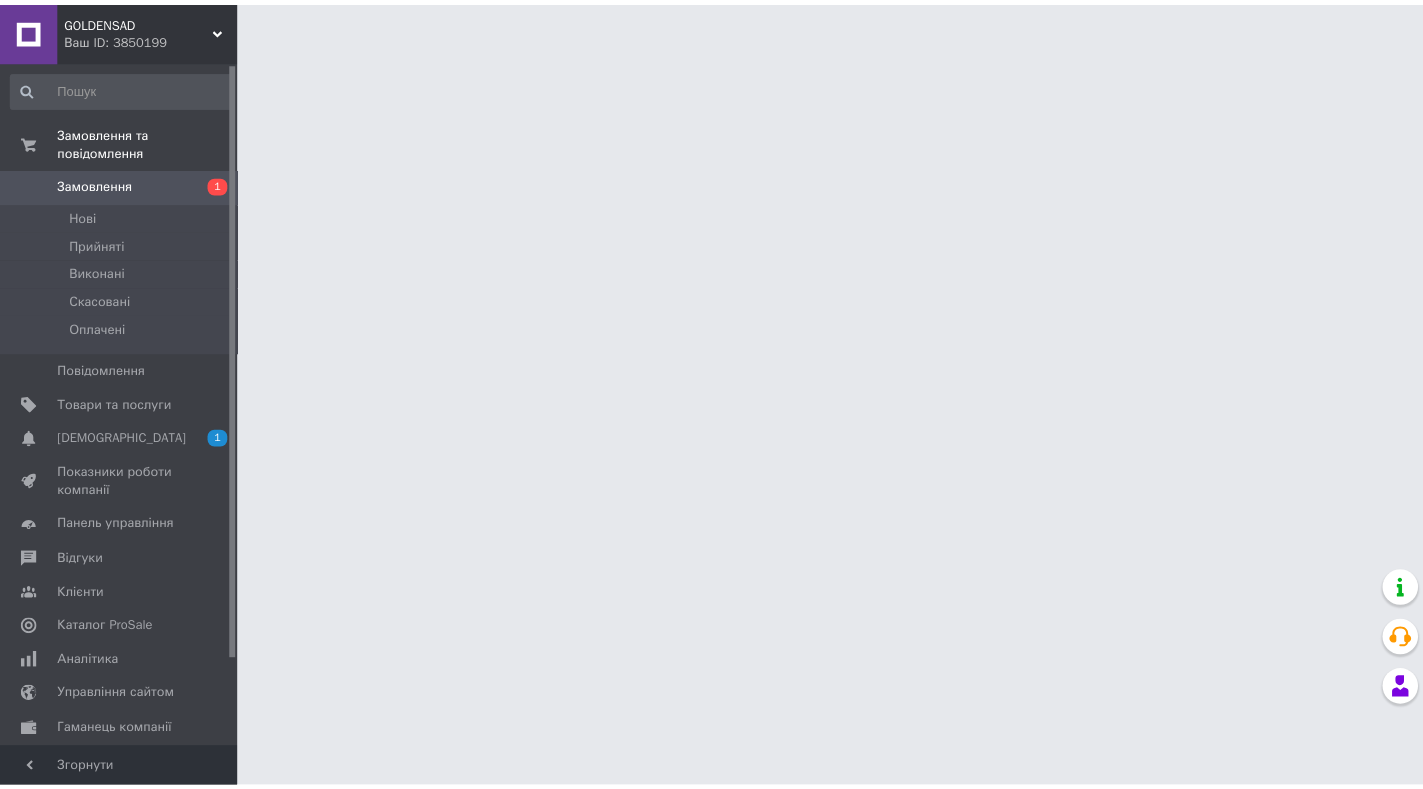 scroll, scrollTop: 0, scrollLeft: 0, axis: both 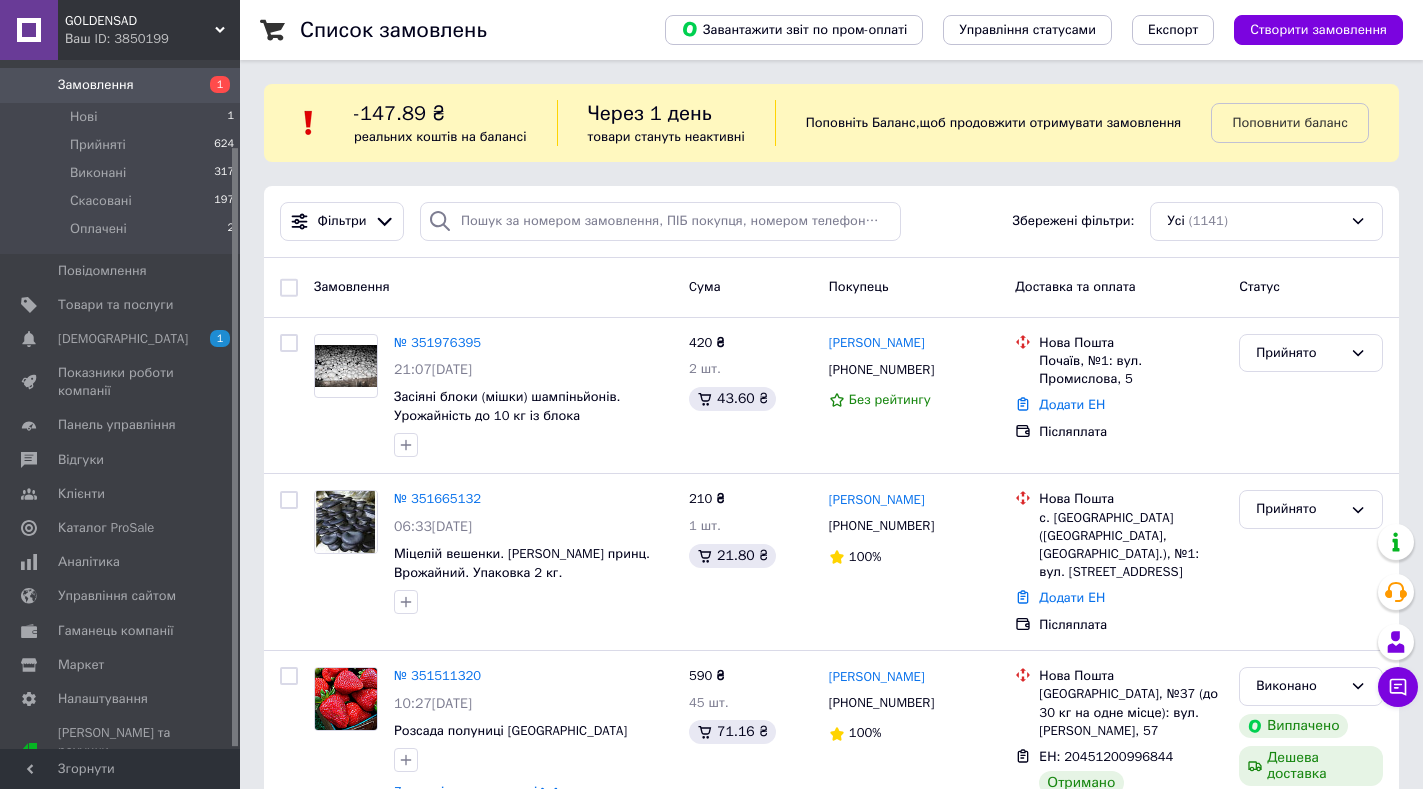 click on "GOLDENSAD Ваш ID: 3850199" at bounding box center (149, 30) 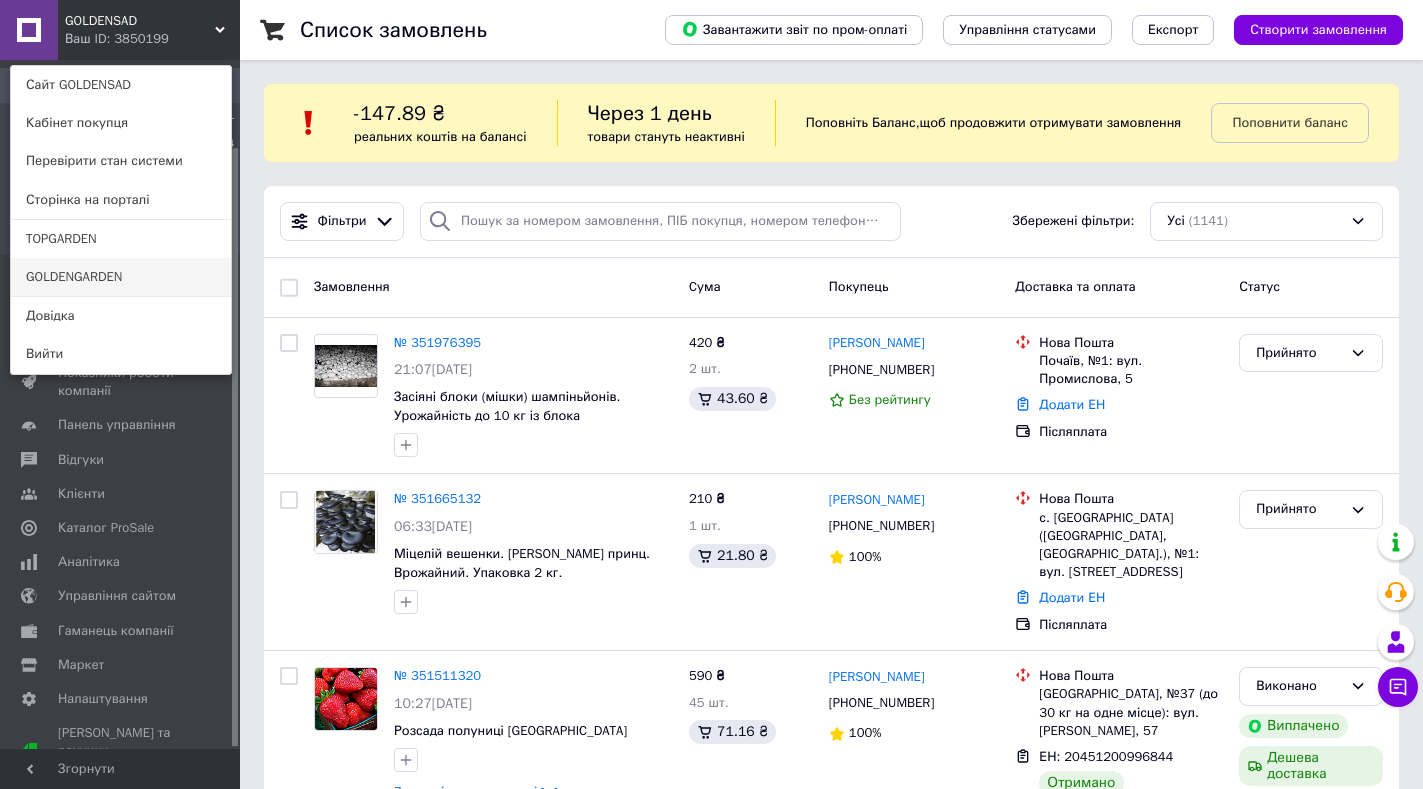click on "GOLDENGARDEN" at bounding box center (121, 277) 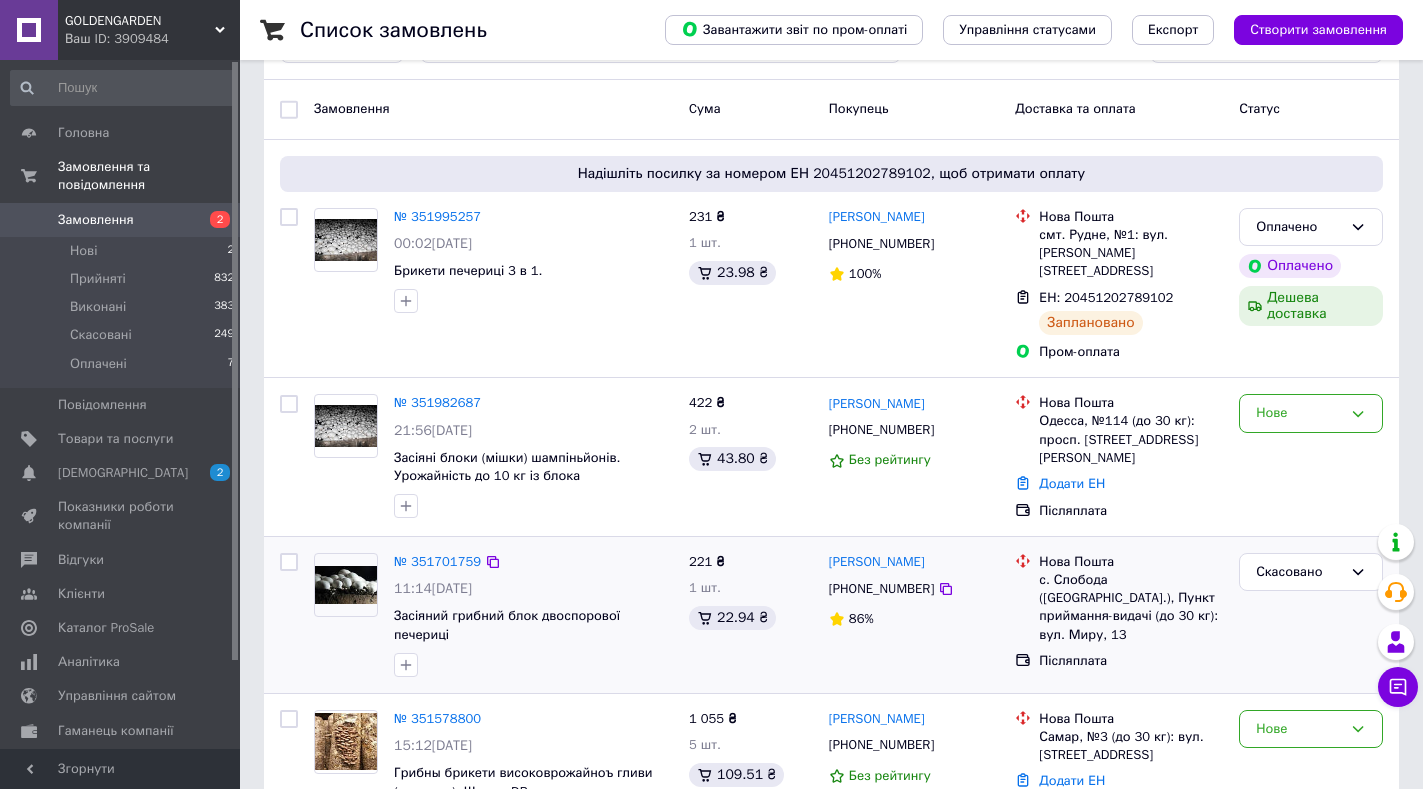 scroll, scrollTop: 200, scrollLeft: 0, axis: vertical 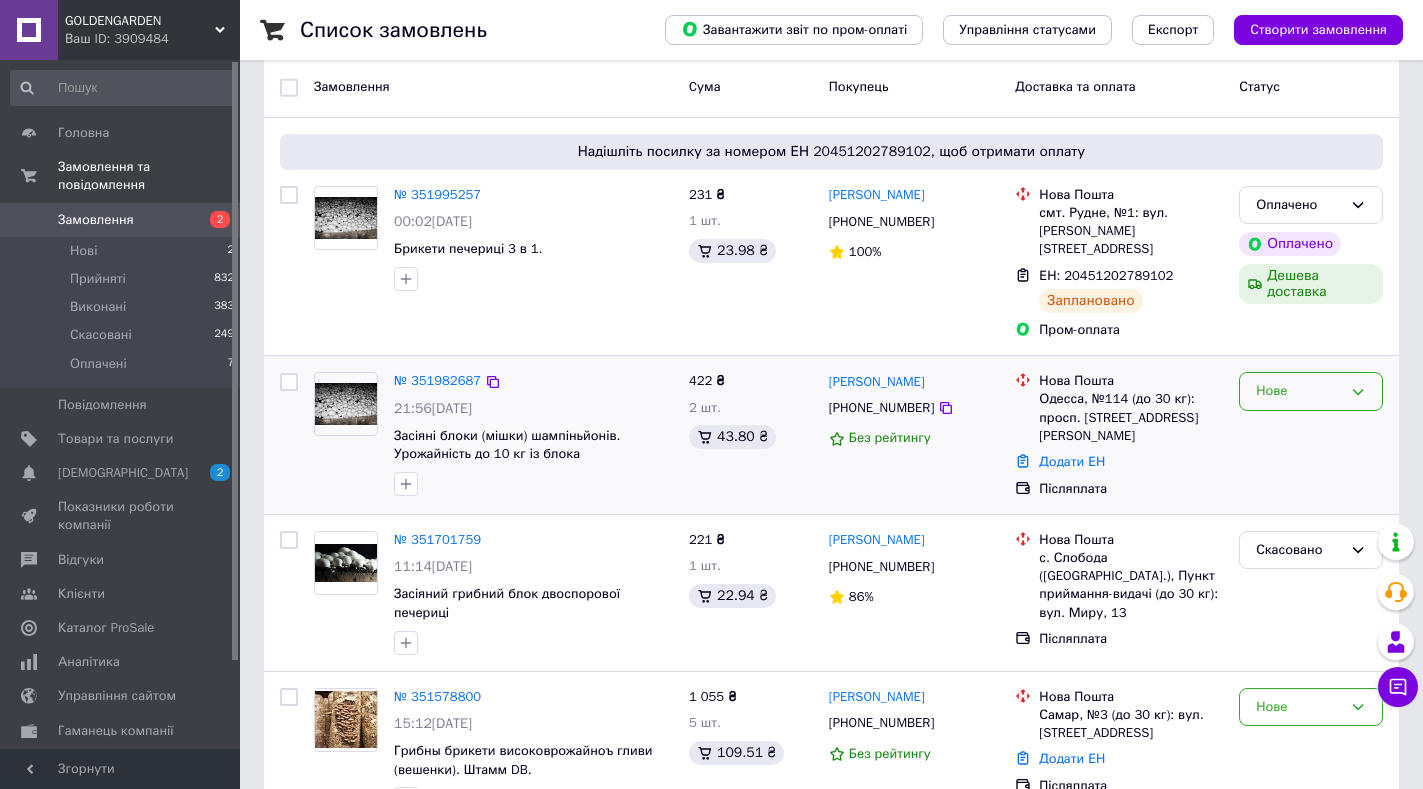 click on "Нове" at bounding box center [1299, 391] 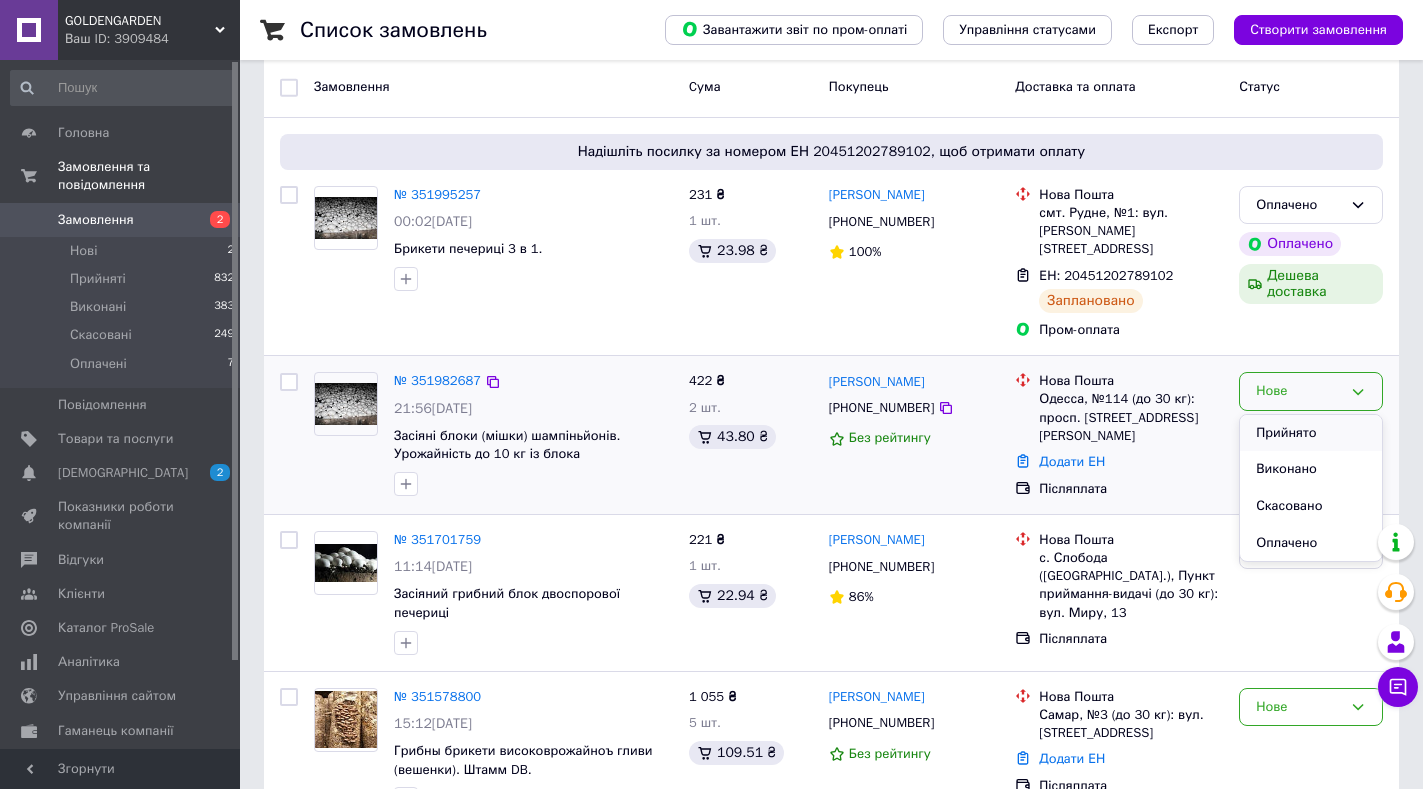 click on "Прийнято" at bounding box center (1311, 433) 